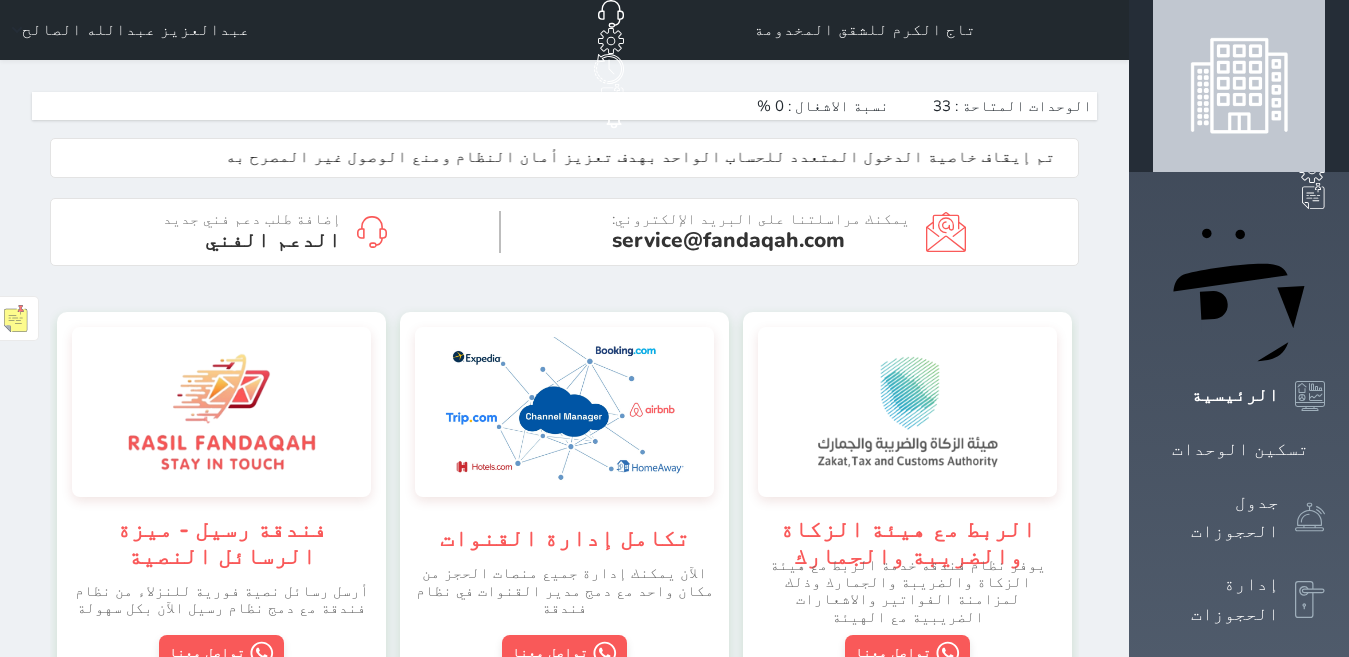 click on "تسكين الوحدات" at bounding box center (785, 732) 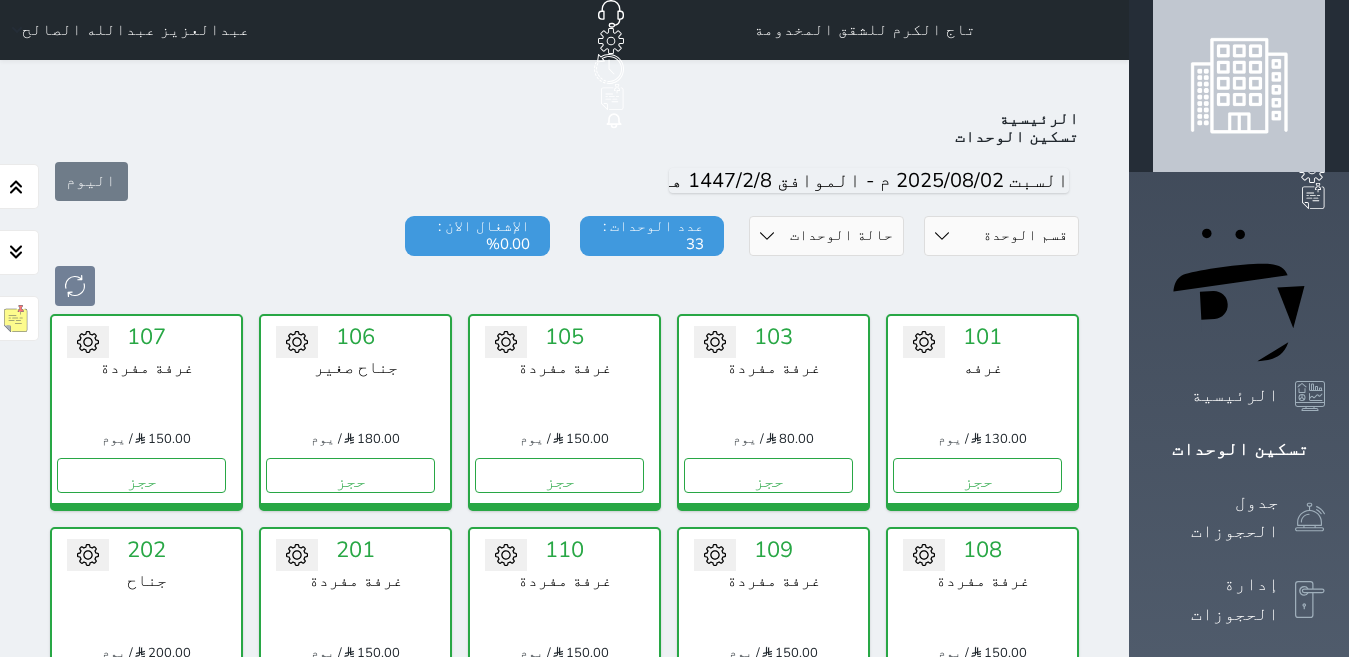 scroll, scrollTop: 78, scrollLeft: 0, axis: vertical 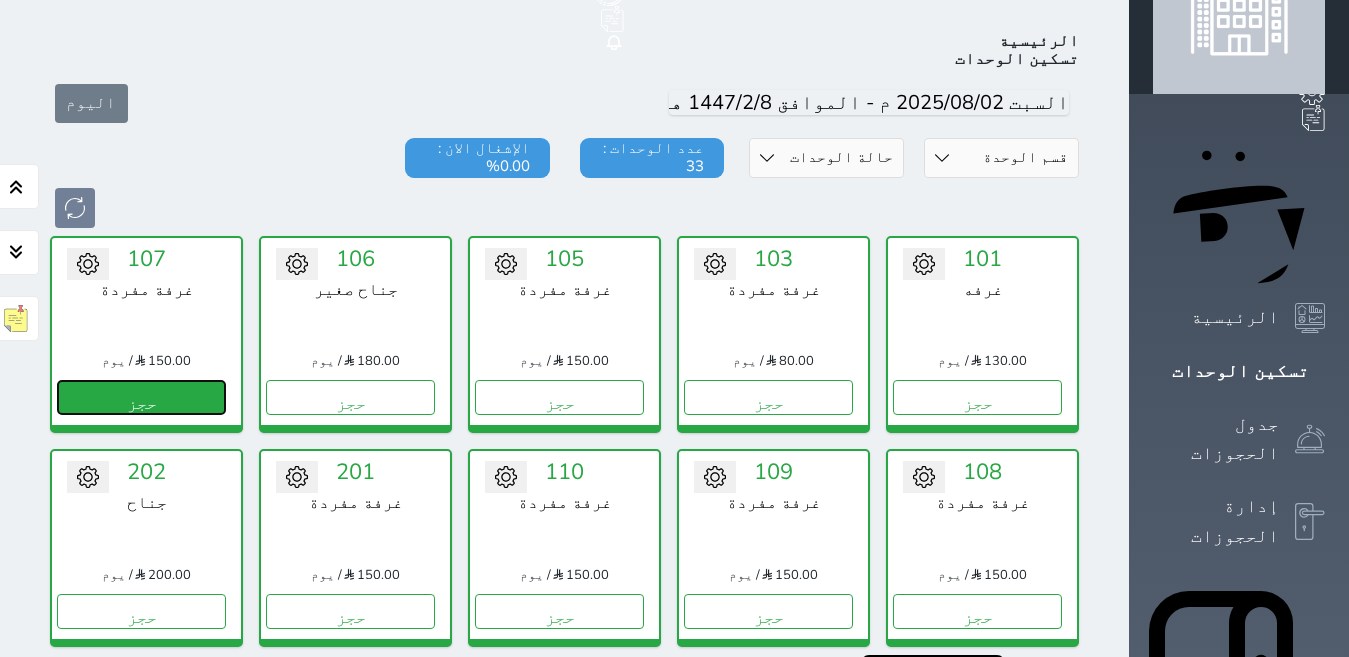 click on "حجز" at bounding box center (141, 397) 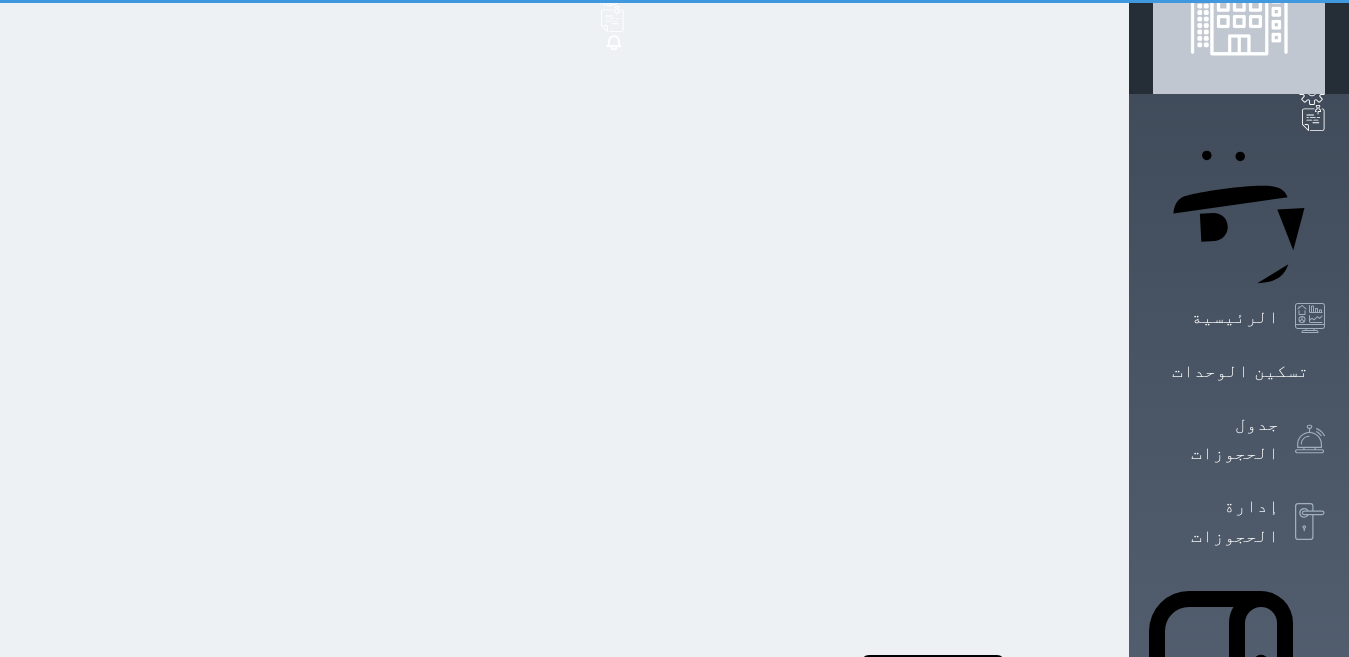 scroll, scrollTop: 12, scrollLeft: 0, axis: vertical 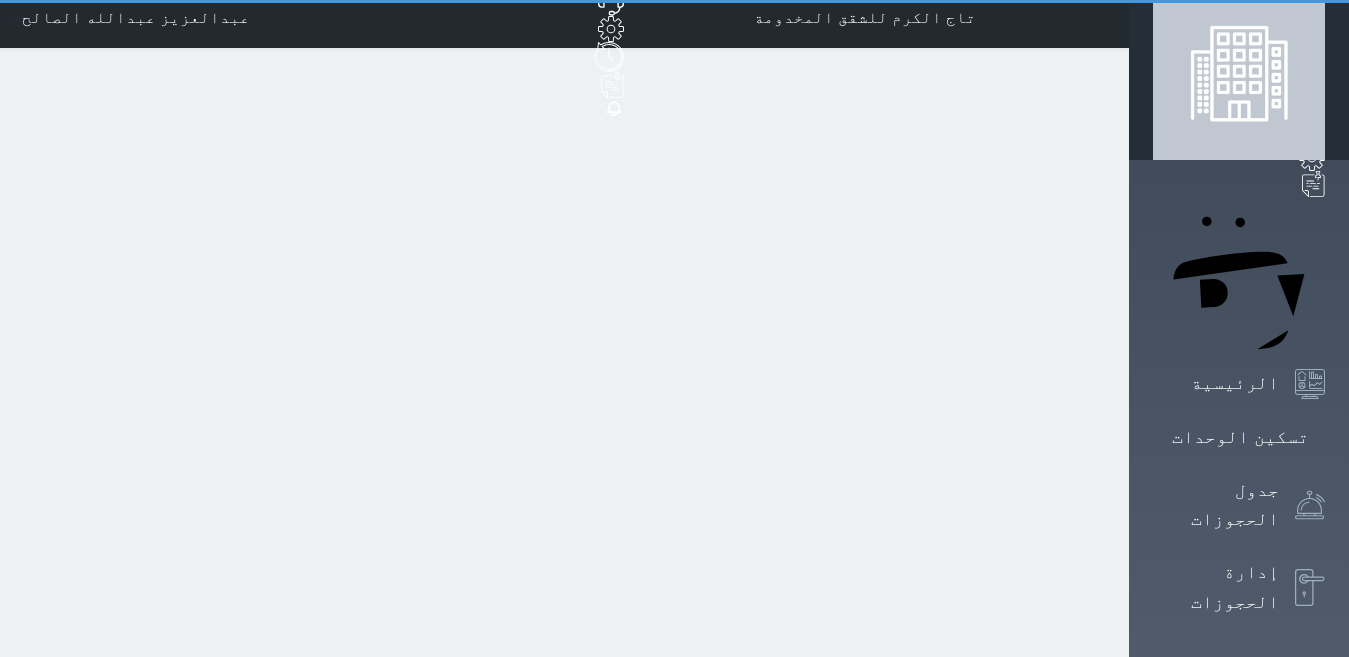 select on "1" 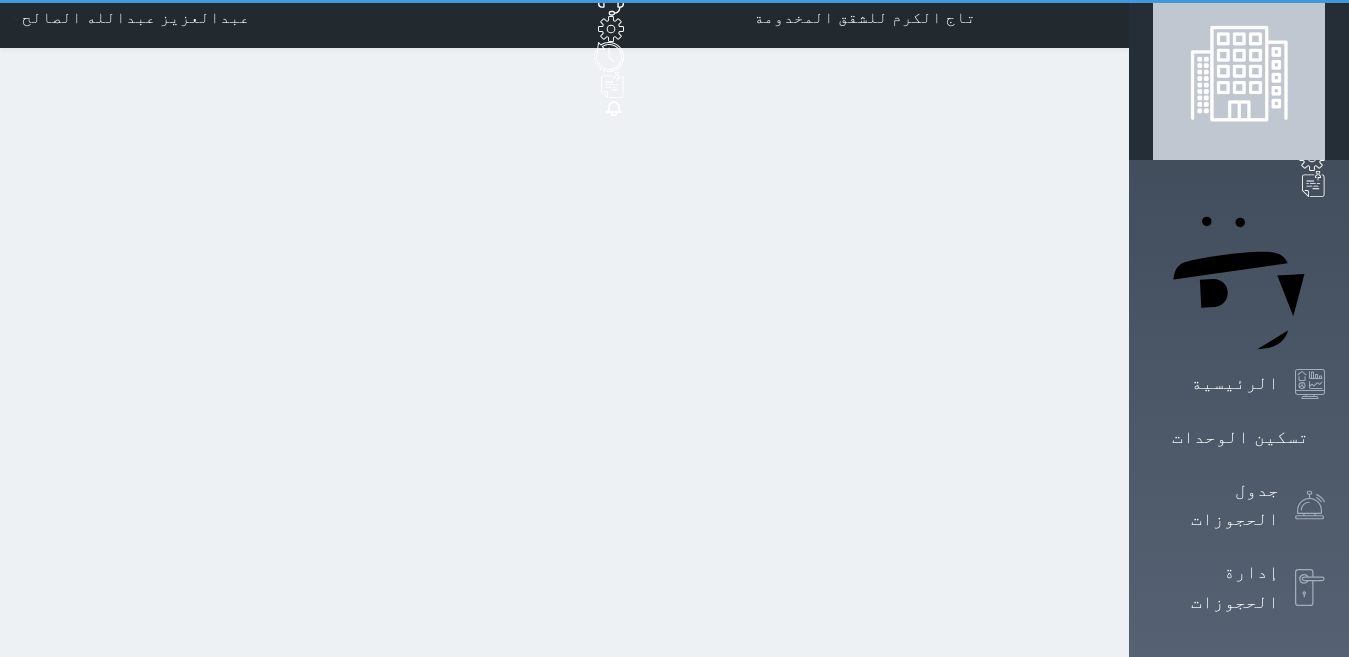 scroll, scrollTop: 0, scrollLeft: 0, axis: both 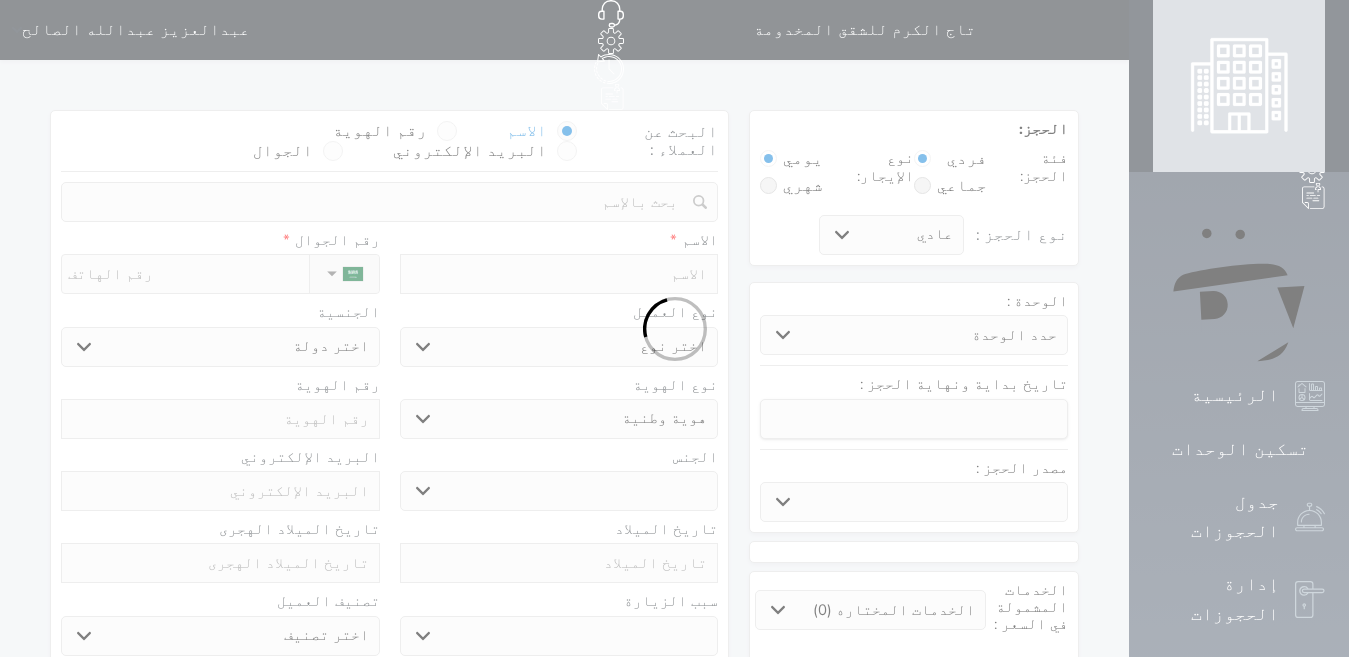 select 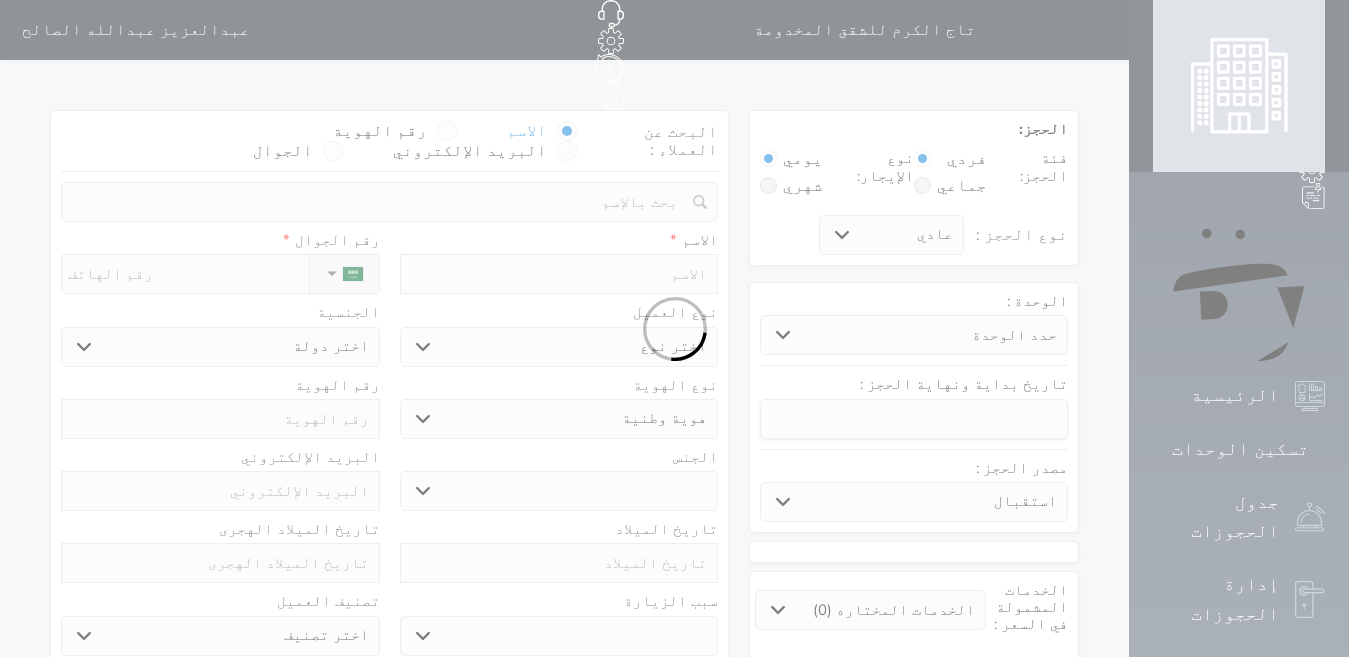 select 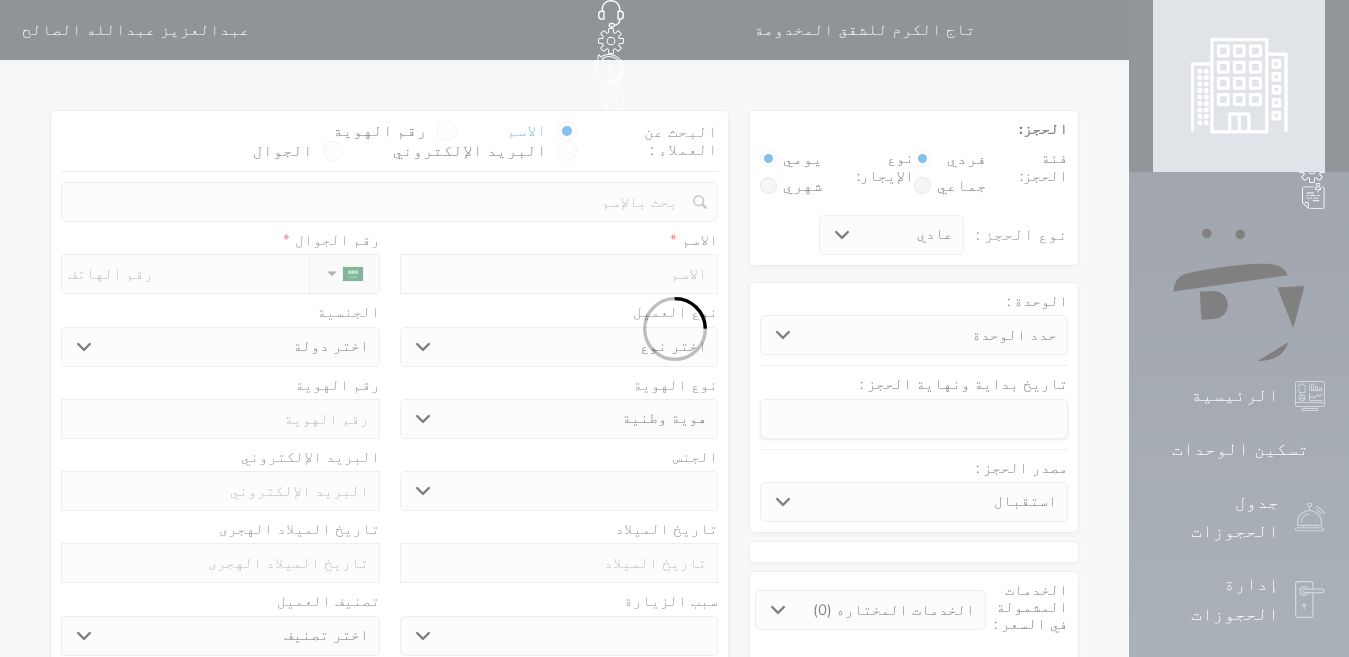 select 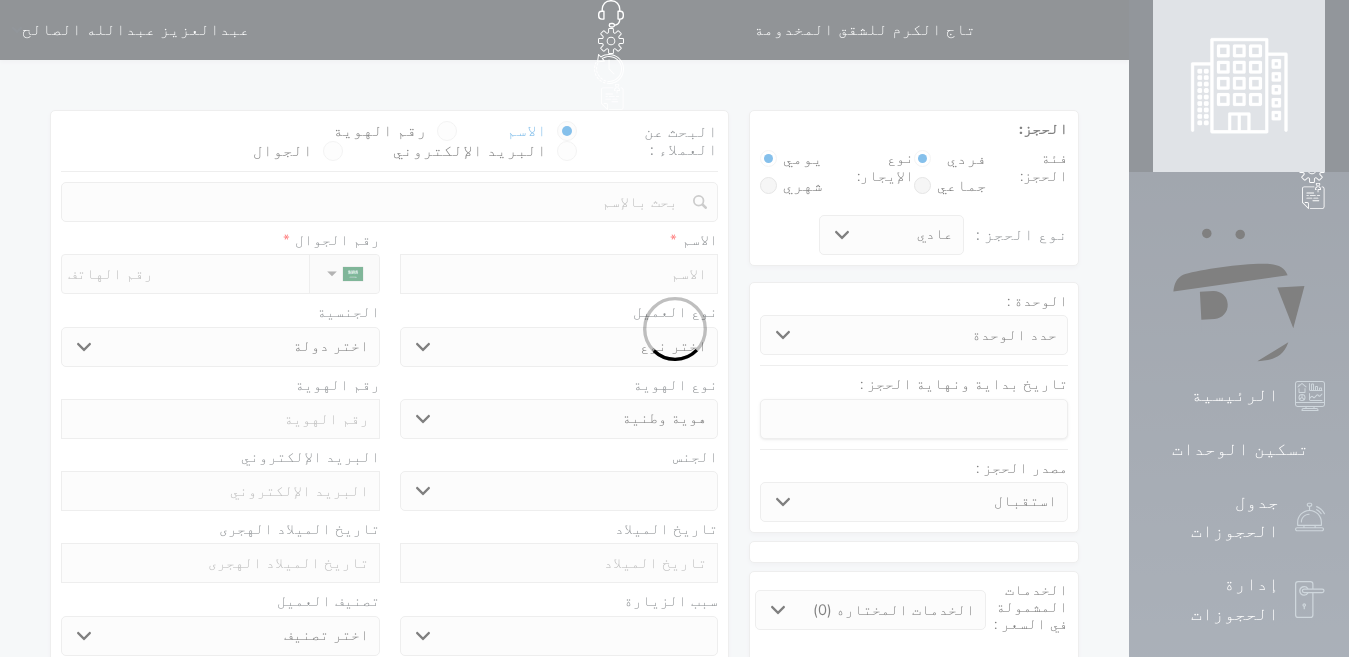select 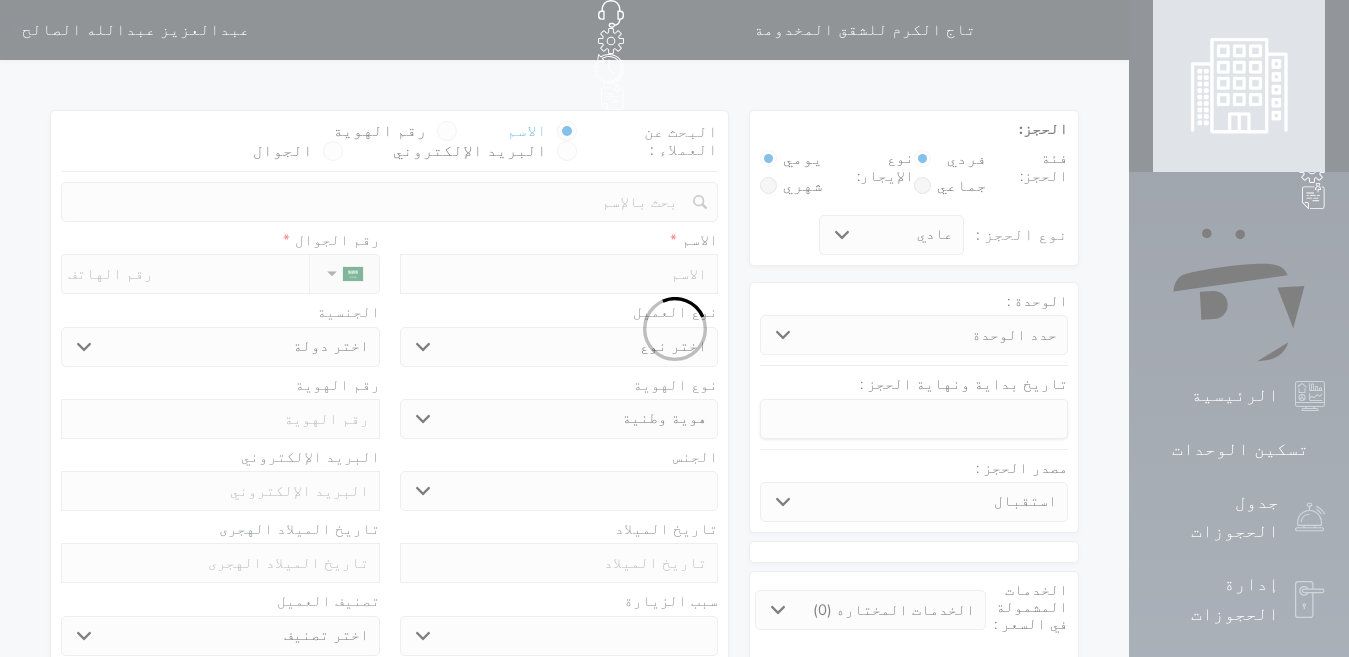 select 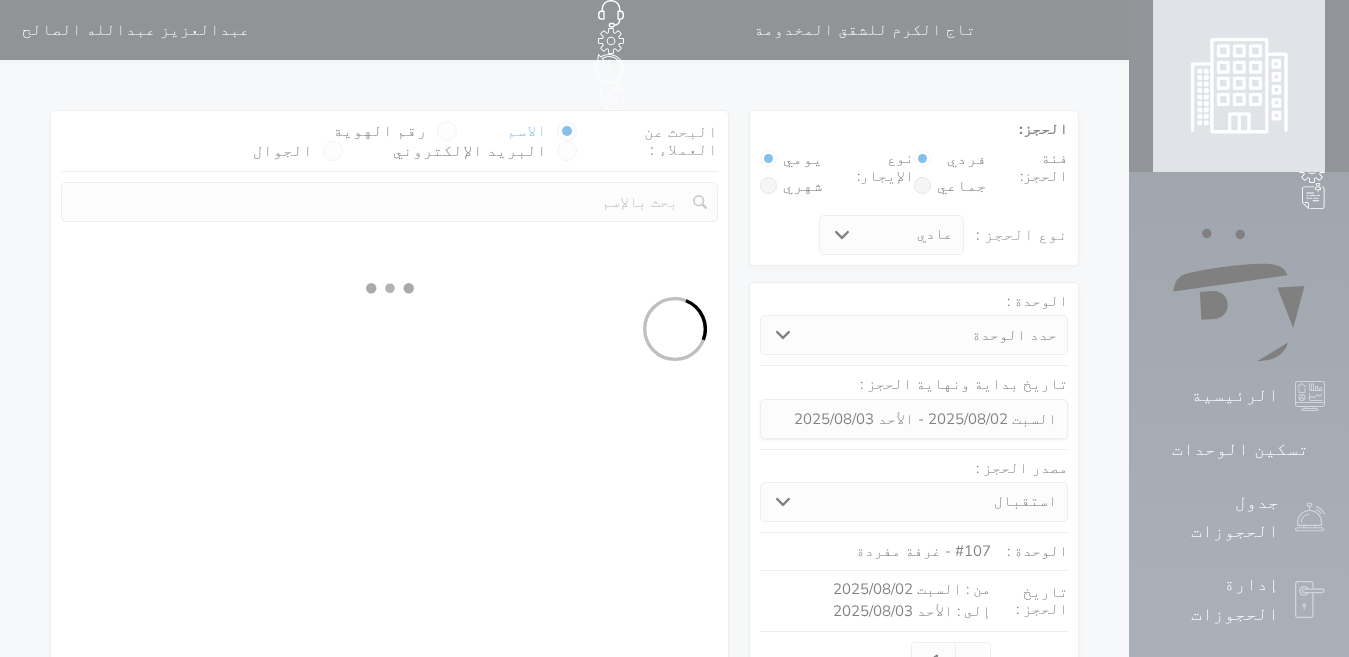 select 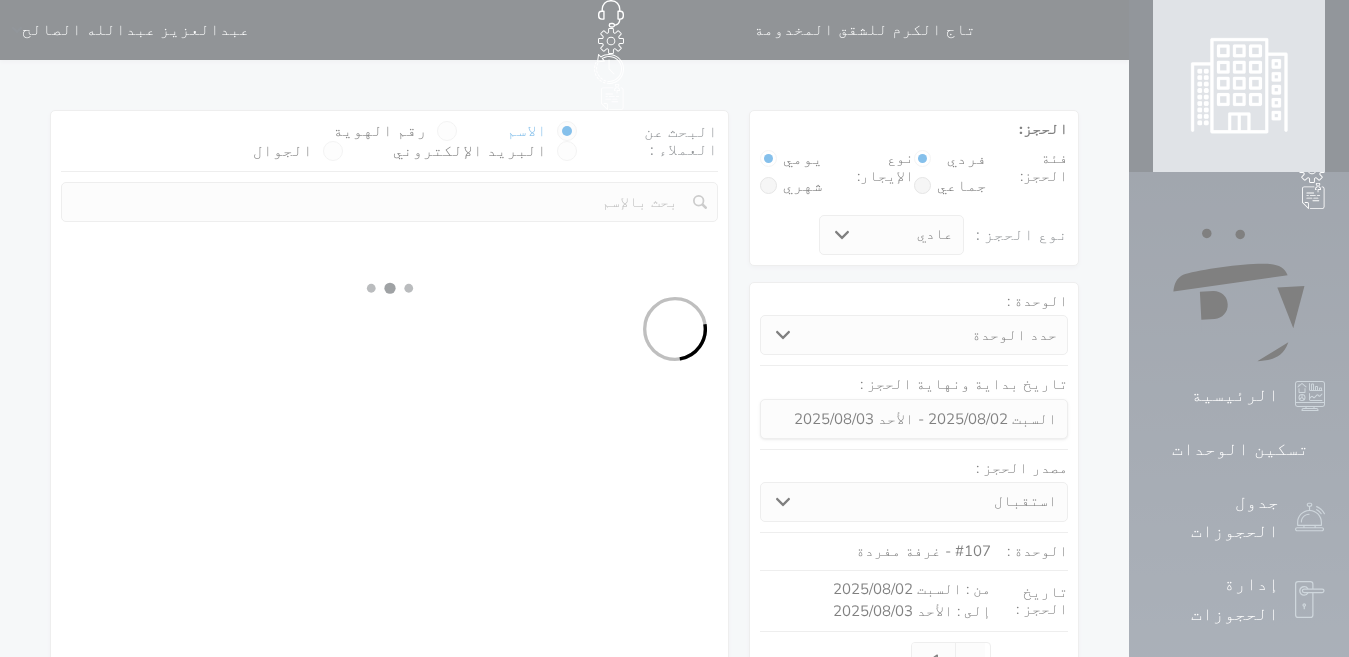 select on "113" 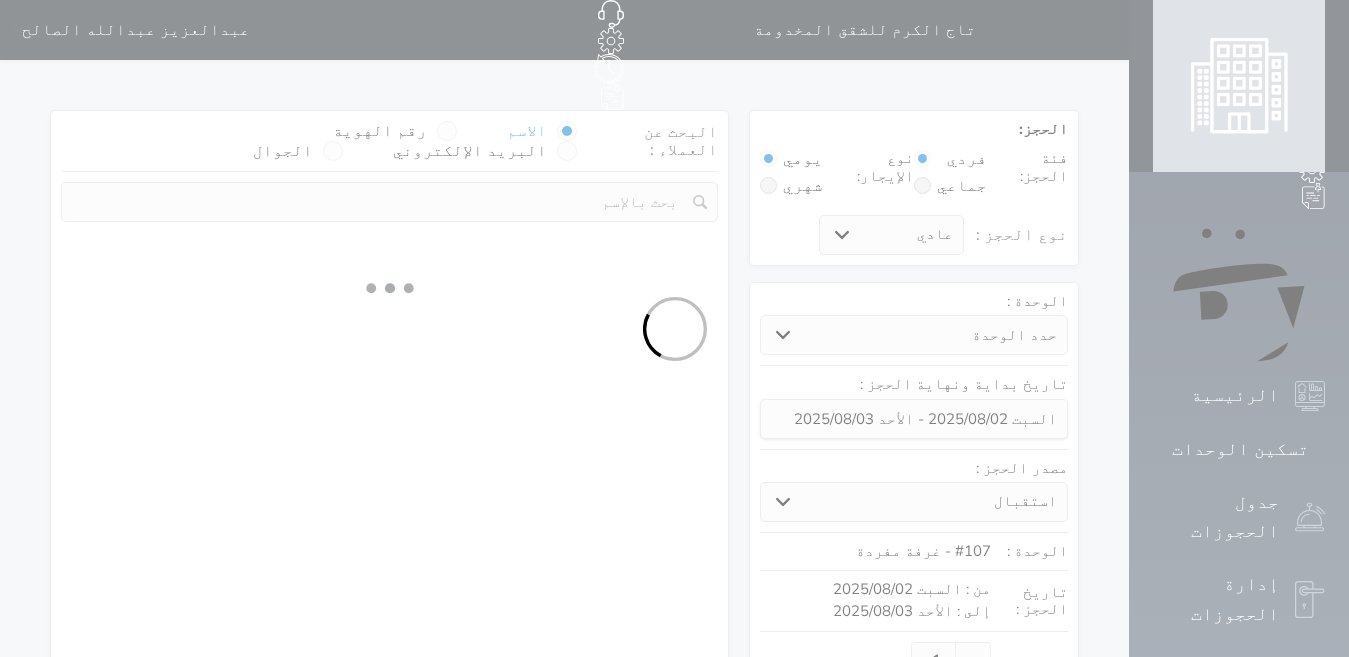 select on "1" 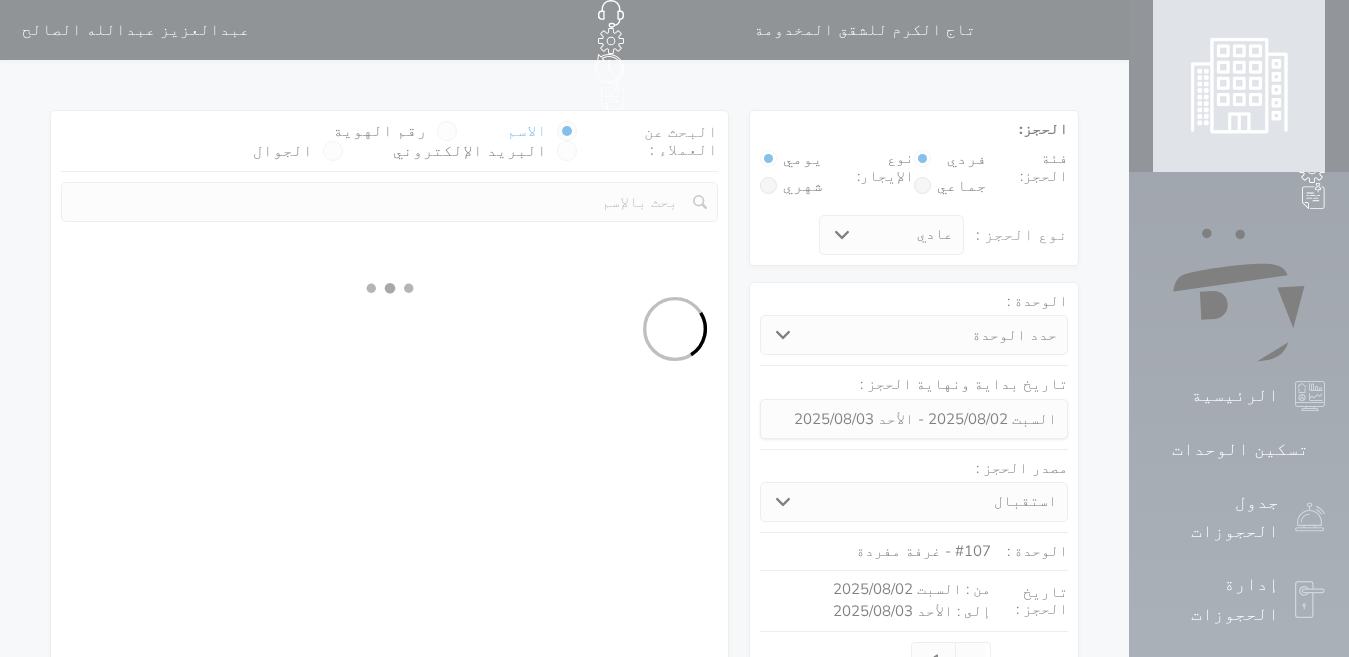 select 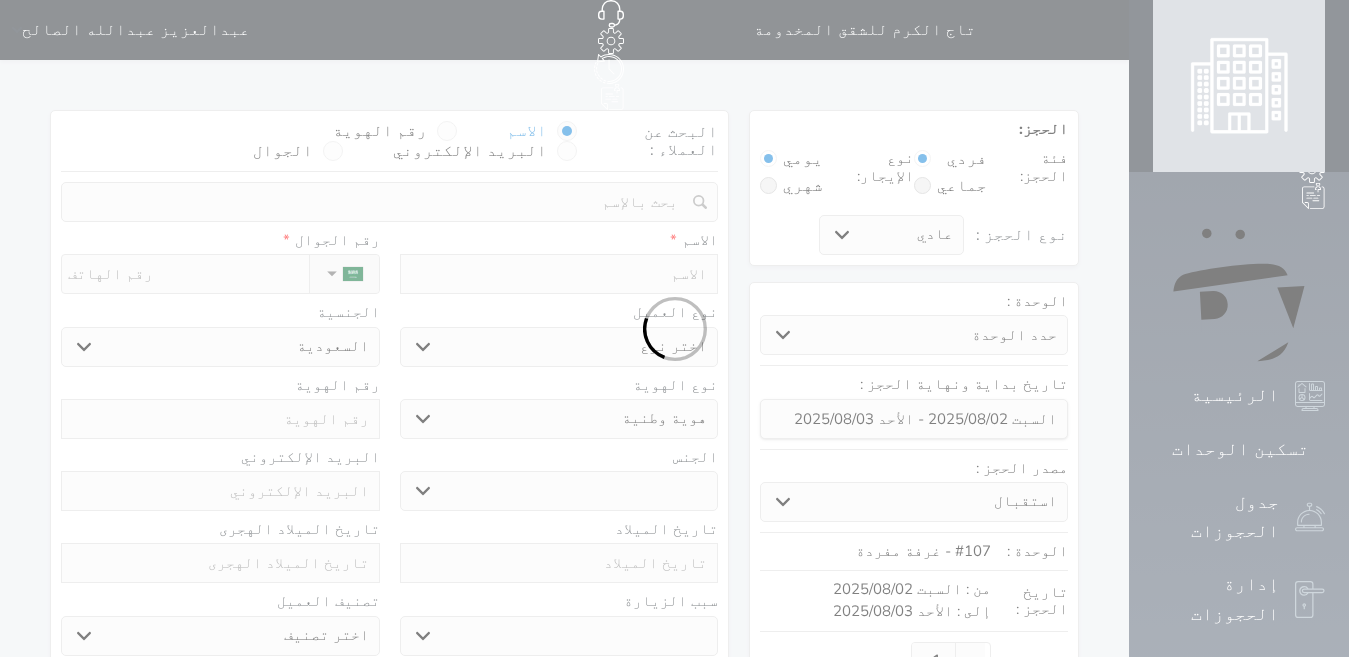 select 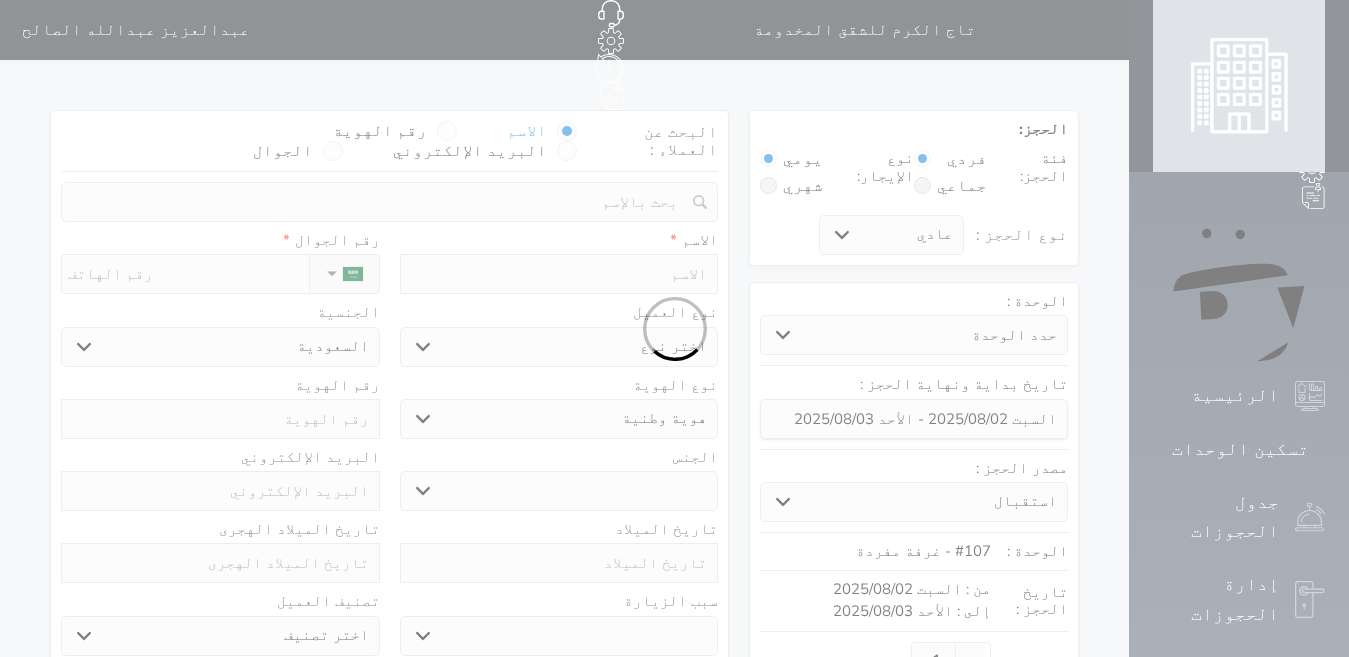 select 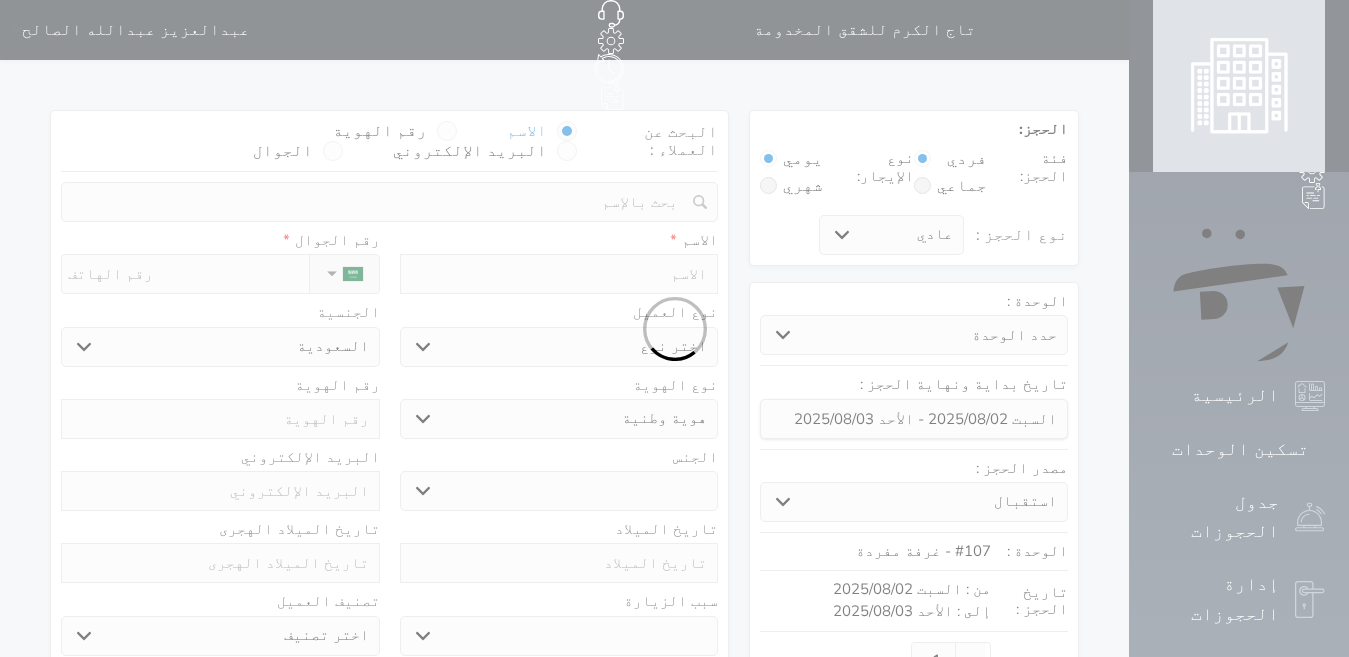 select 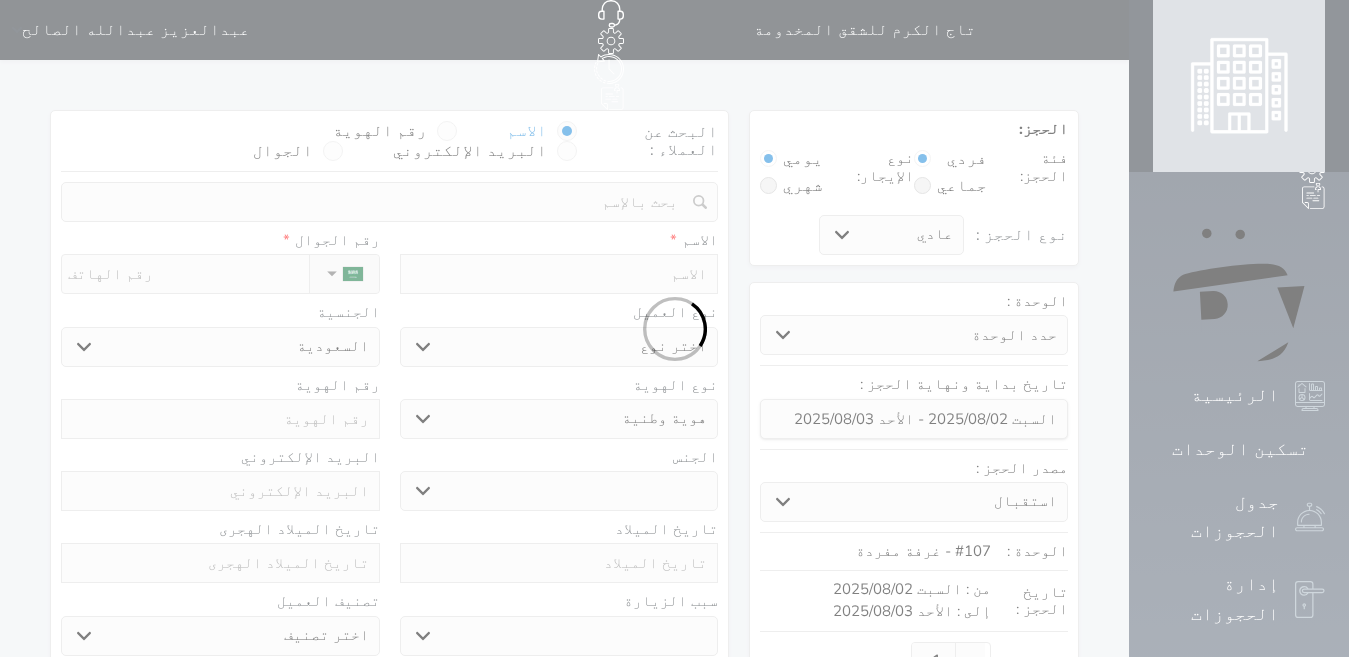 click at bounding box center [674, 328] 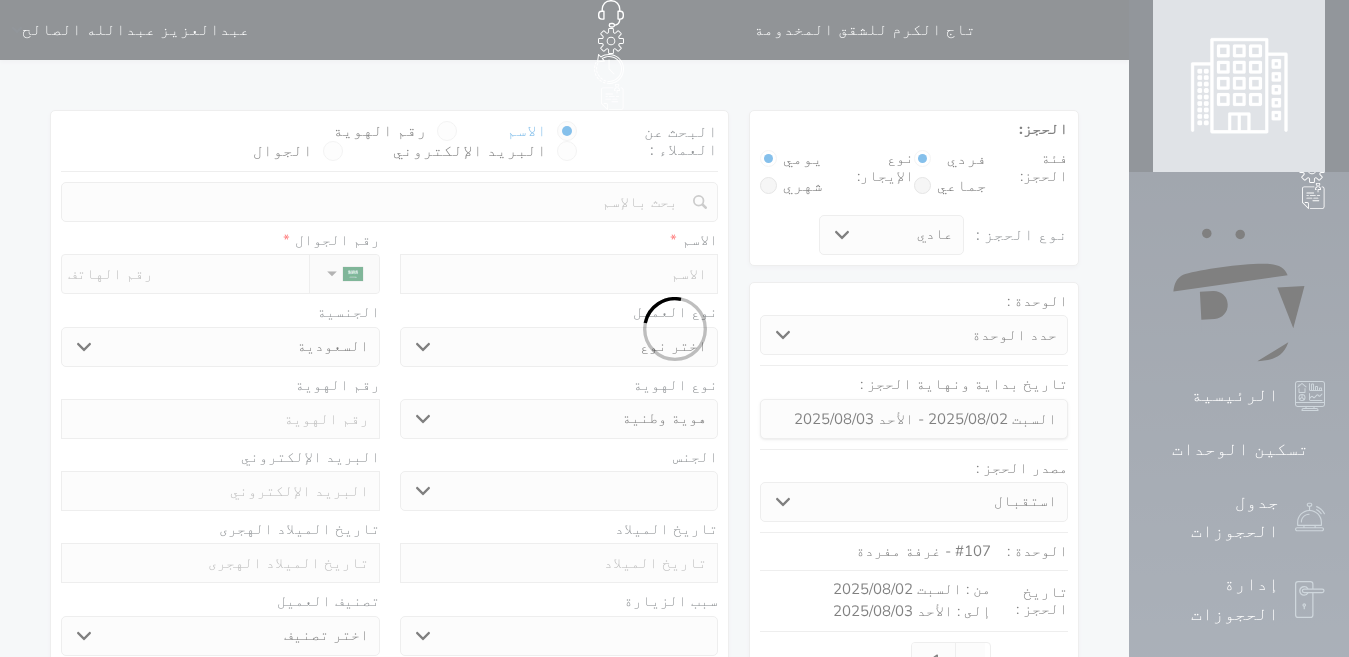 select 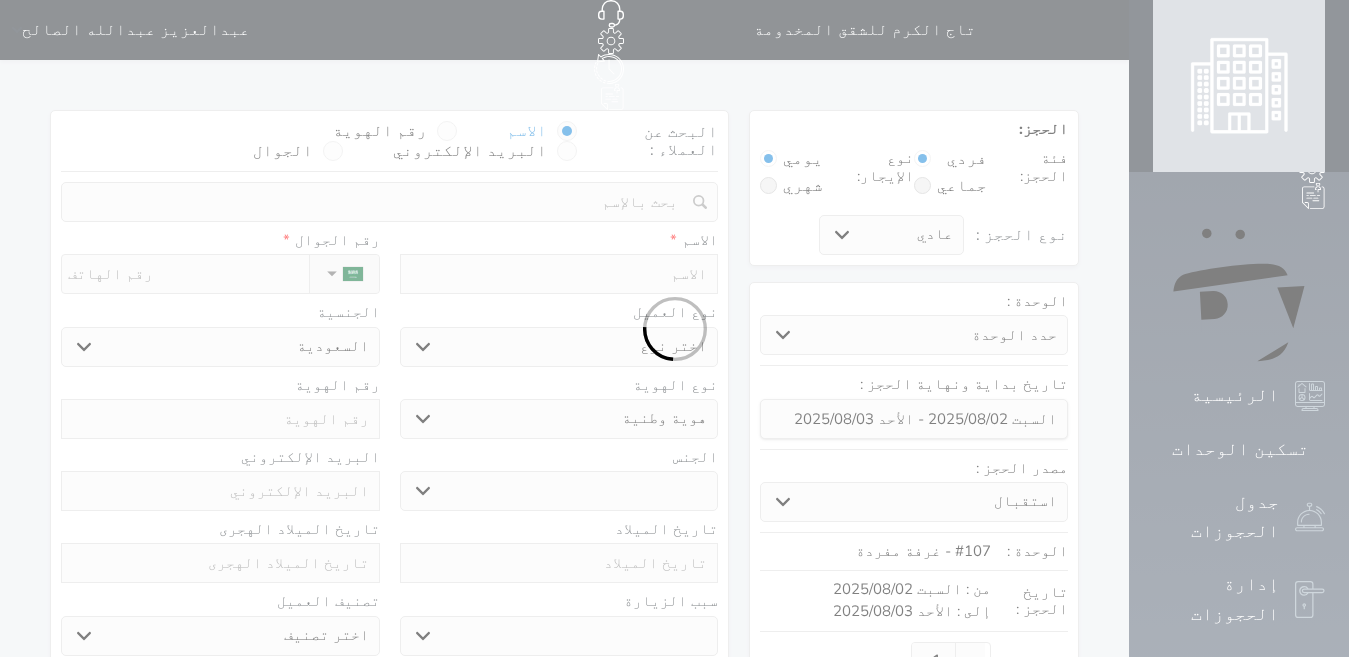 select 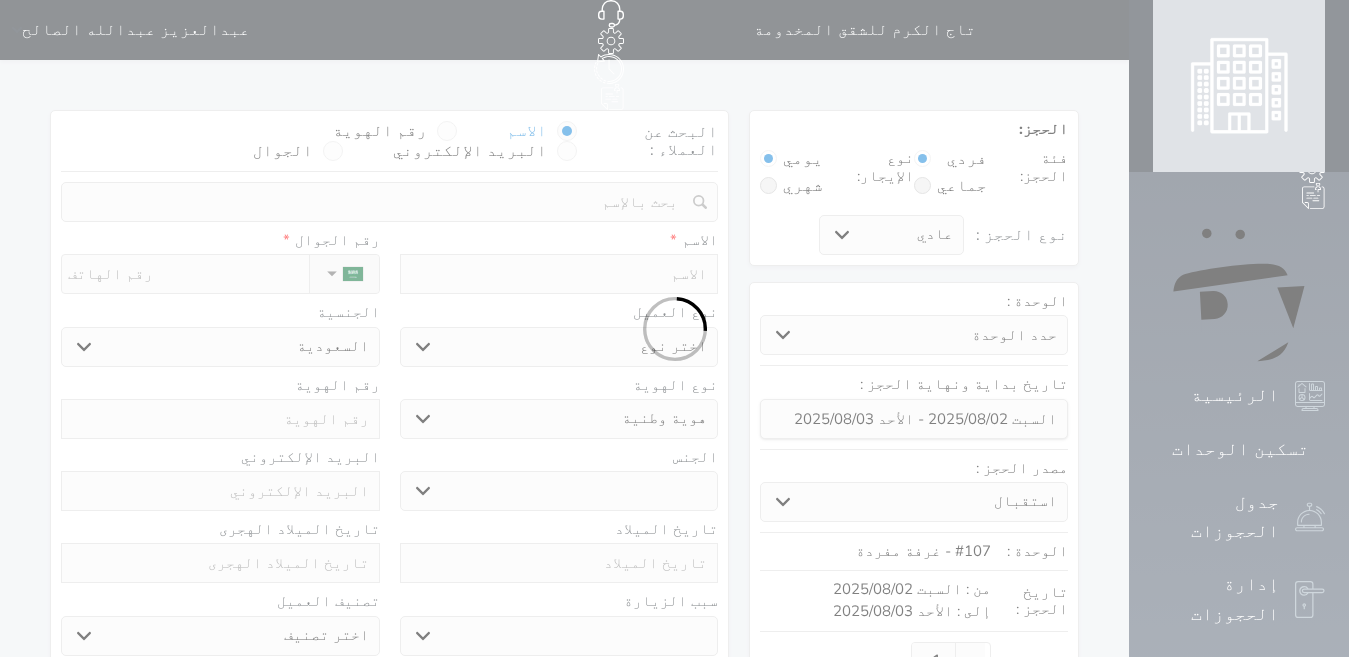 select 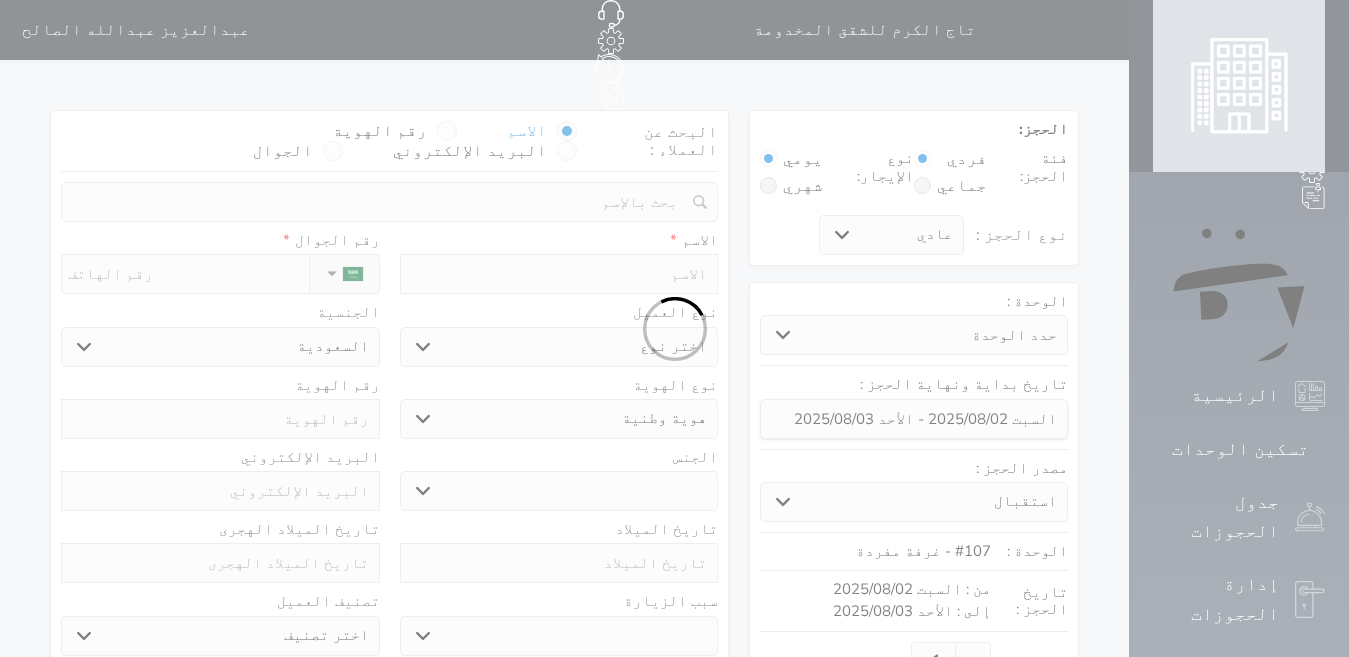 select 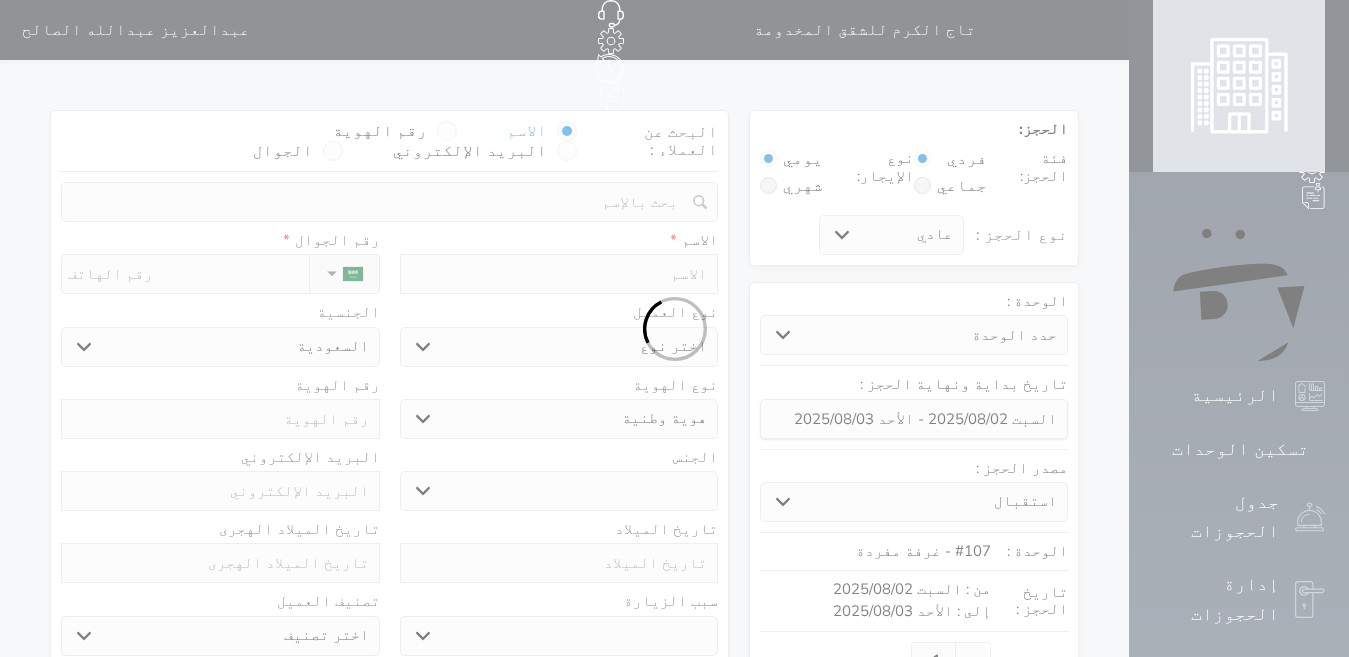 select on "1" 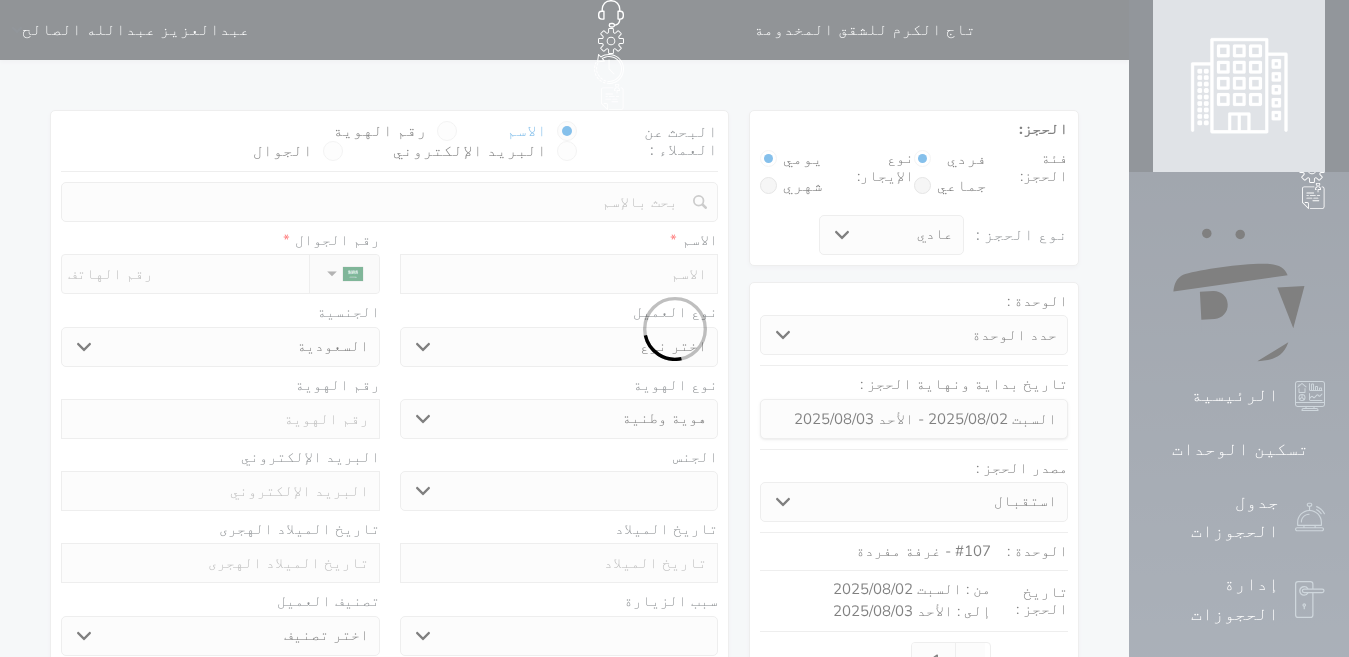 select on "7" 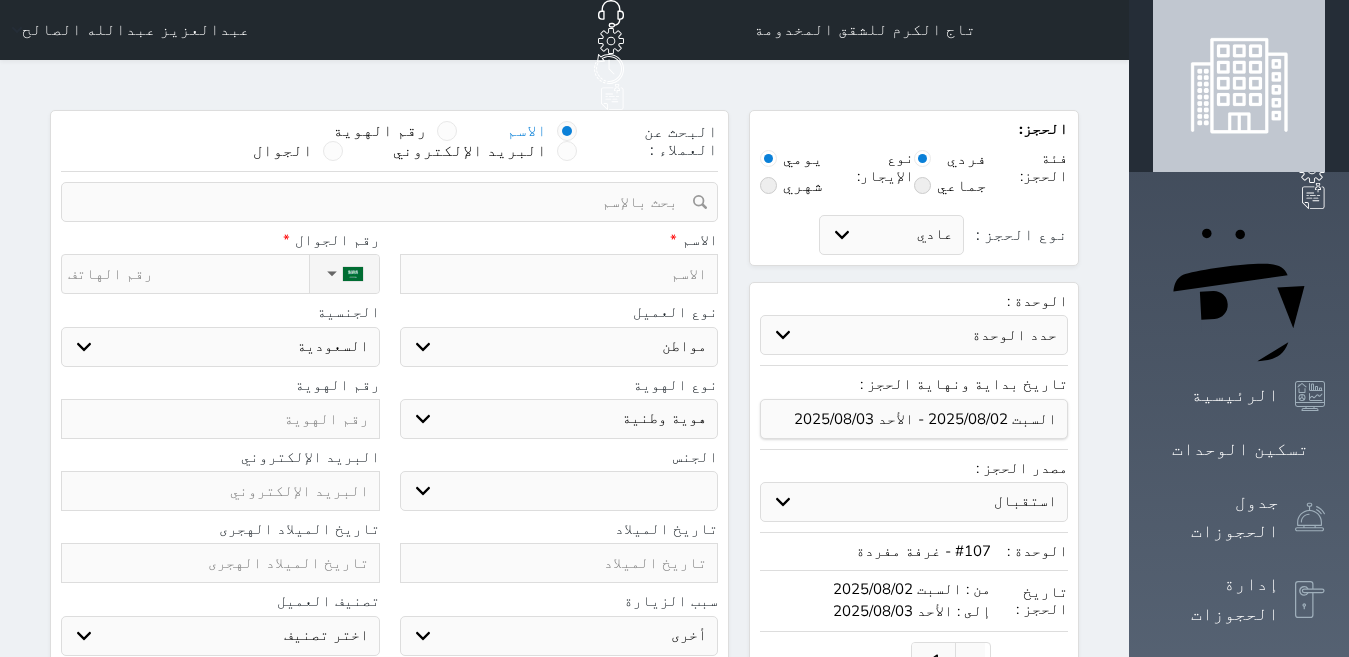 click at bounding box center (559, 274) 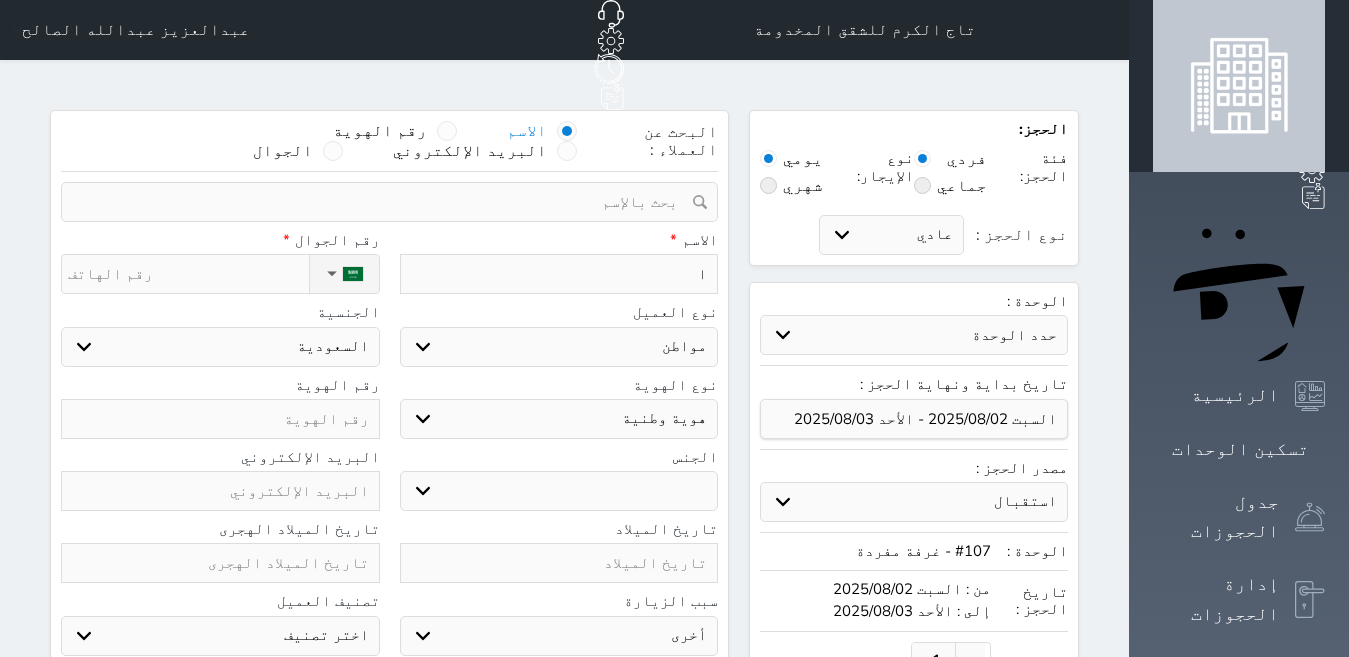 type on "اب" 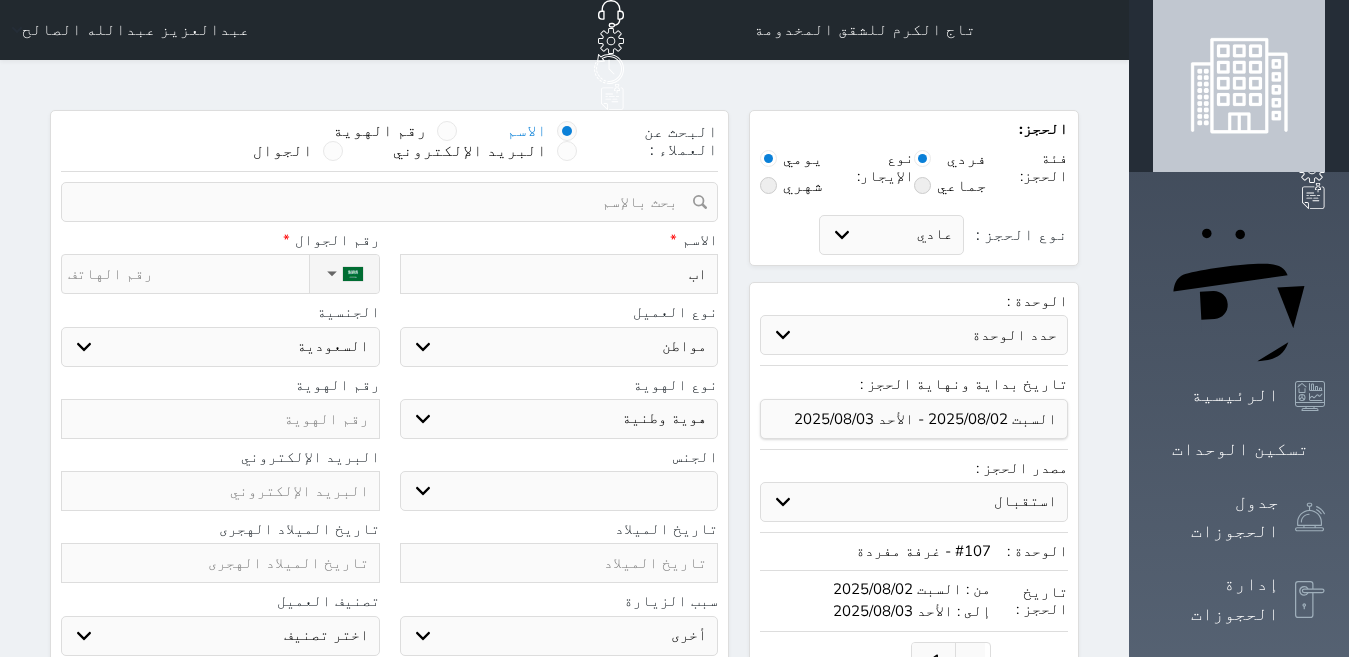 type on "ابن" 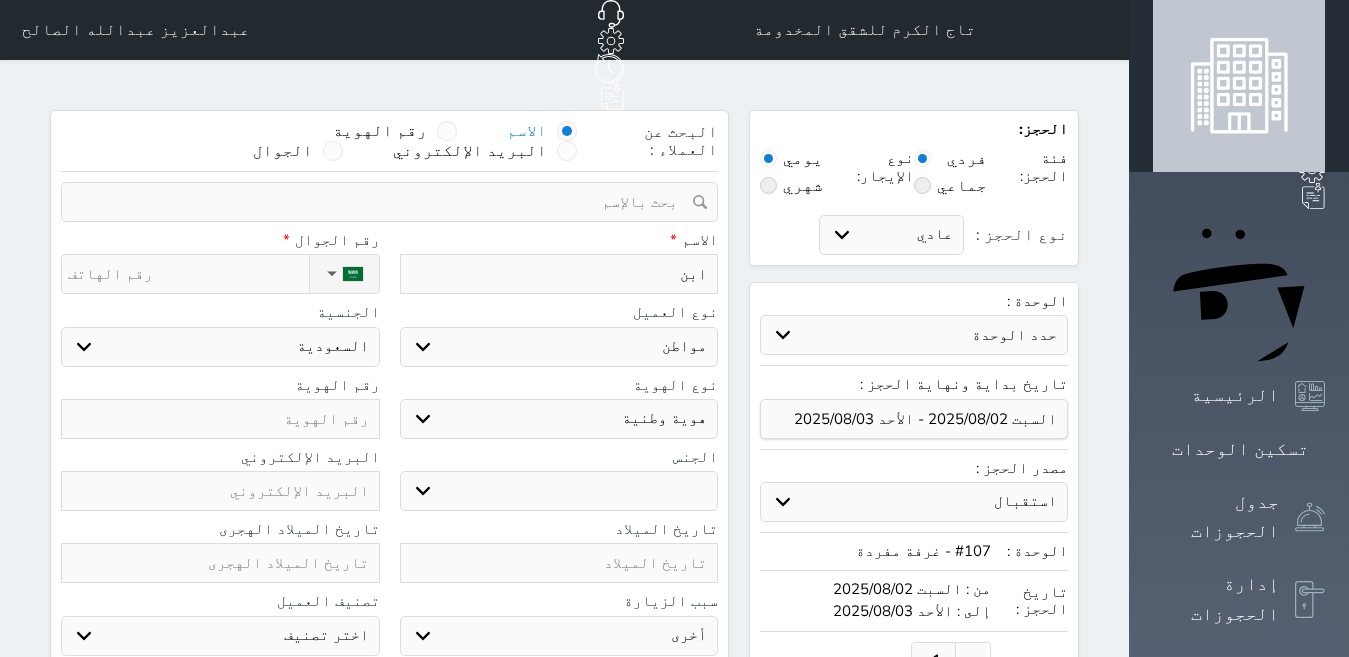 type on "ابنا" 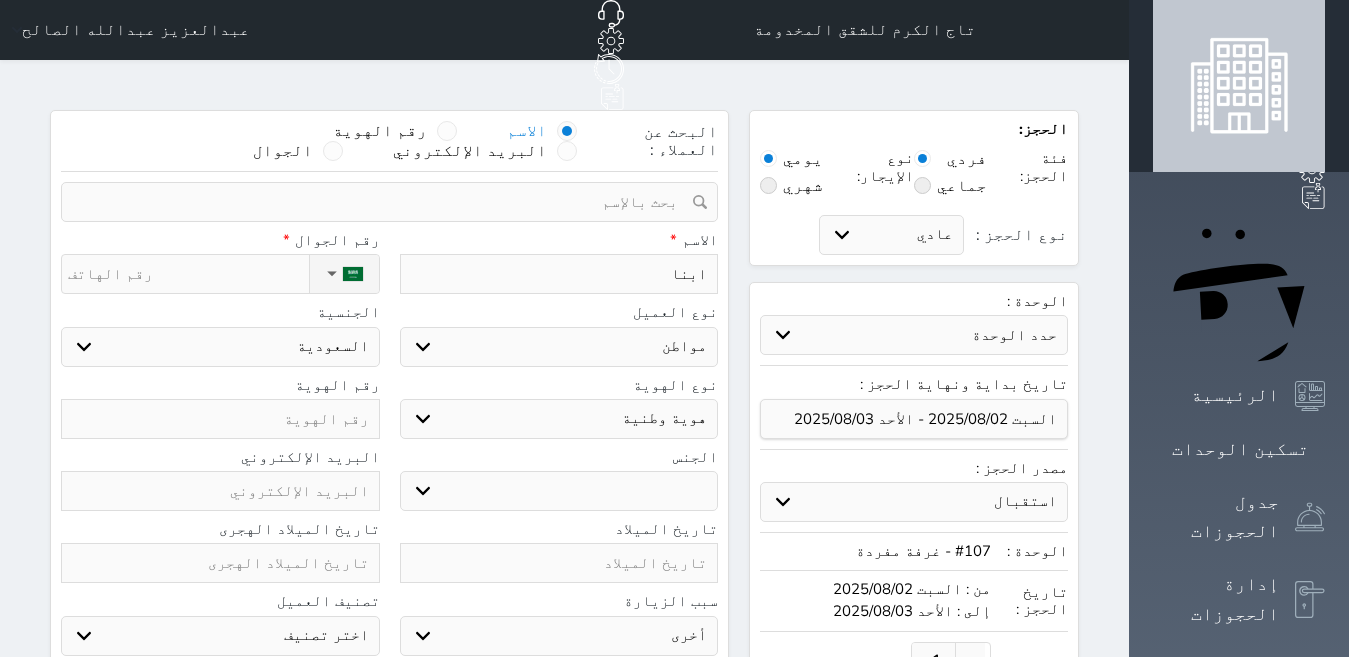 type on "ابناء" 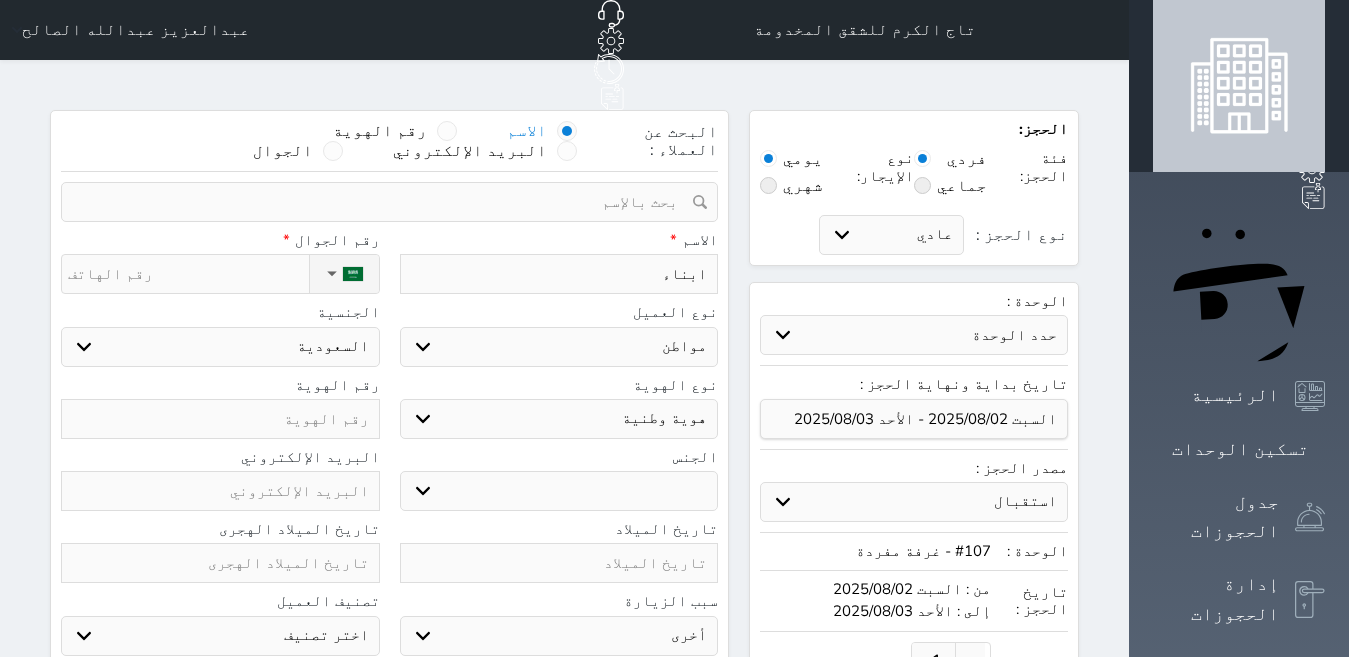 select 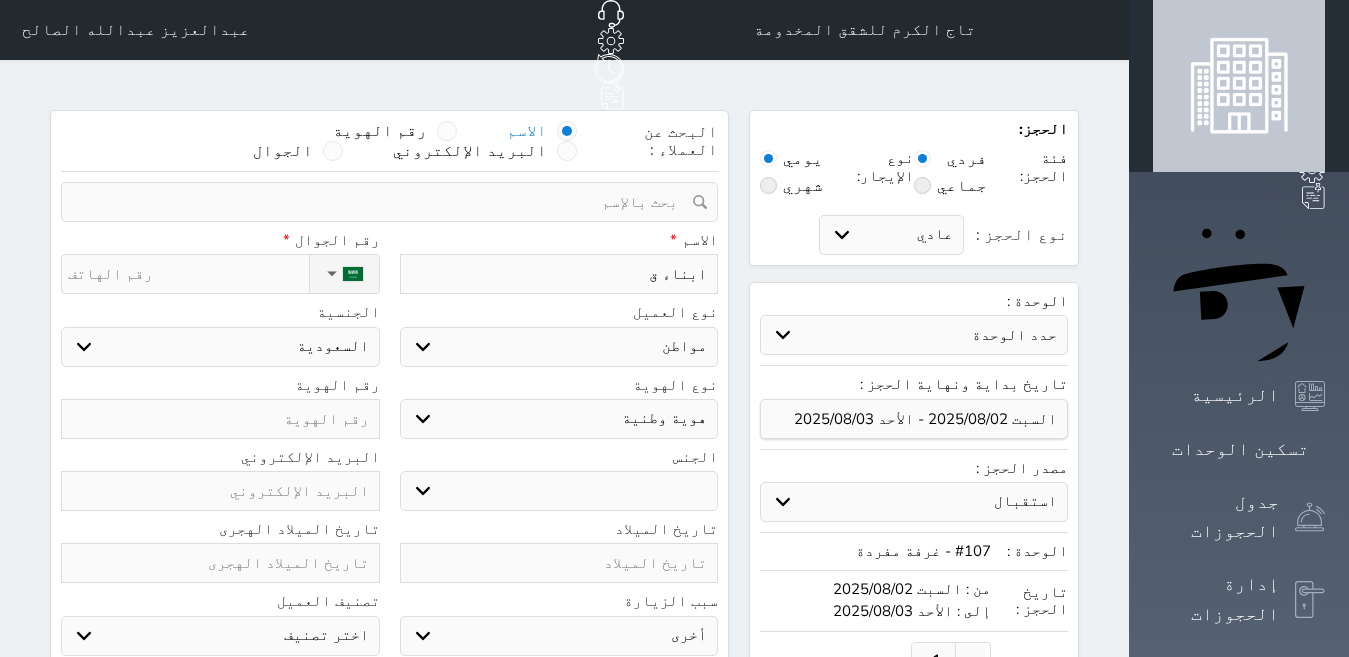 type on "ابناء قا" 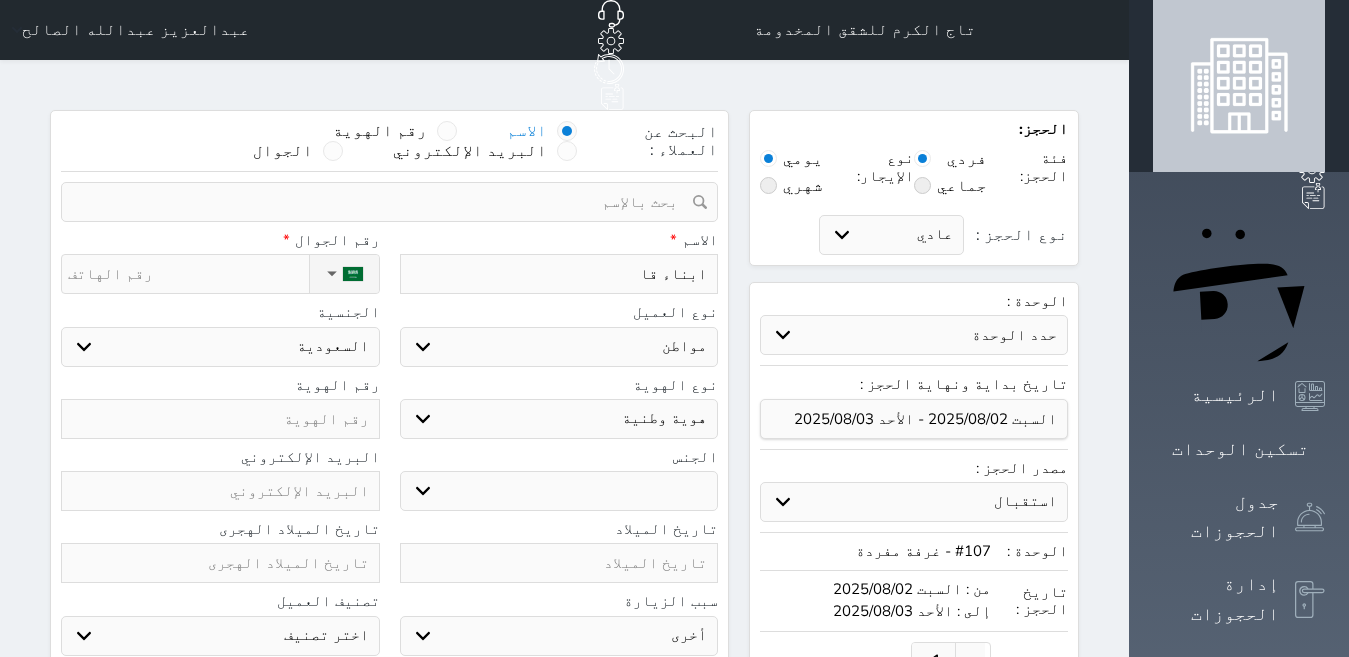 type on "ابناء قاس" 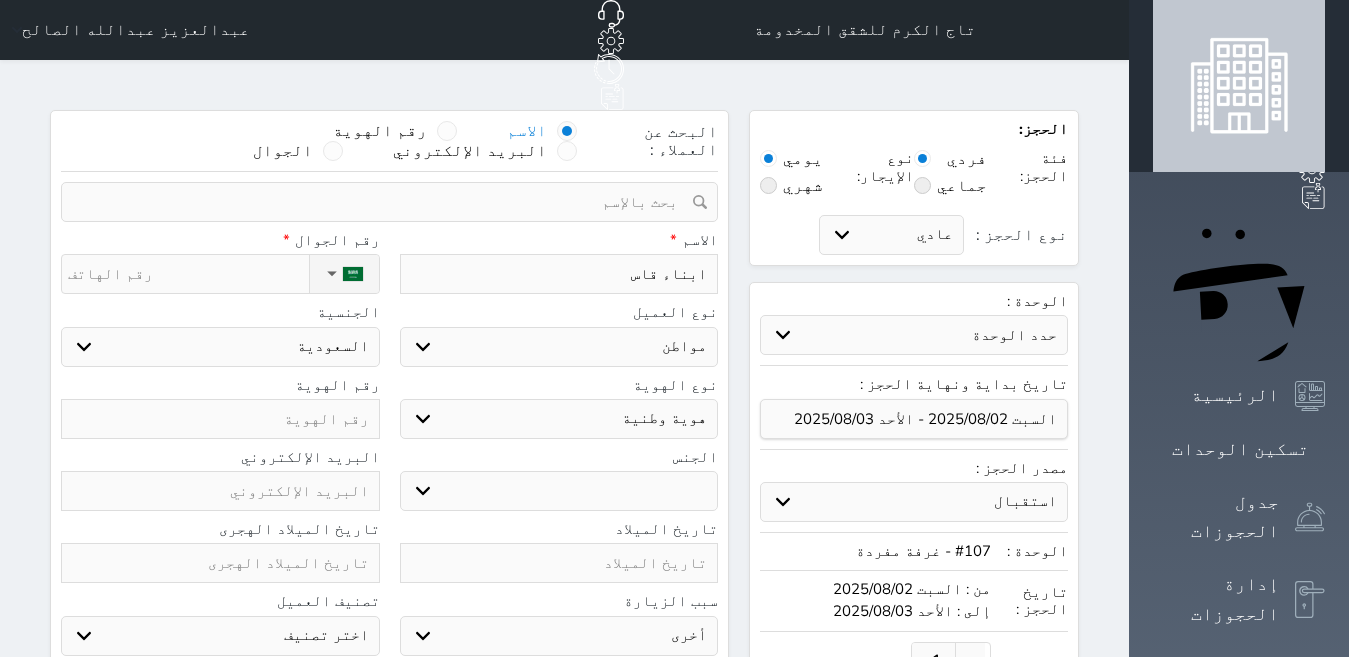 type on "ابناء قاسم" 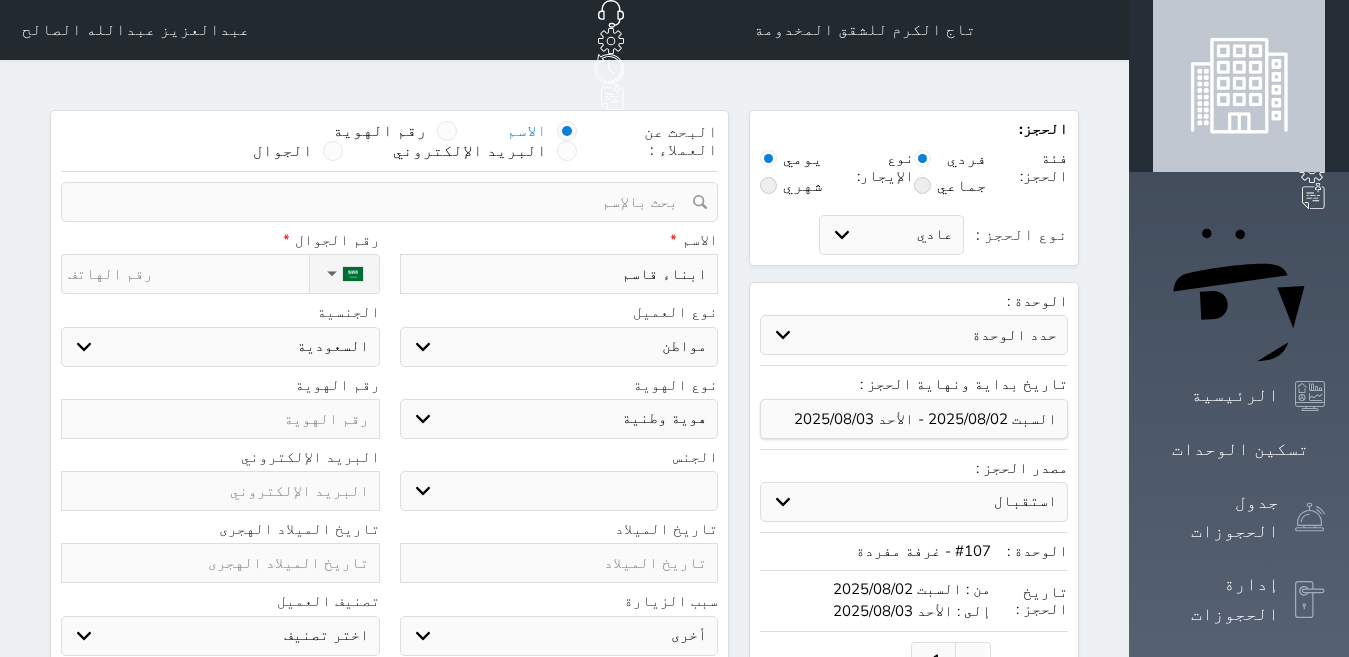 type on "ابناء قاسم" 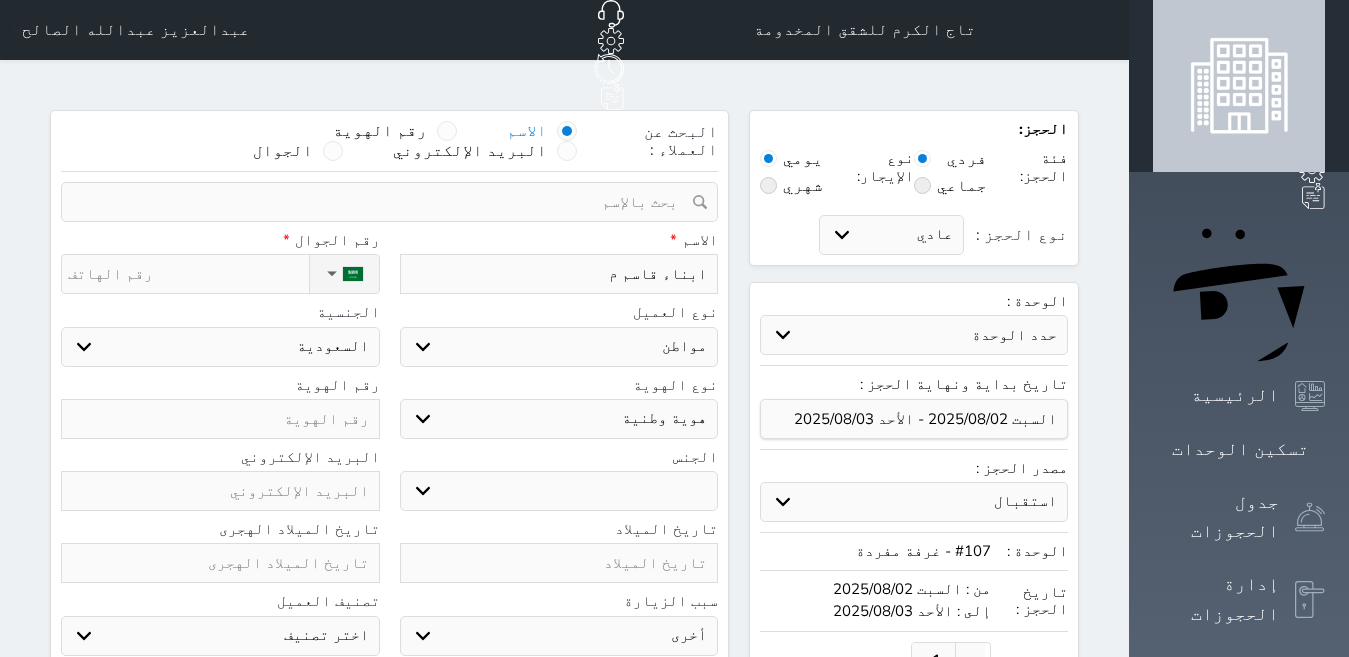 type on "ابناء قاسم مح" 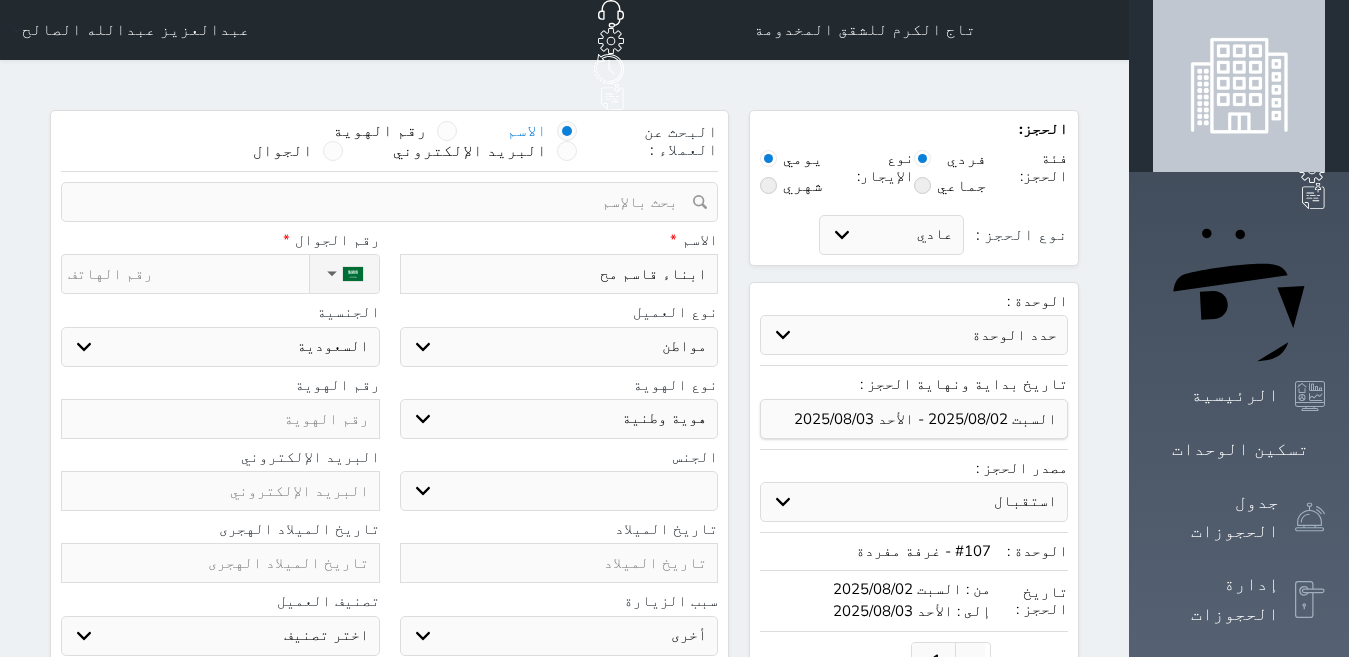 type on "ابناء قاسم محم" 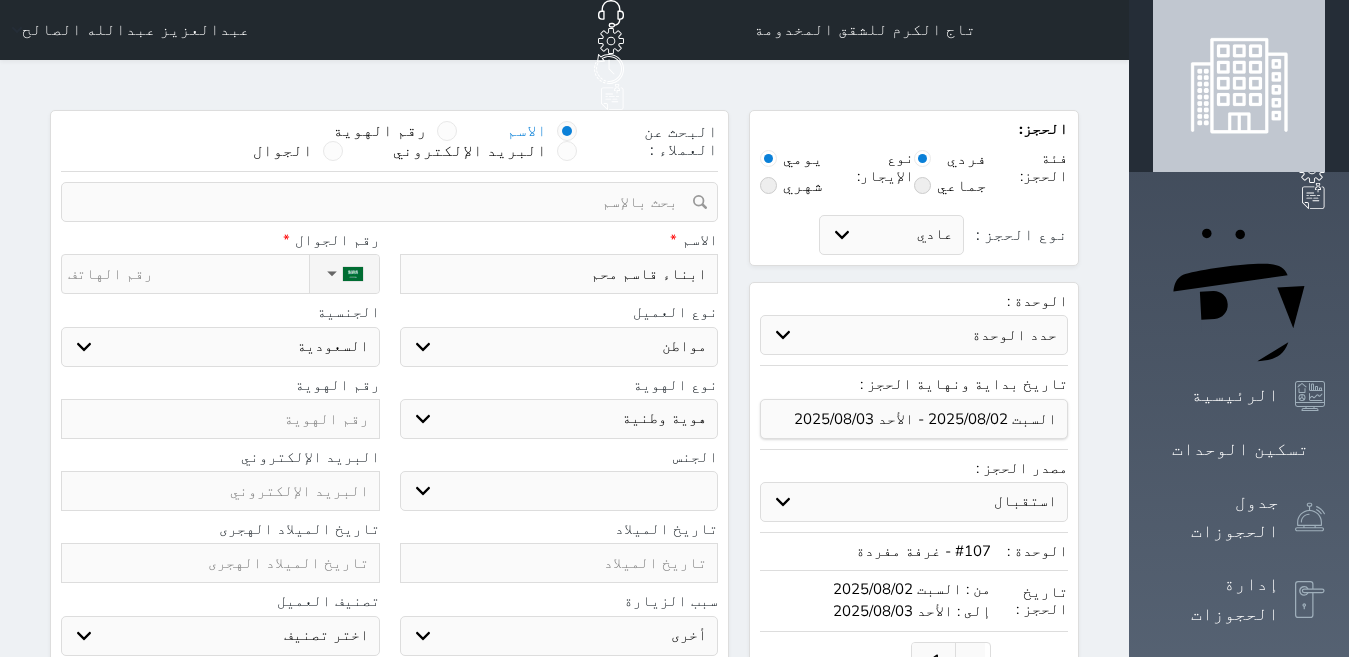 type on "ابناء قاسم محمد" 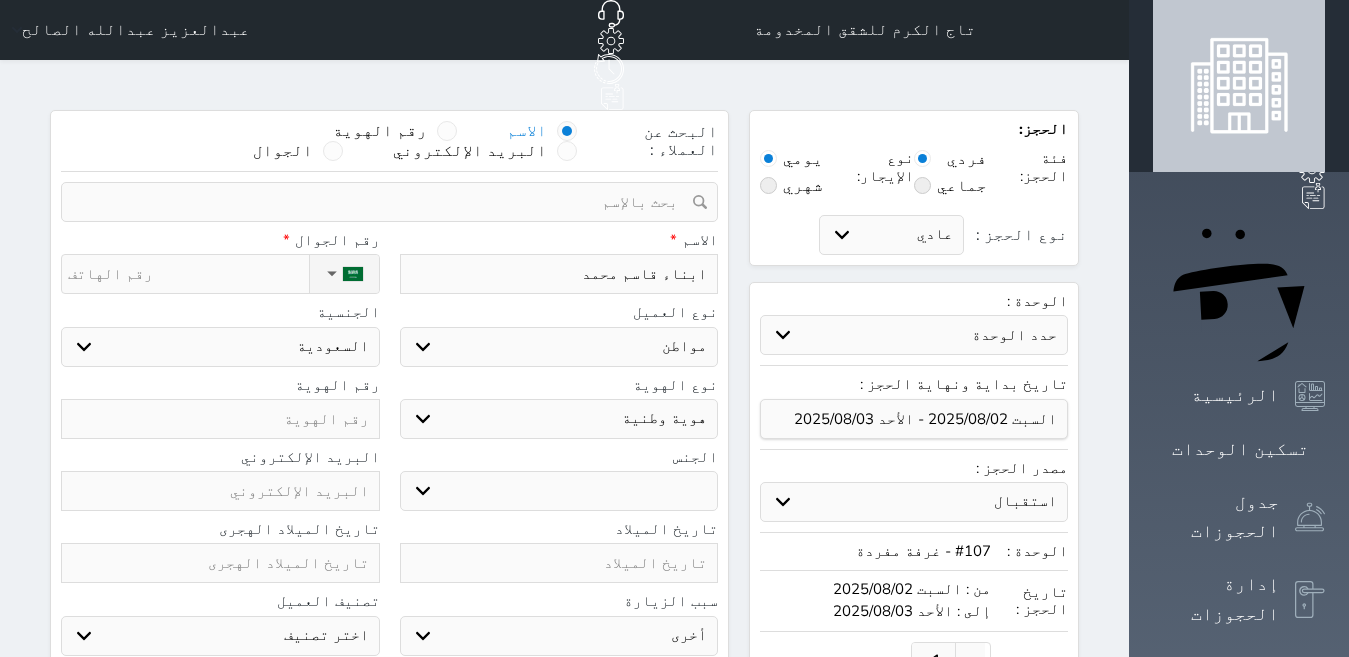 type on "ابناء قاسم محمد" 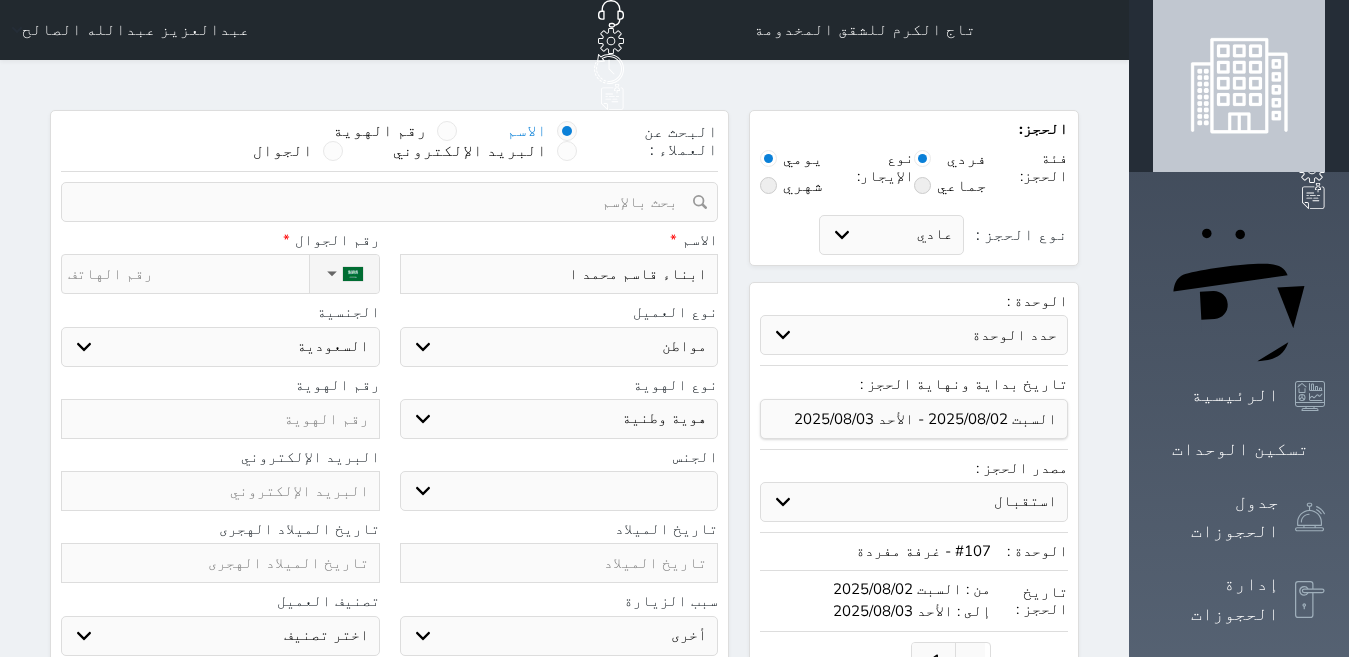 type on "ابناء قاسم محمد اح" 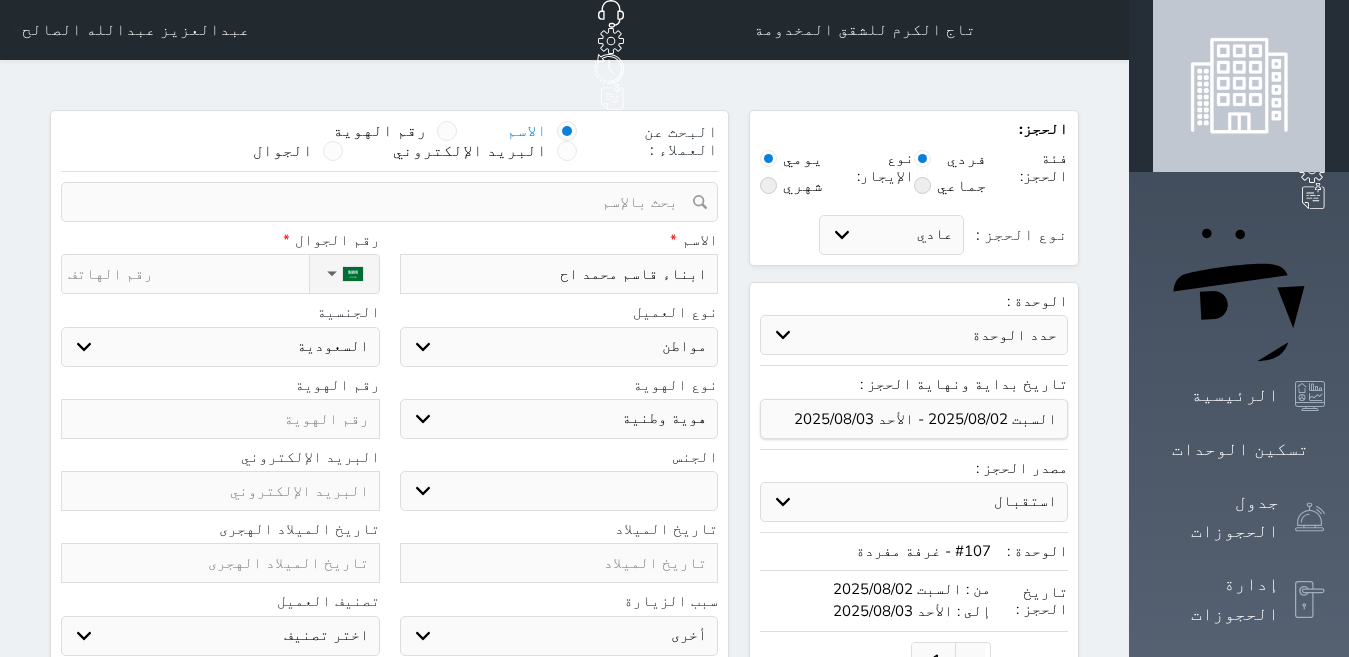type on "ابناء قاسم محمد احم" 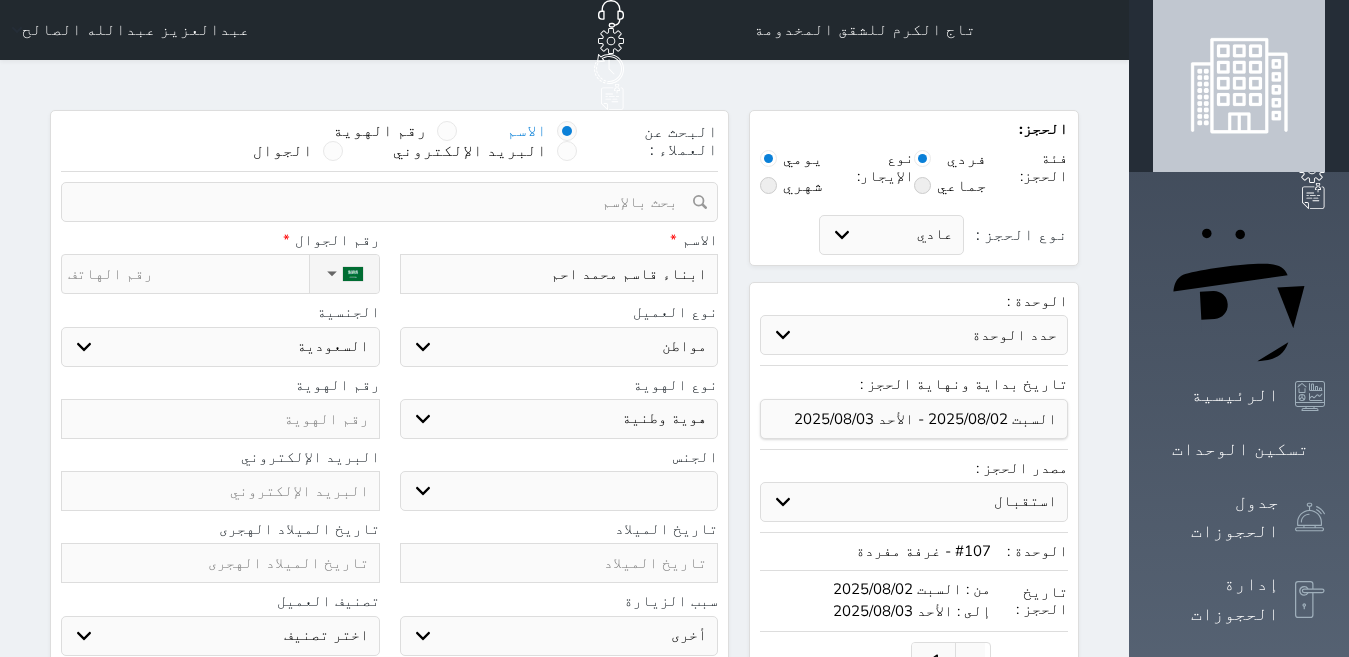 type on "ابناء قاسم محمد احمد" 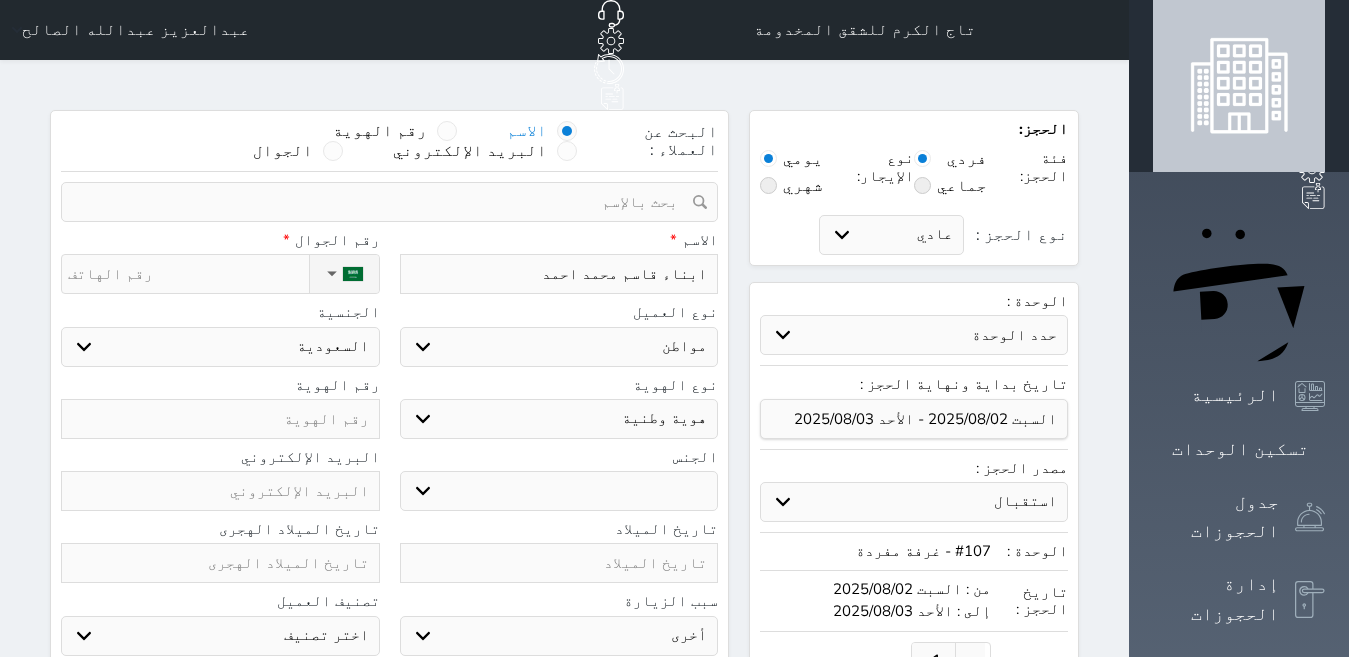 type on "ابناء قاسم محمد احمد" 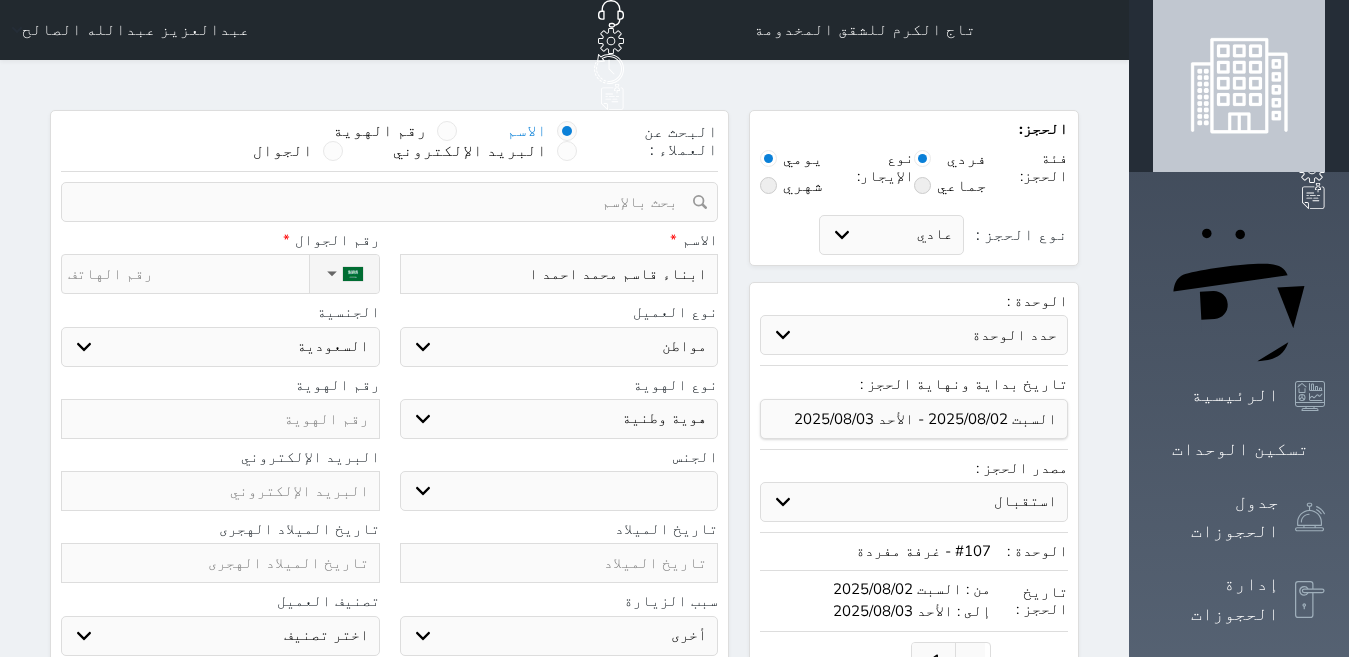 type on "ابناء قاسم محمد احمد ال" 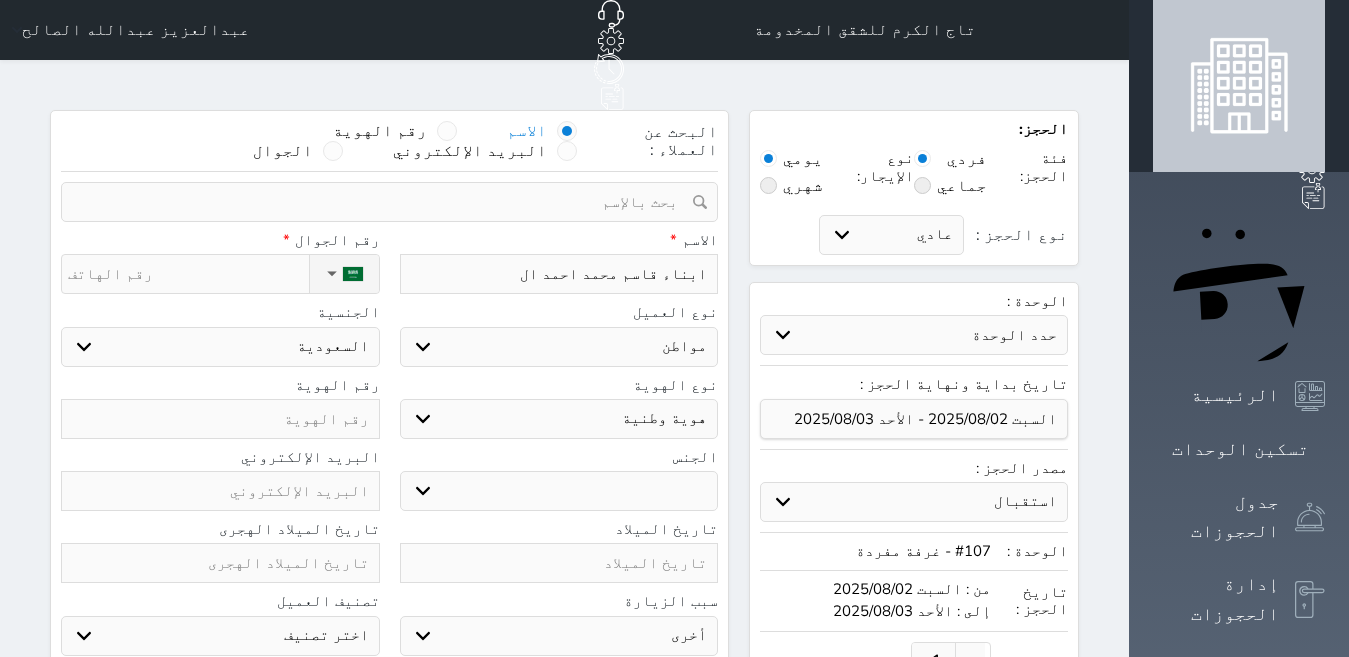 type on "ابناء قاسم محمد احمد الد" 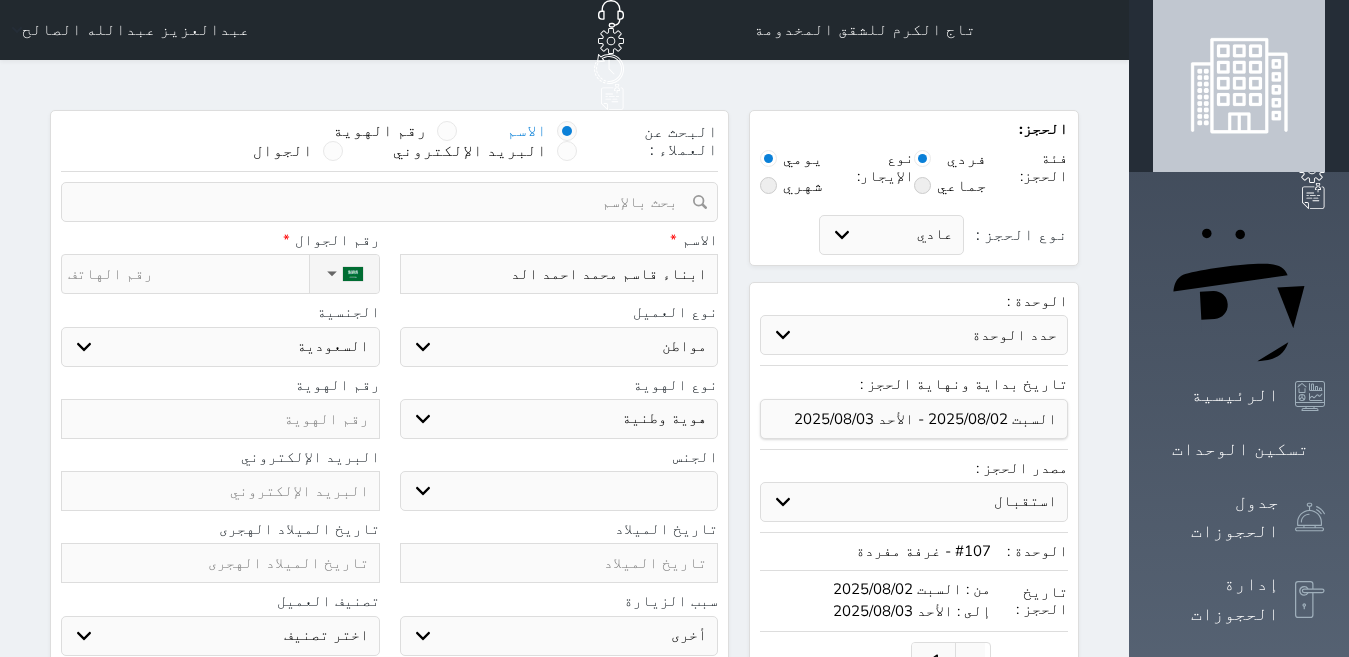 type on "ابناء قاسم محمد احمد الدر" 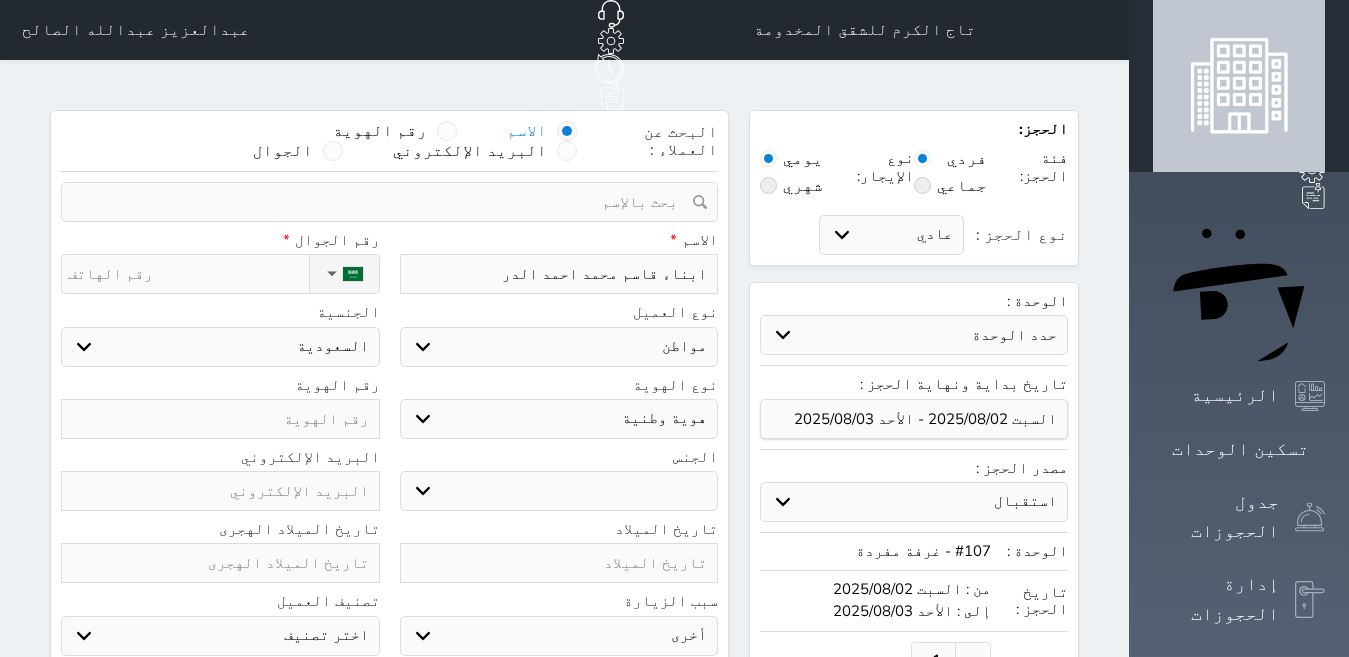 type on "ابناء قاسم محمد احمد الدرو" 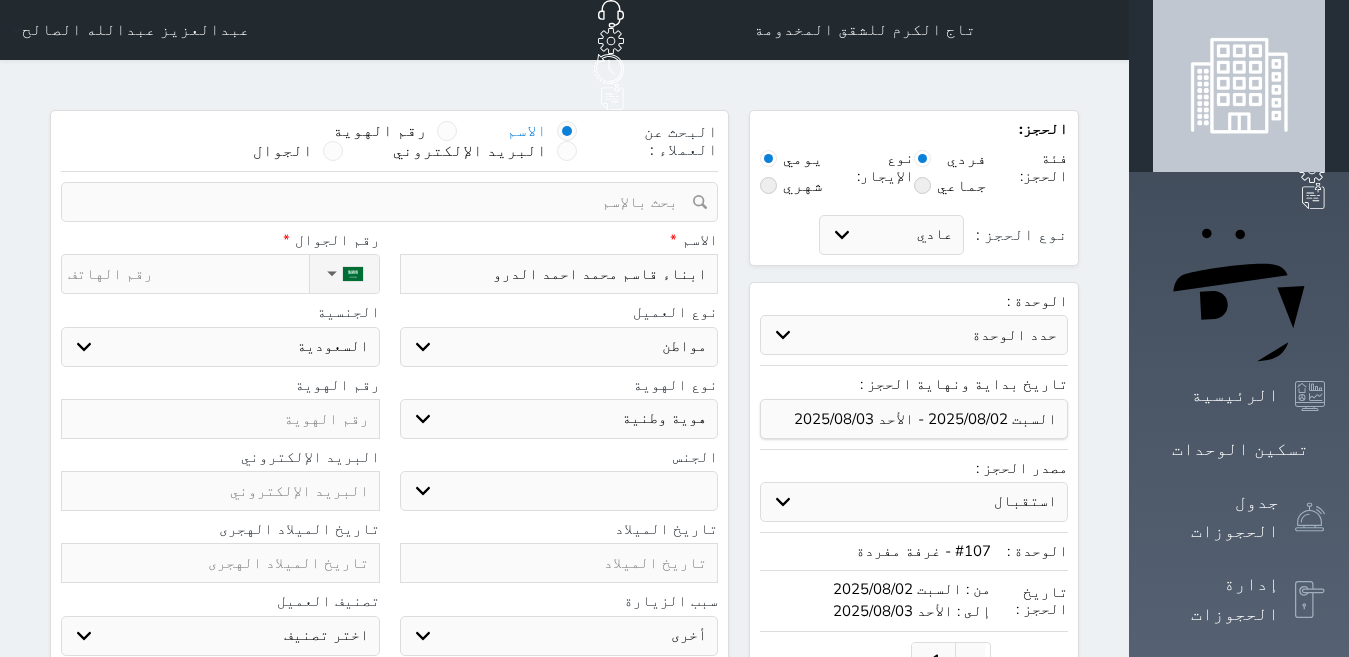 type on "ابناء قاسم محمد احمد الدروب" 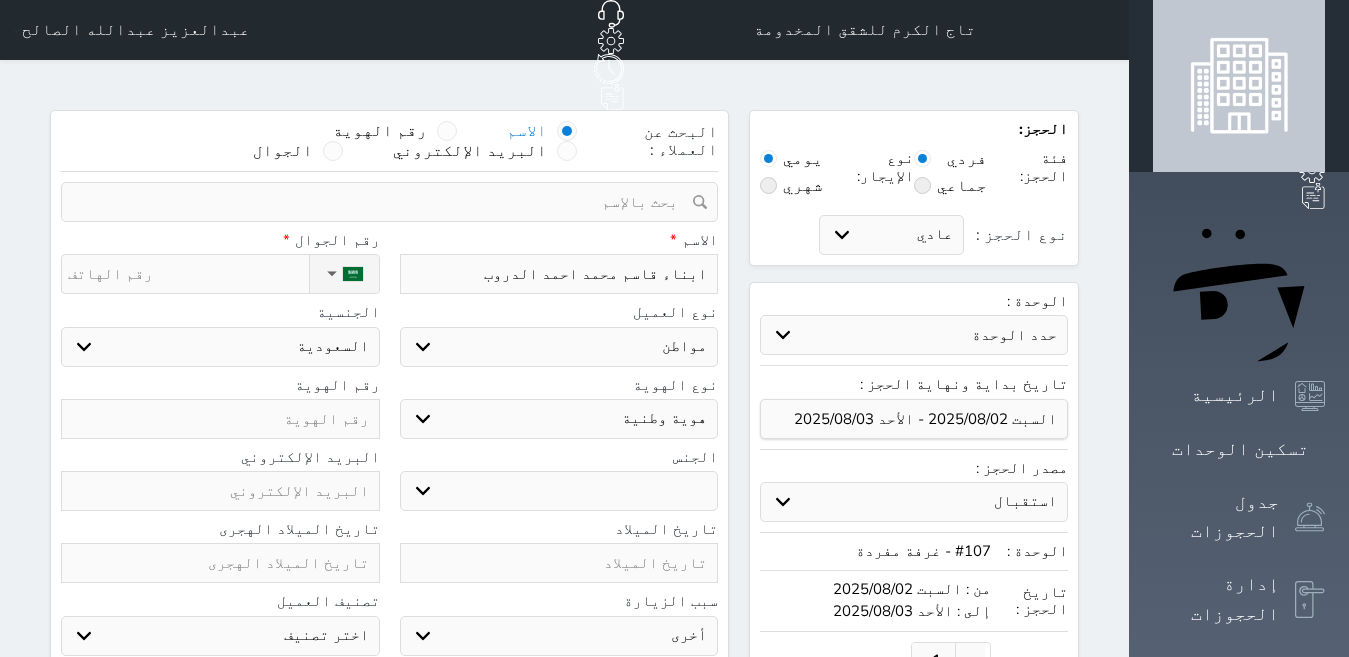 type on "ابناء قاسم محمد احمد الدروبش" 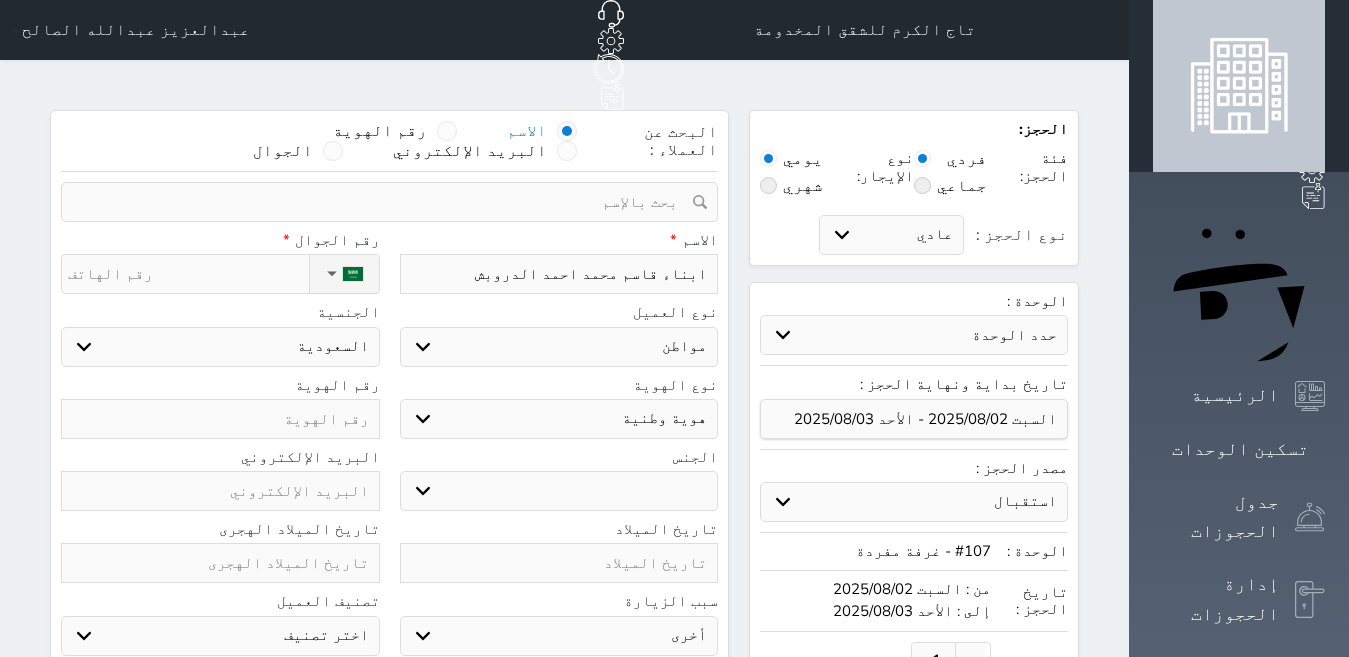 type on "ابناء قاسم محمد احمد الدروبش" 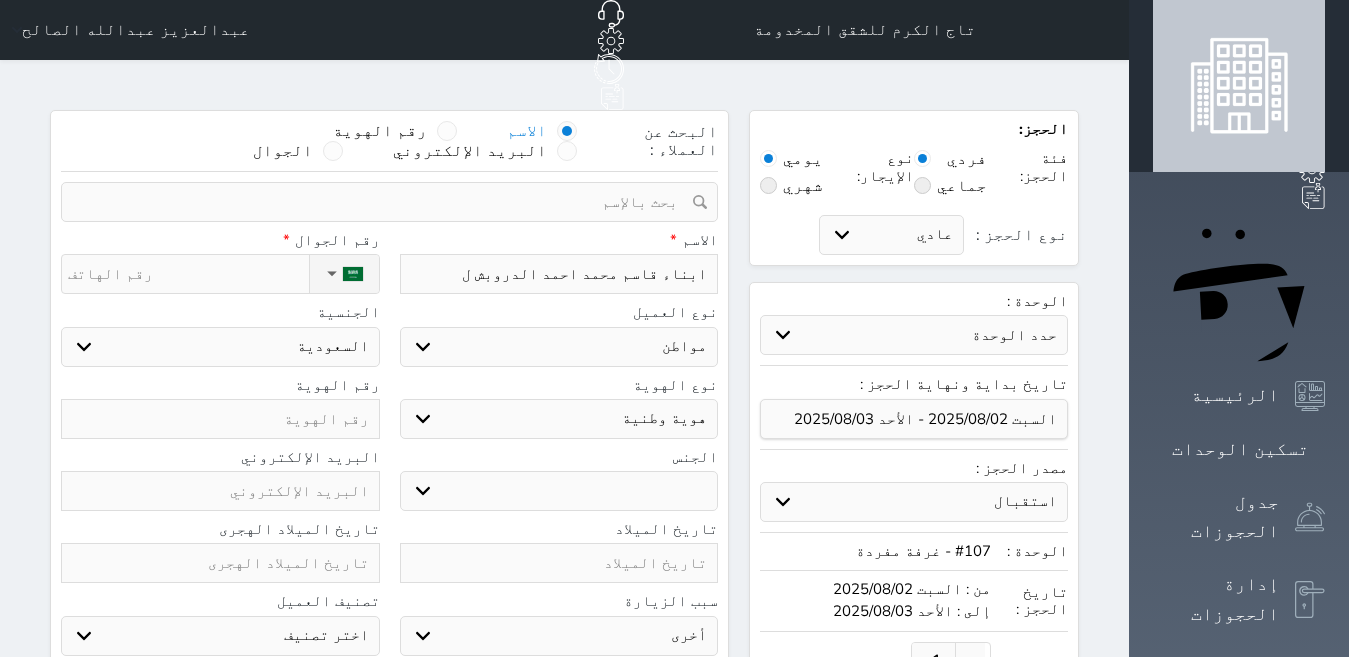 type on "ابناء قاسم محمد احمد الدروبش لل" 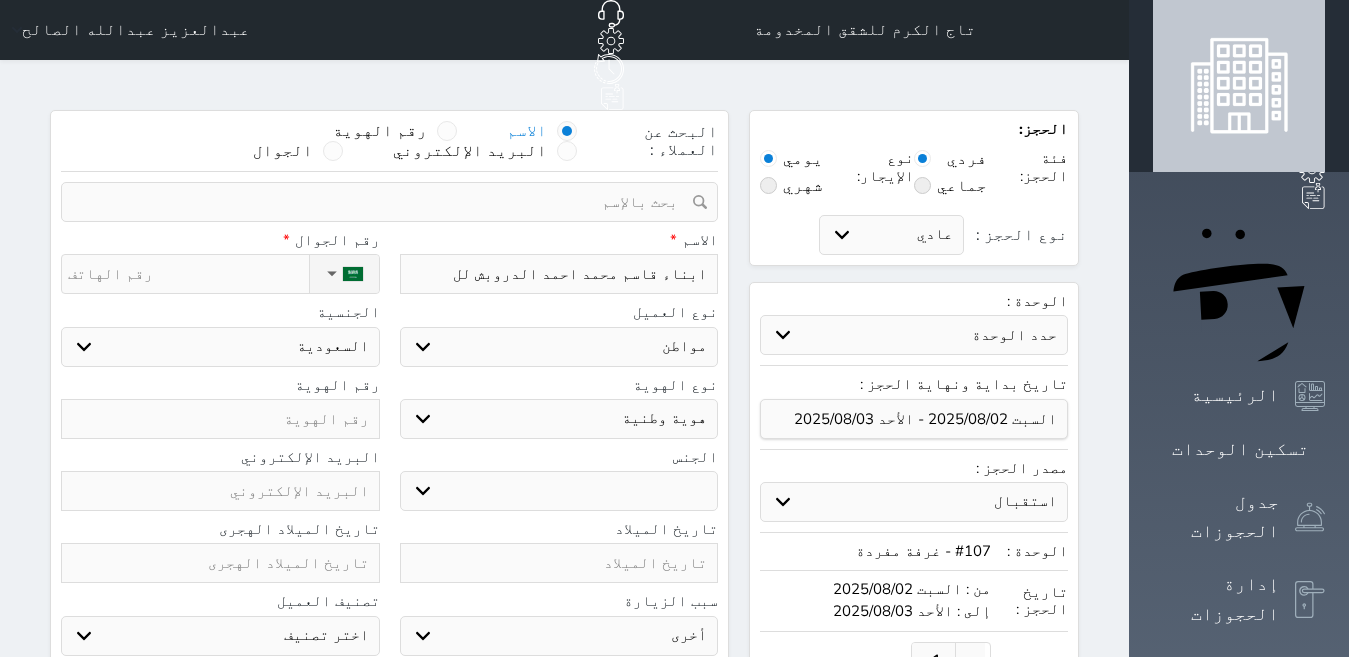 type on "ابناء قاسم محمد احمد الدروبش للت" 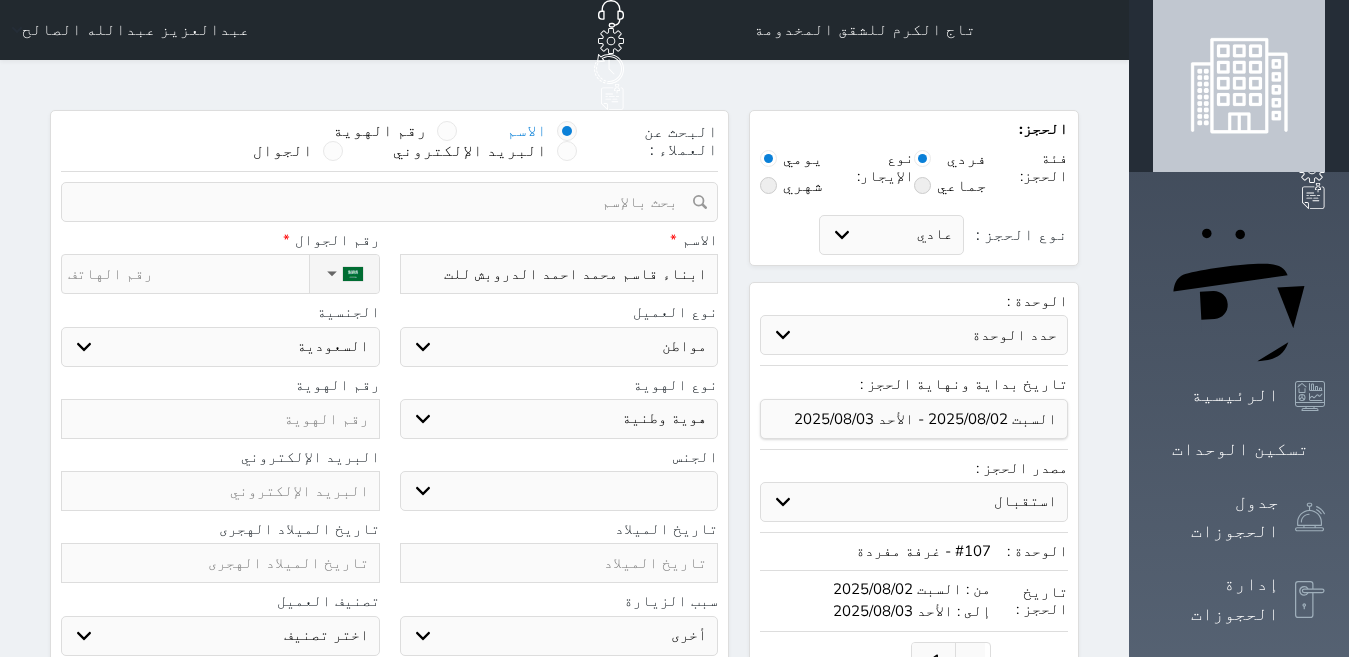 type on "ابناء قاسم محمد احمد الدروبش للتج" 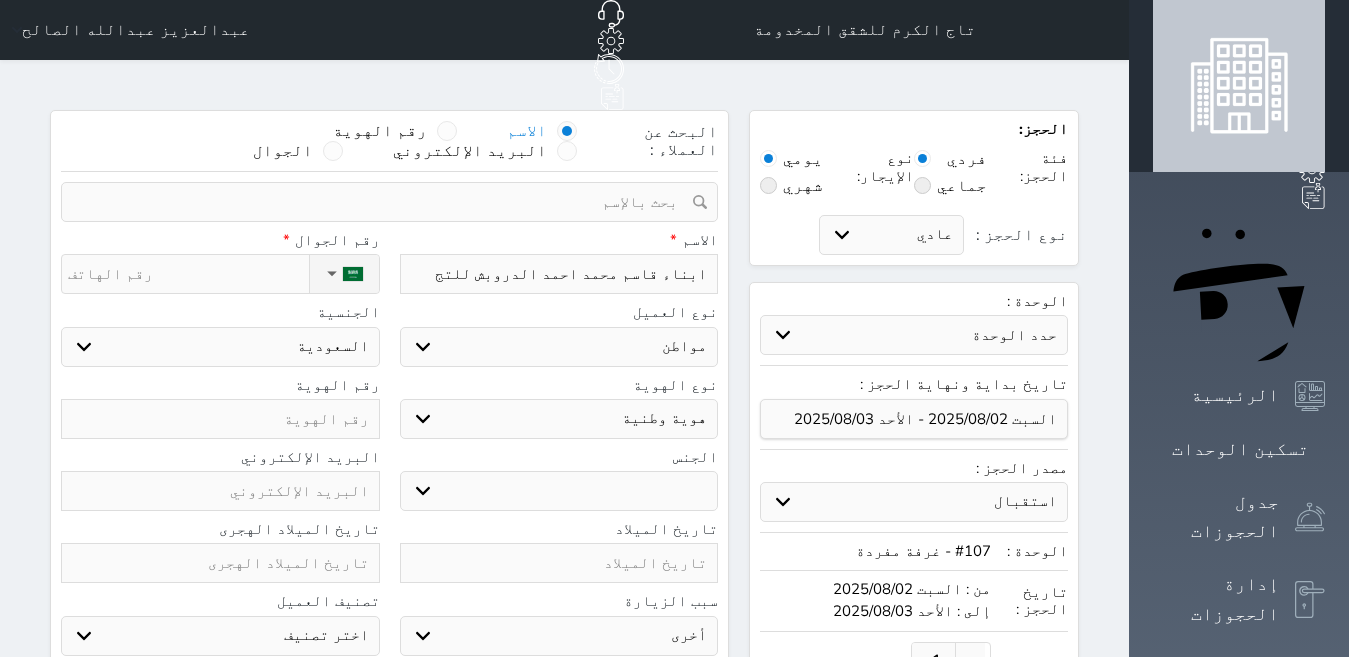 type on "ابناء قاسم محمد احمد الدروبش للتجا" 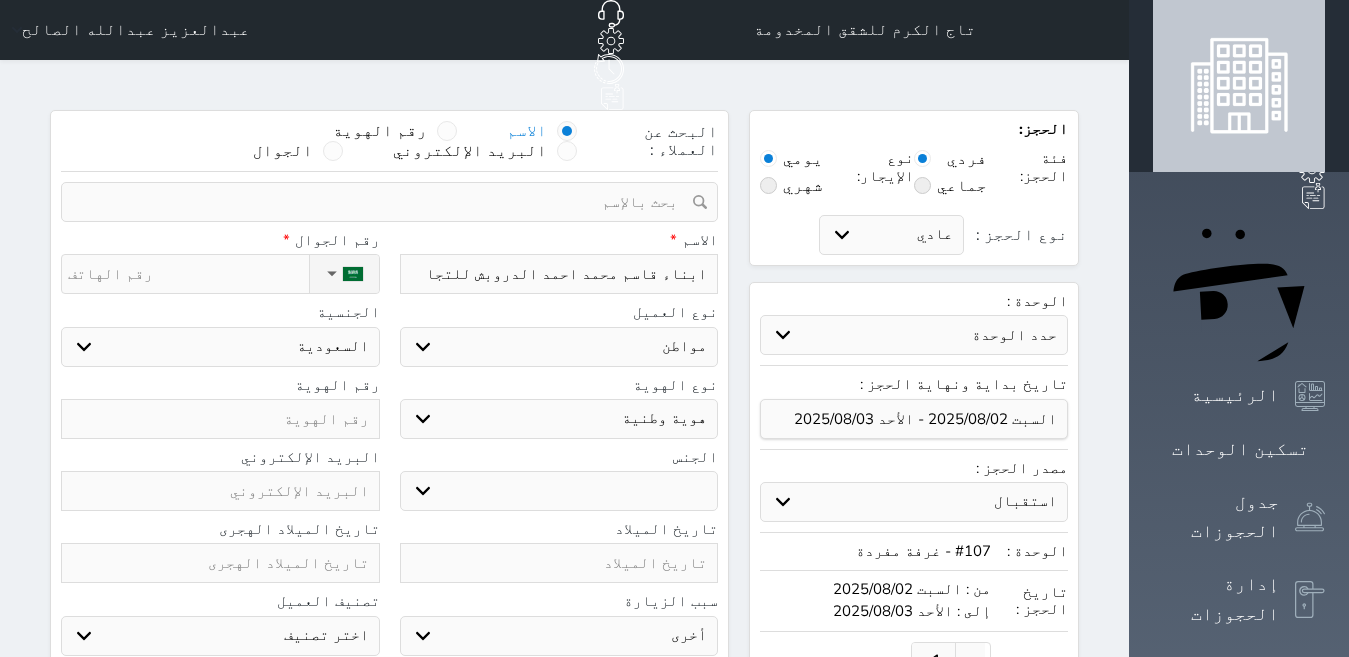 type on "ابناء قاسم محمد احمد الدروبش للتجار" 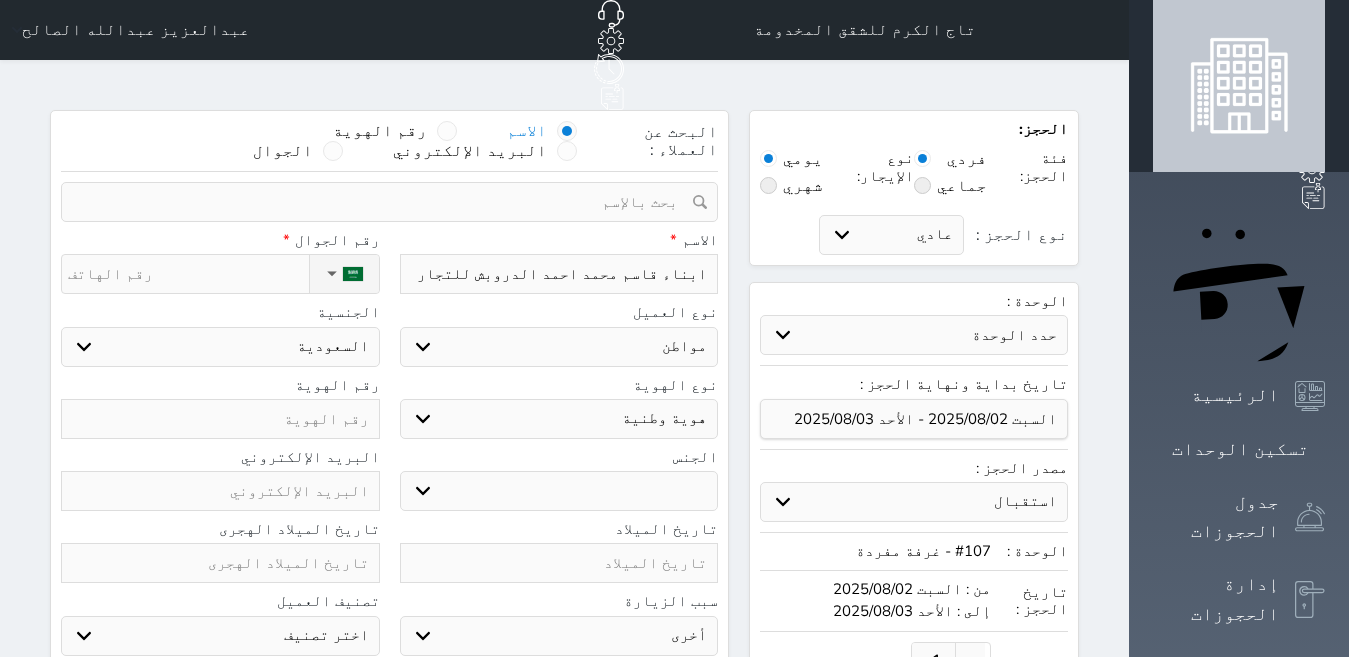 type on "ابناء قاسم محمد احمد الدروبش للتجاره" 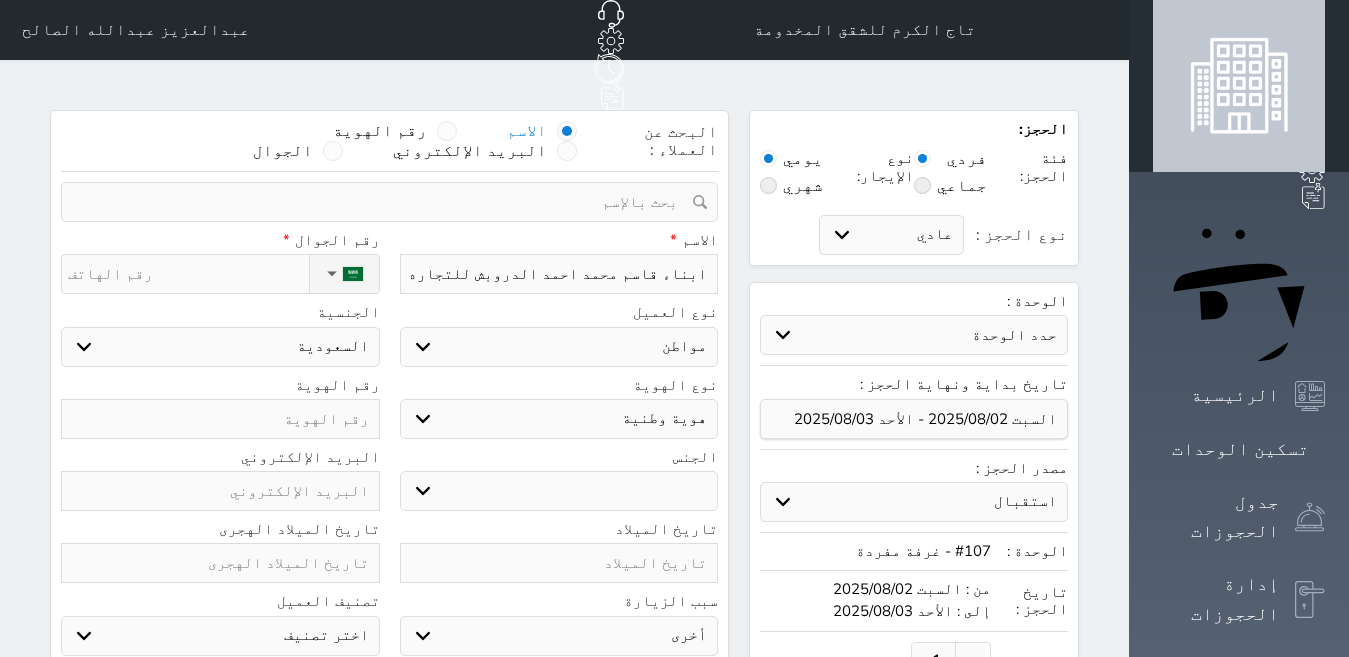 type on "ابناء قاسم محمد احمد الدروبش للتجاره" 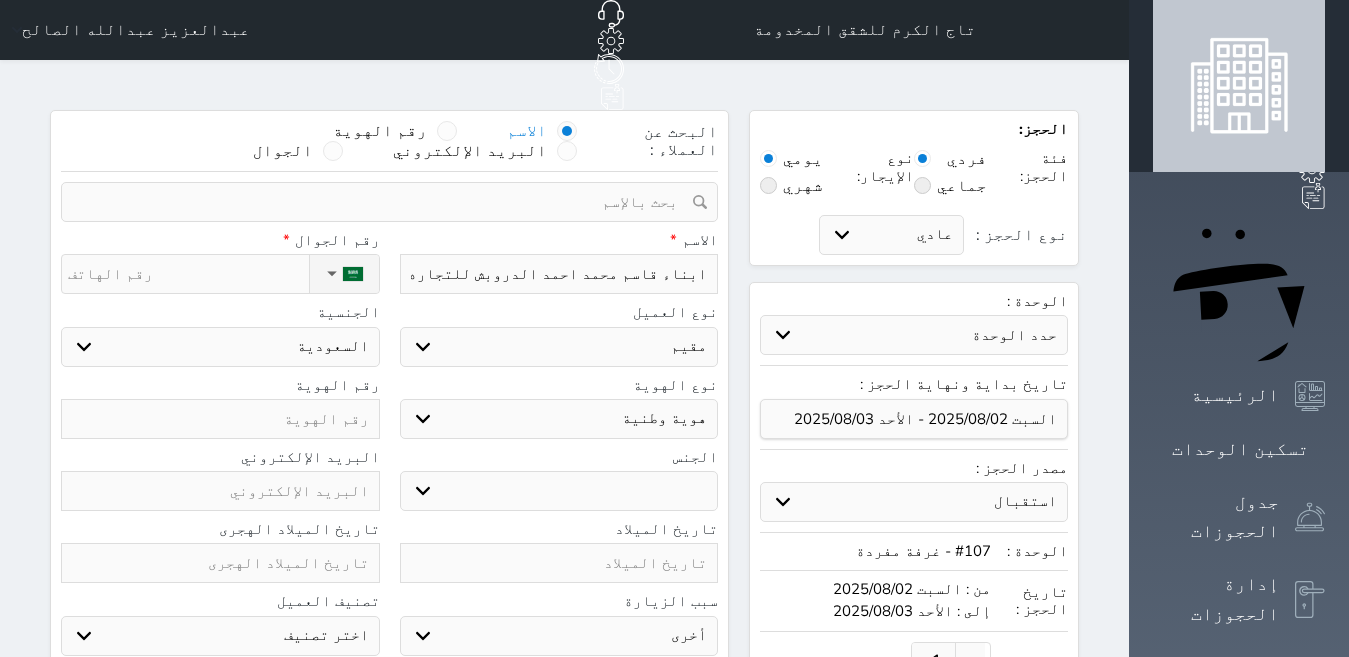 click on "اختر نوع   مواطن مواطن خليجي زائر مقيم" at bounding box center (559, 347) 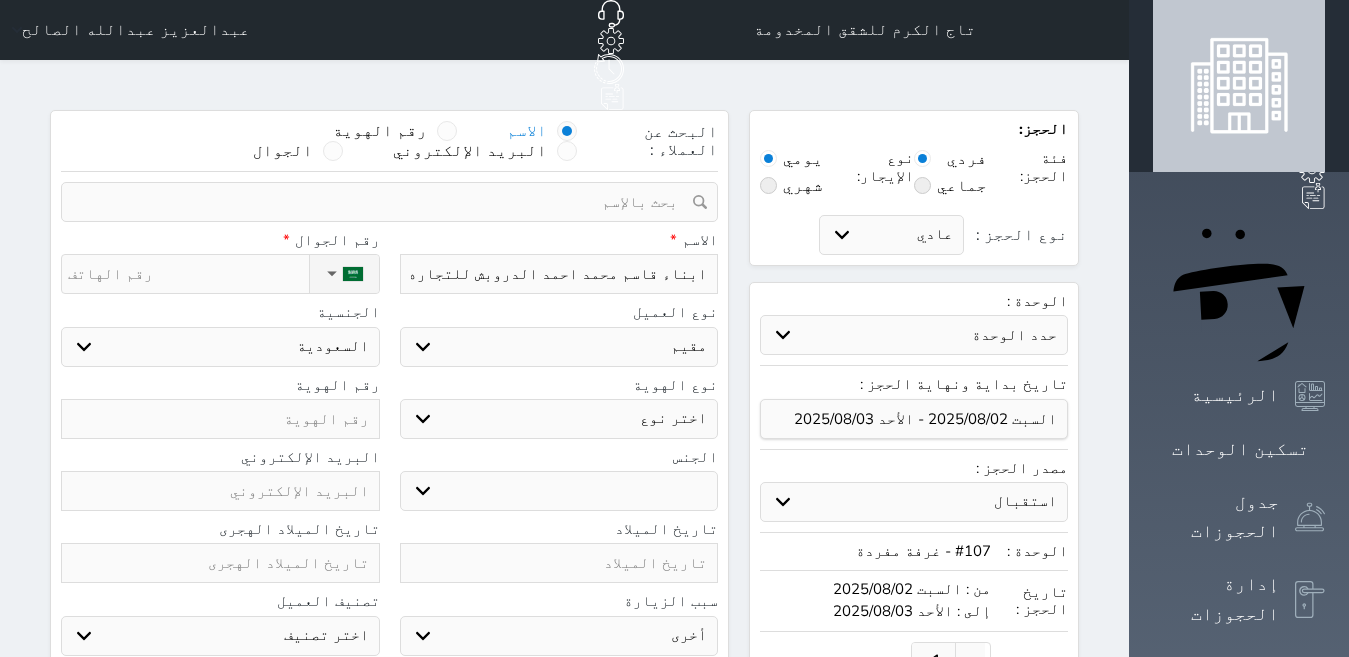 select 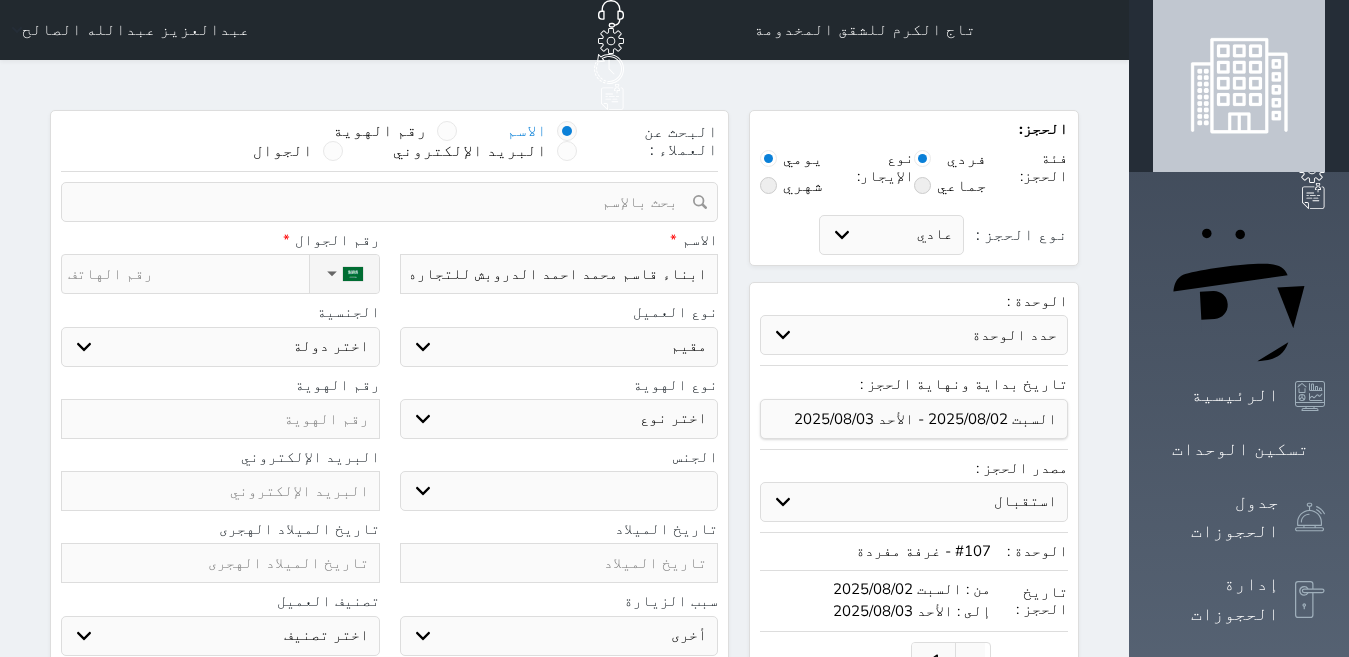 drag, startPoint x: 731, startPoint y: 436, endPoint x: 740, endPoint y: 444, distance: 12.0415945 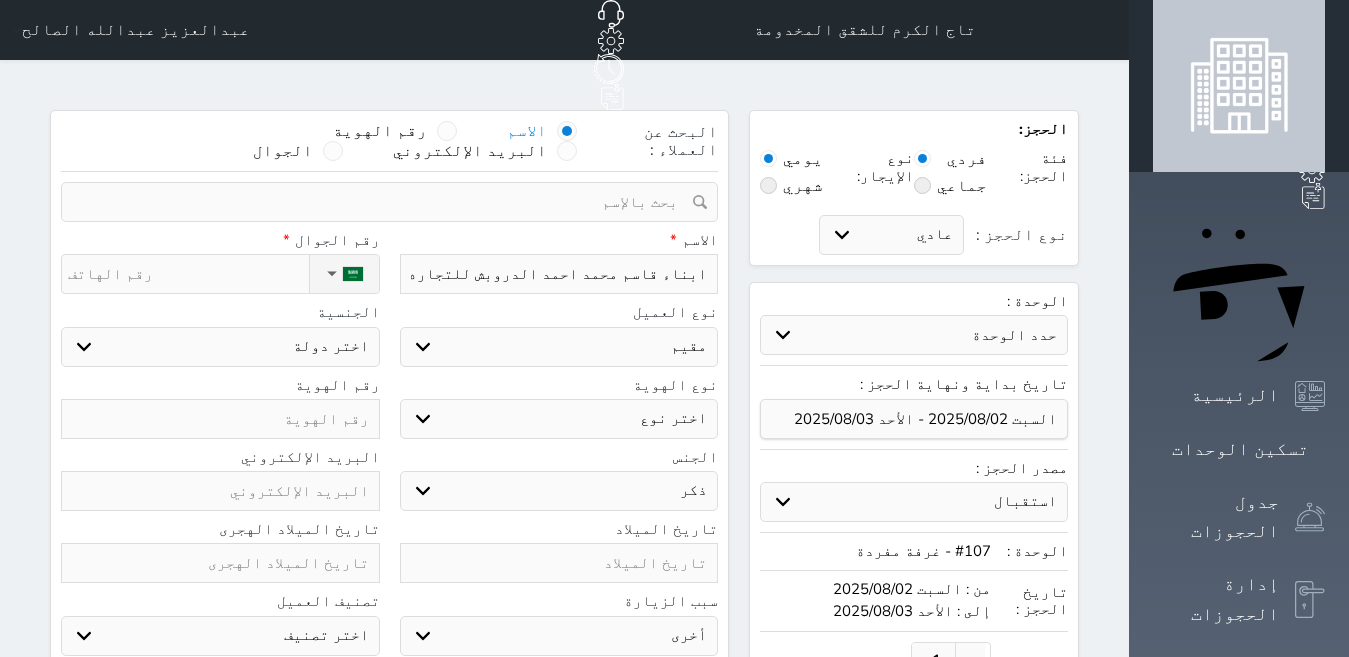 click on "ذكر   انثى" at bounding box center (559, 491) 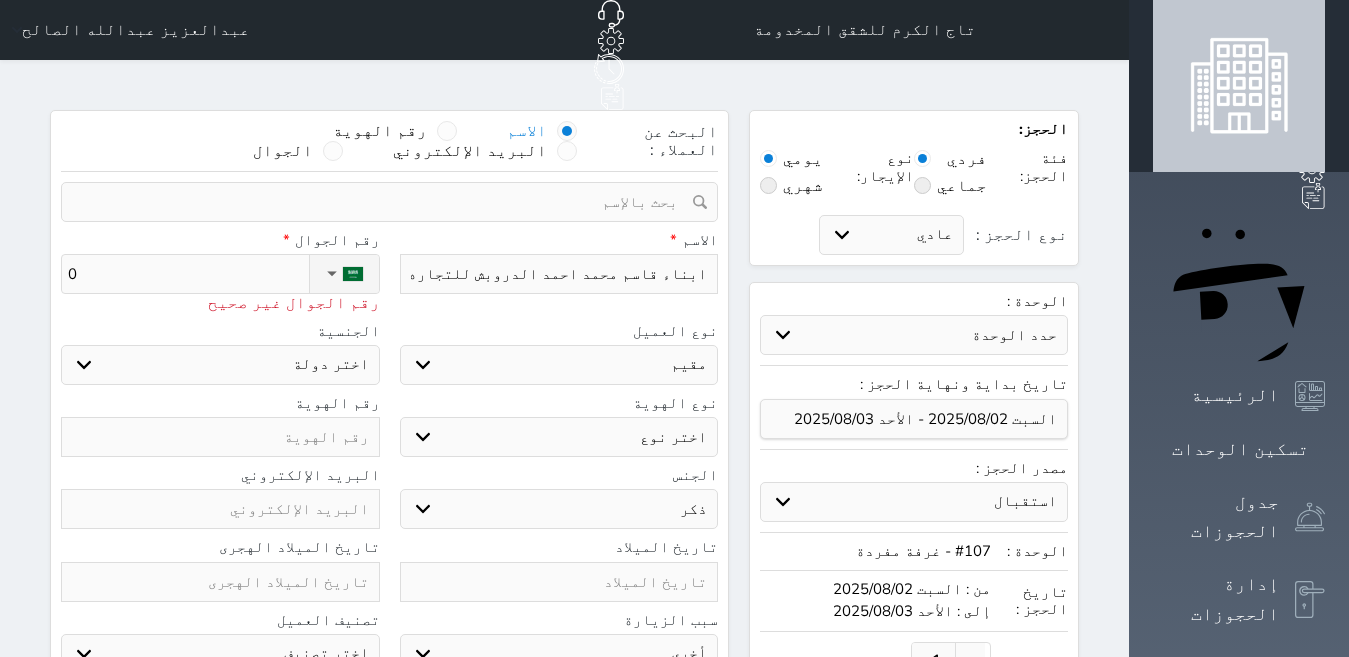 type on "05" 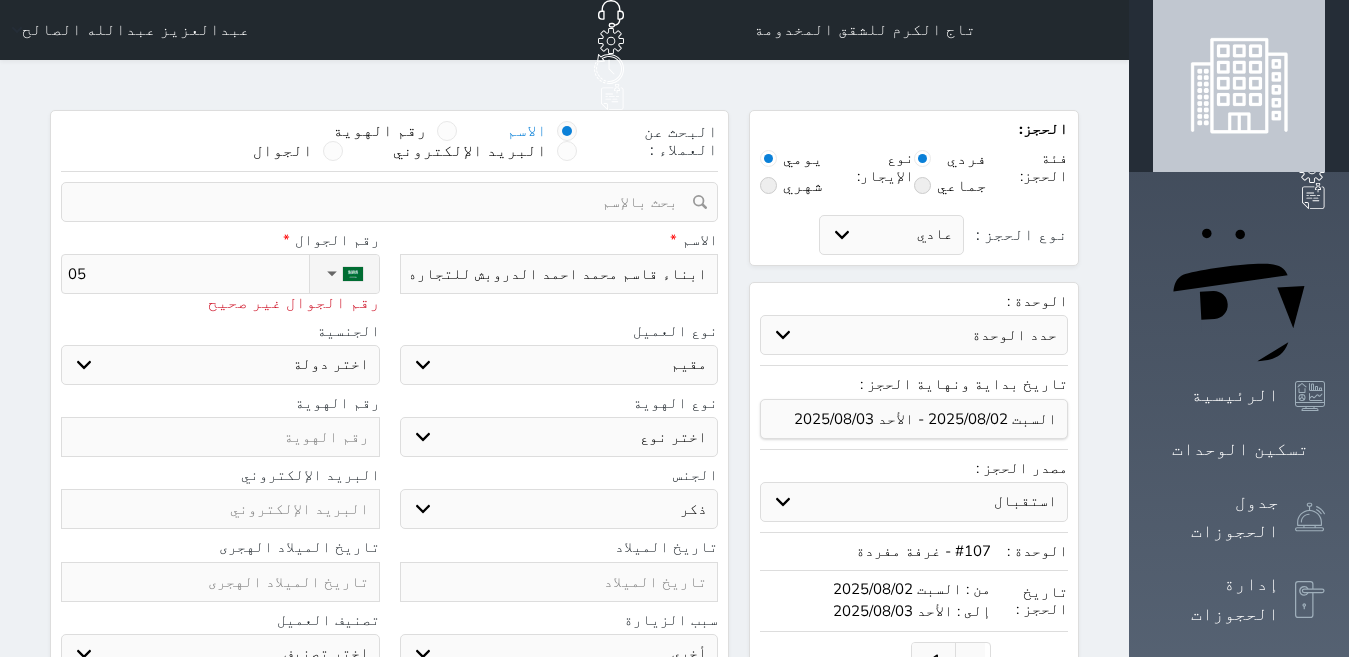 select 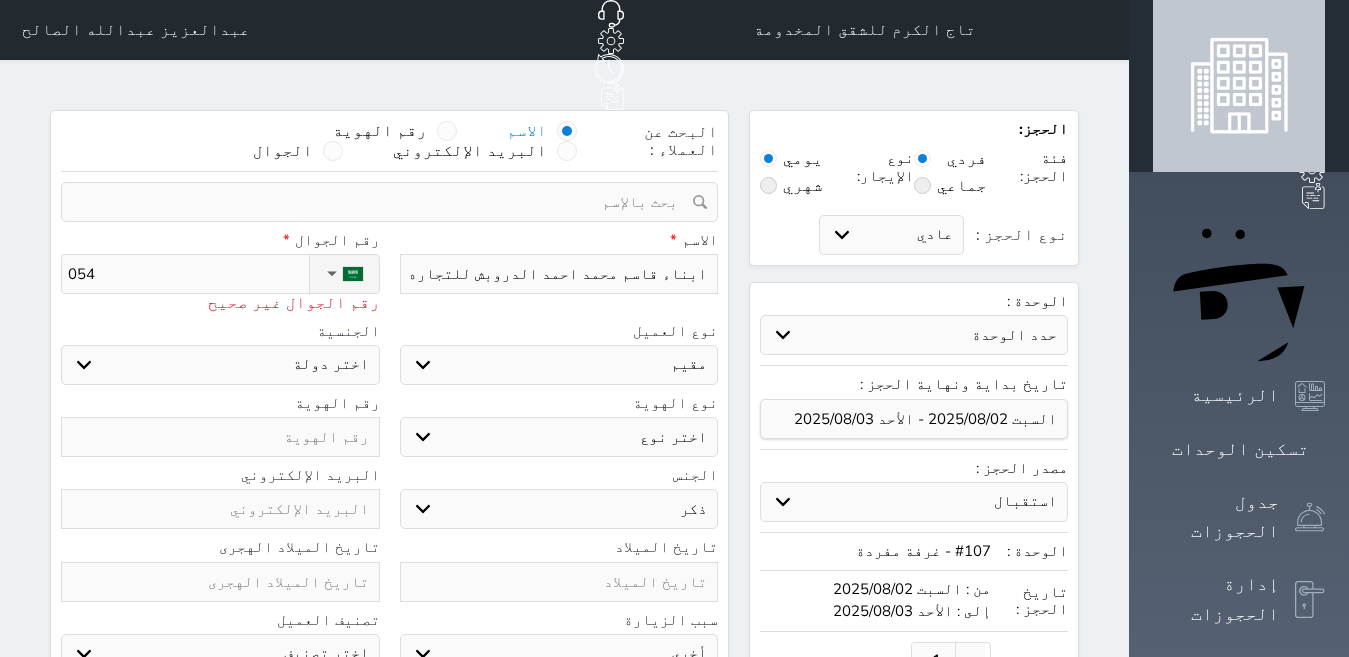 type on "0541" 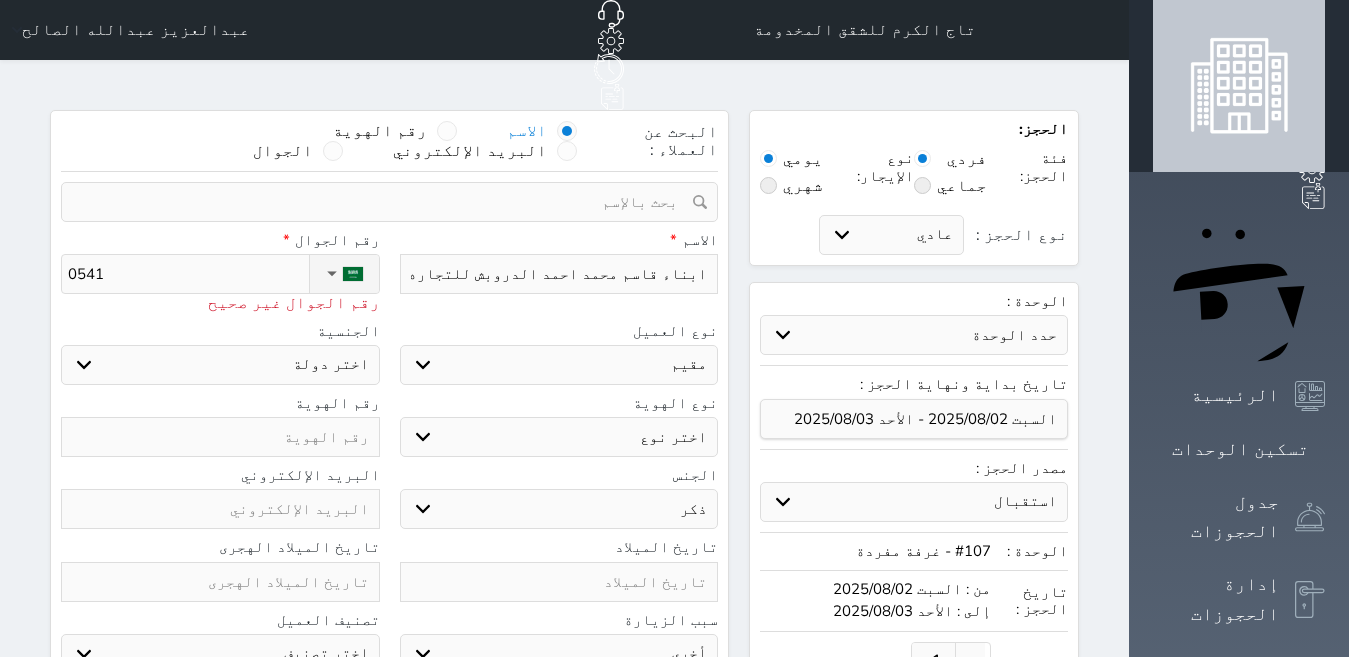 type on "05410" 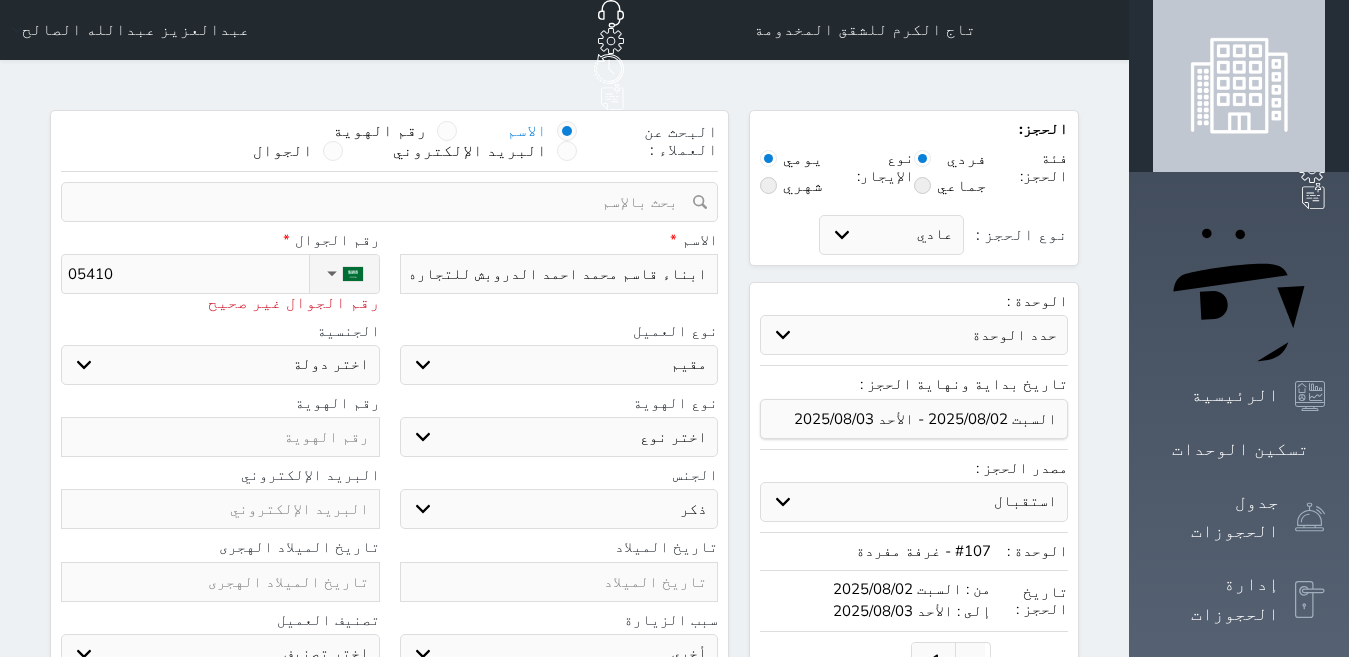 type on "054104" 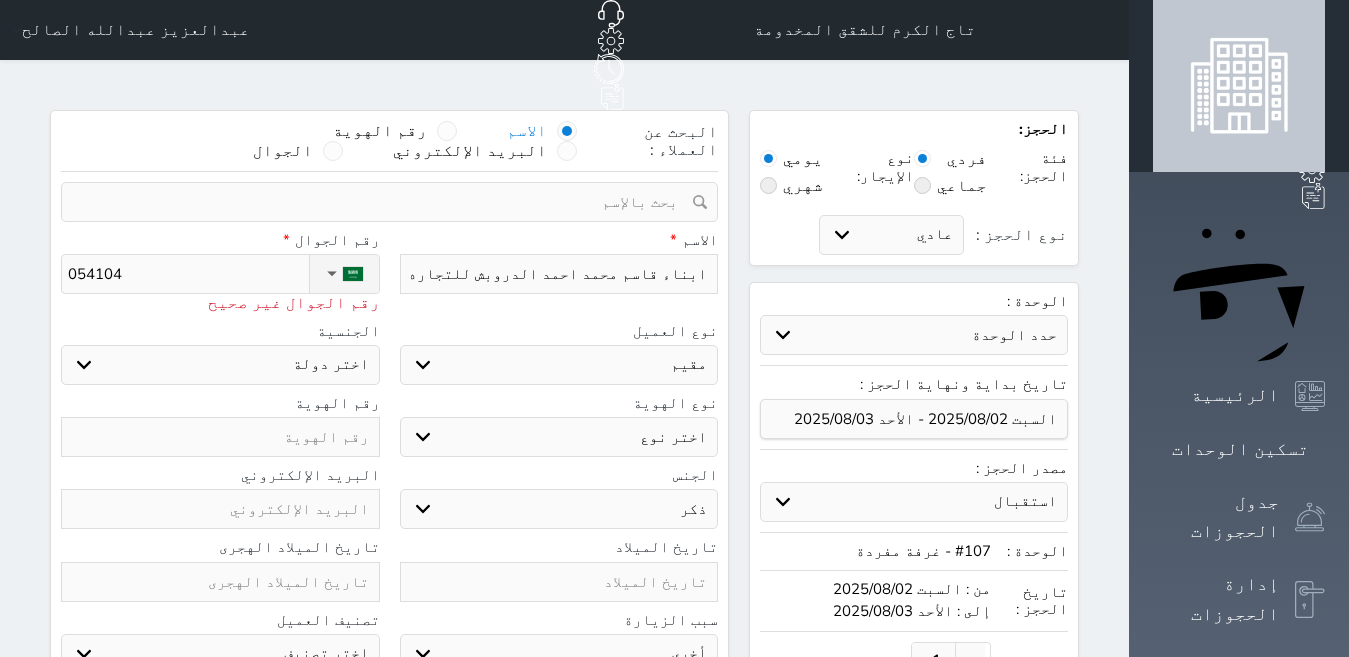 type on "0541042" 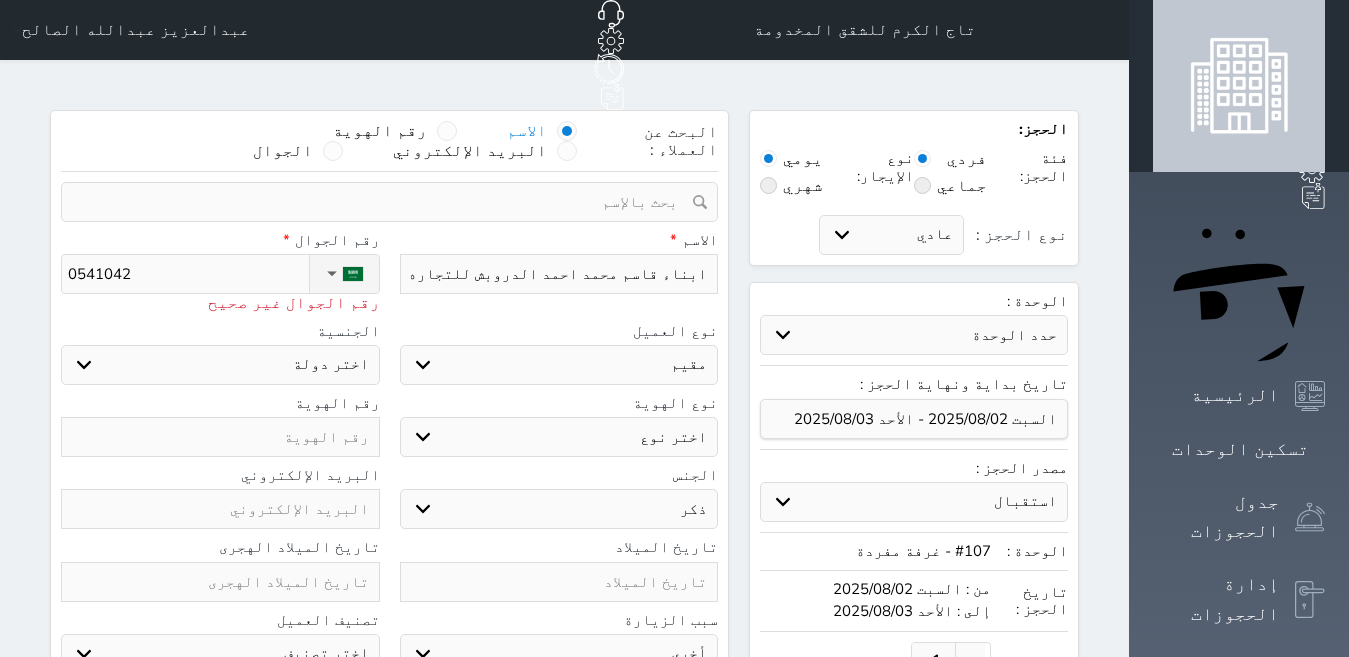 type on "05410426" 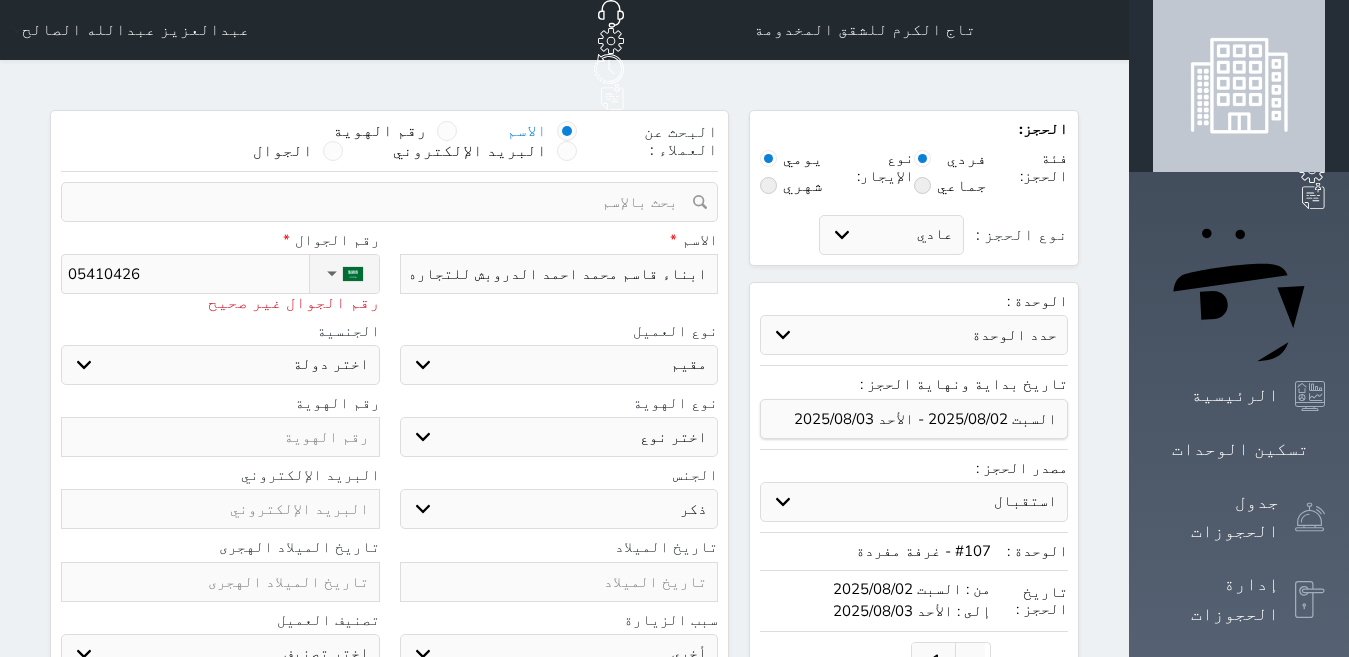 type on "054104268" 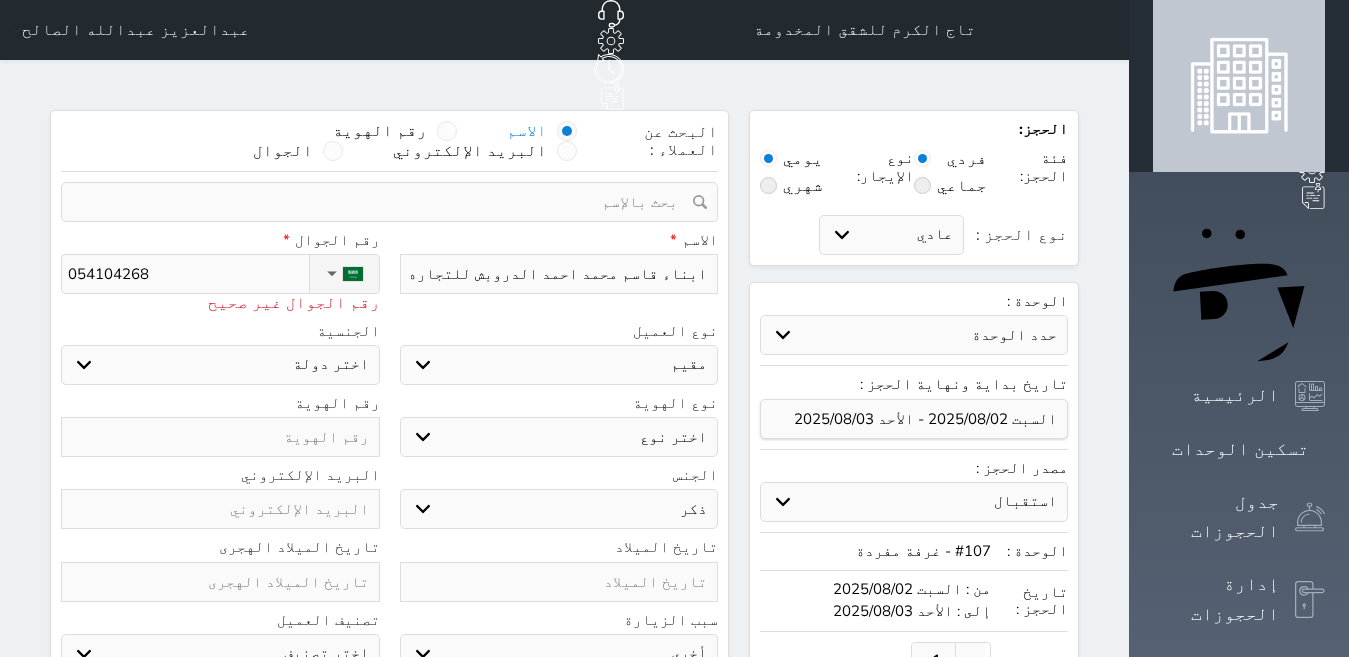 select 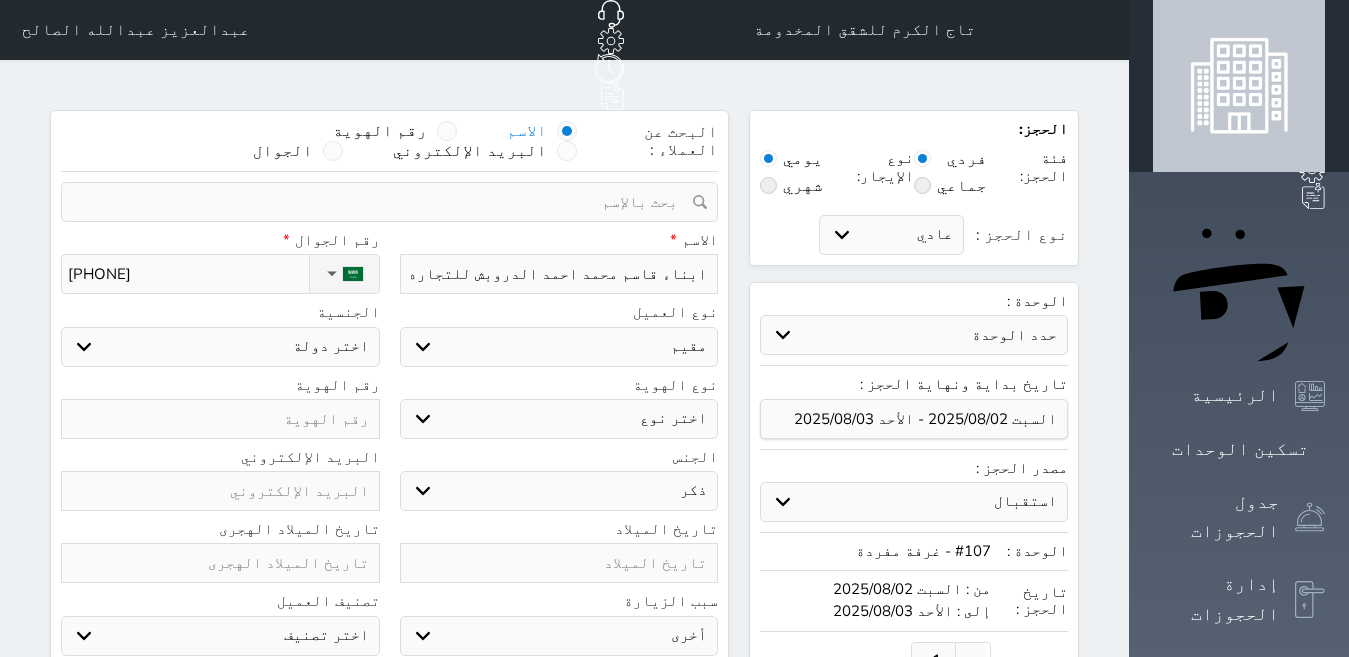 type on "[PHONE]" 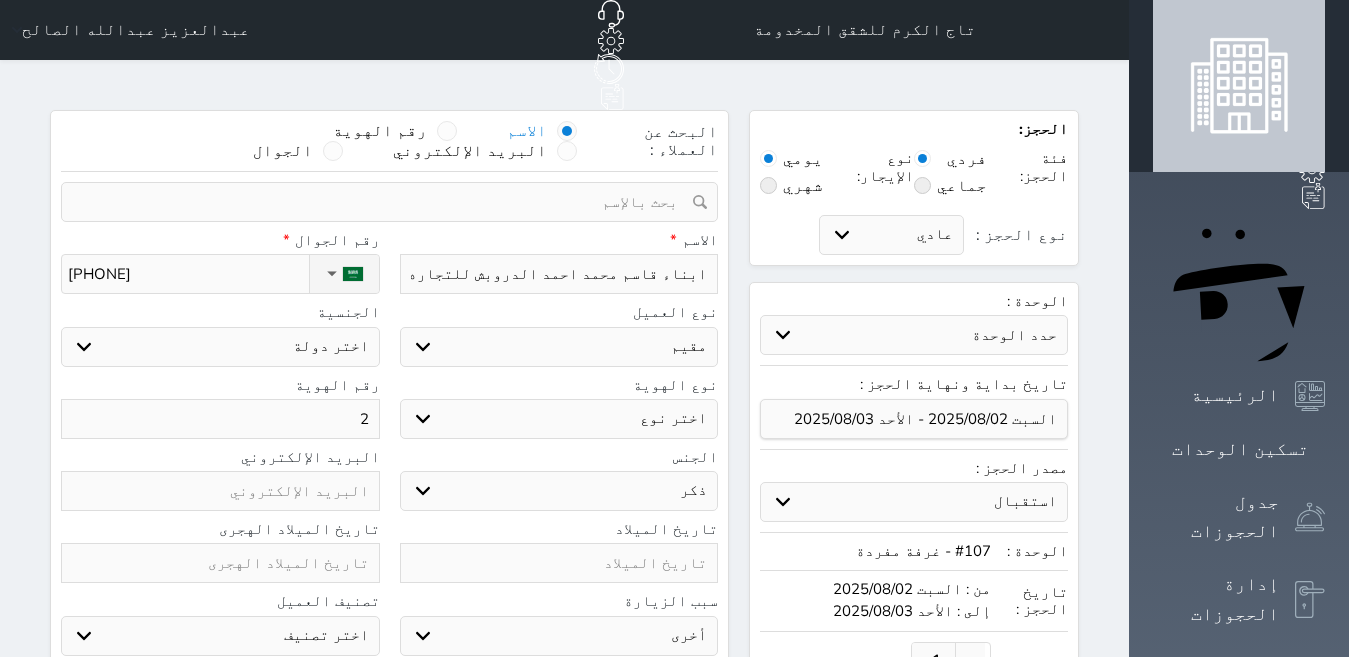 type on "24" 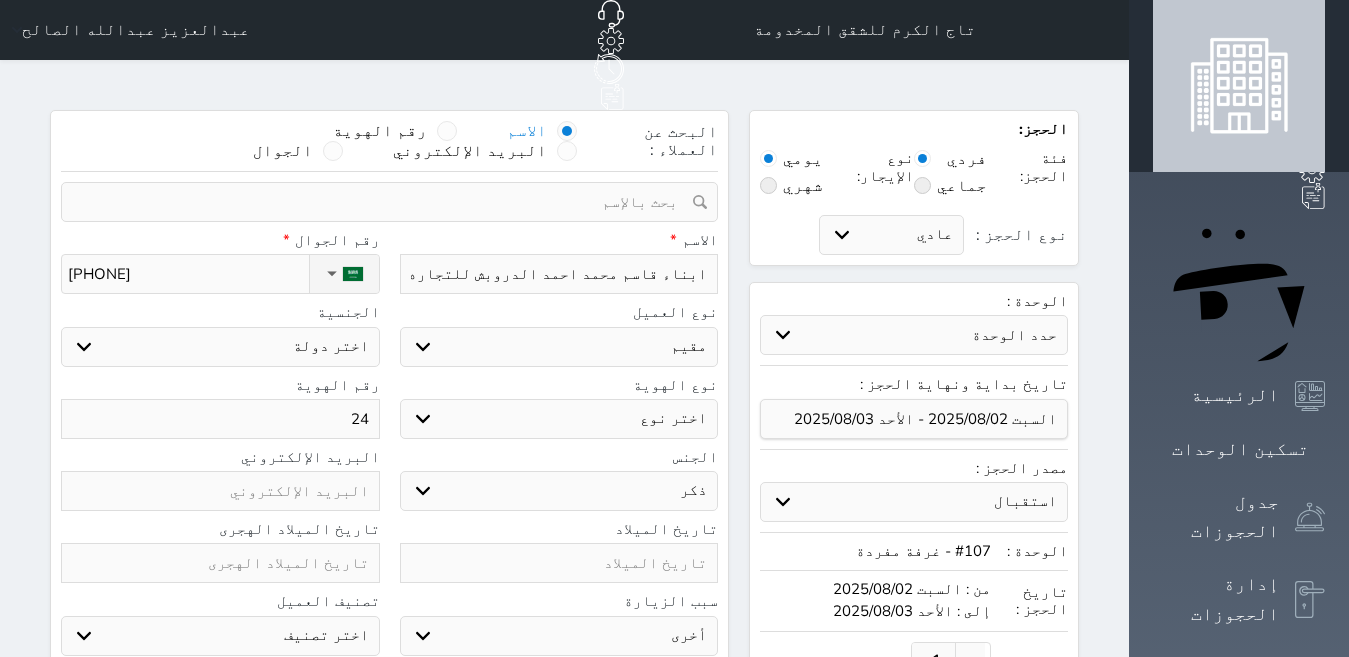 select 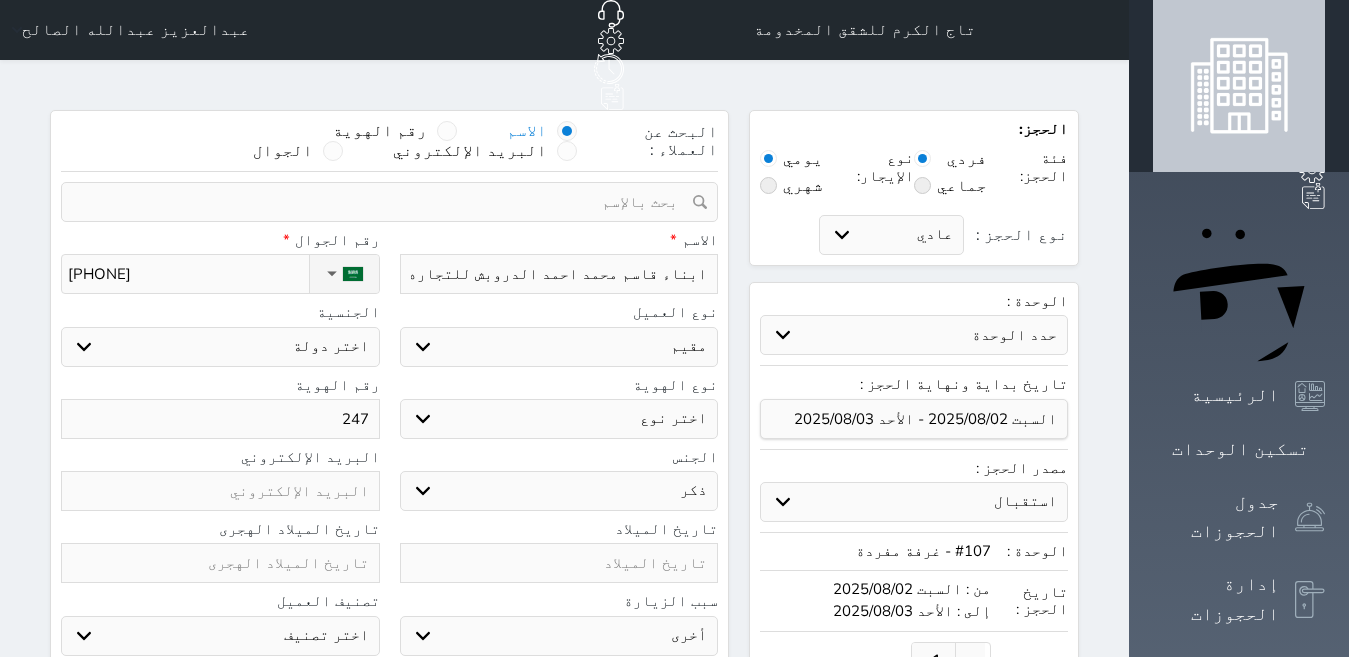 select 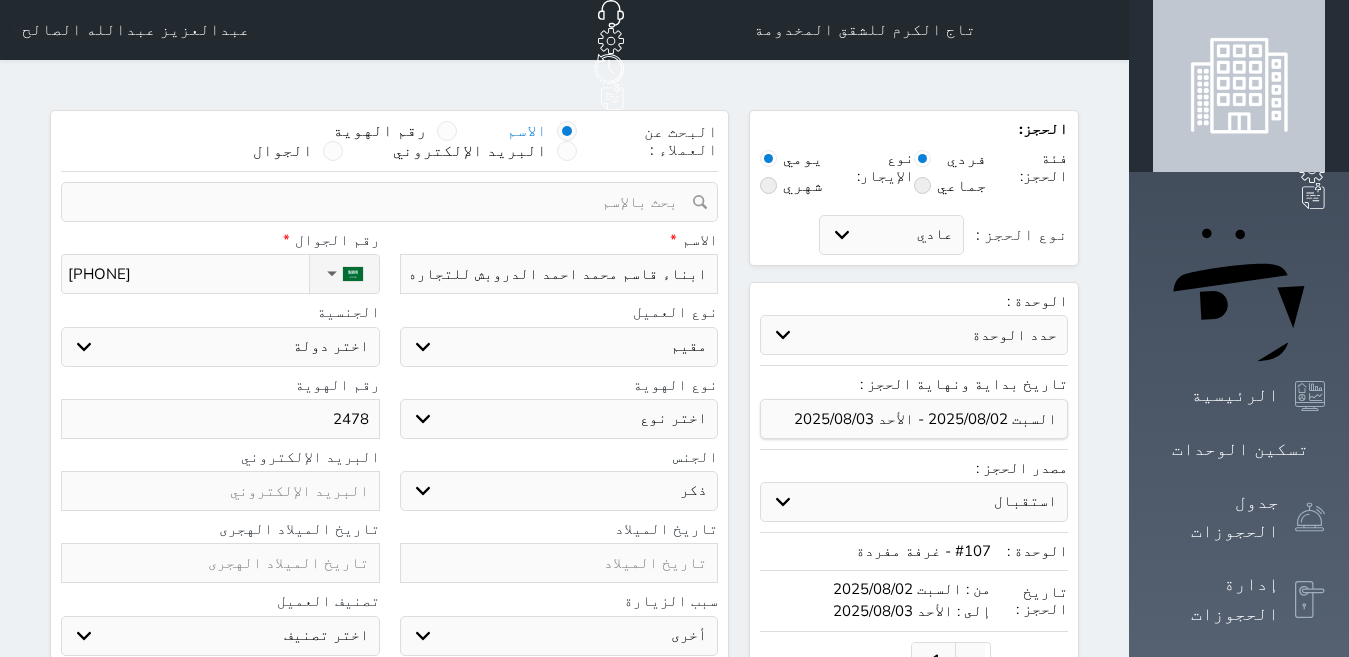select 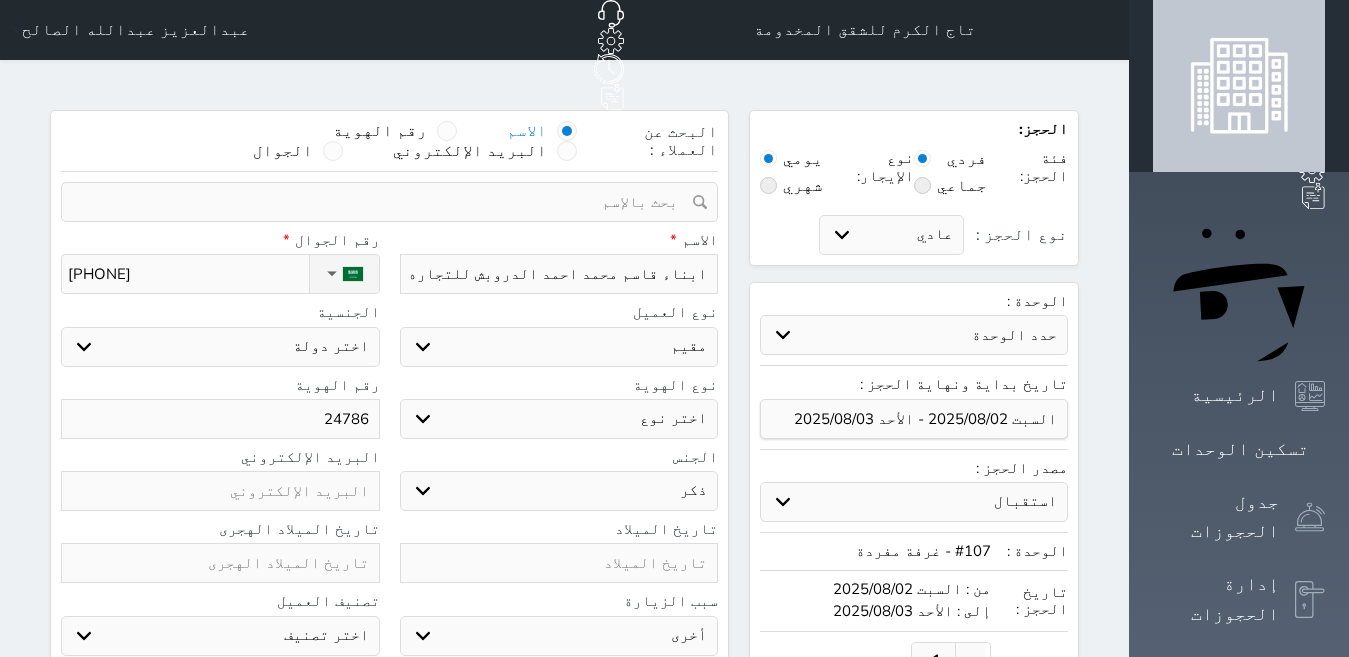select 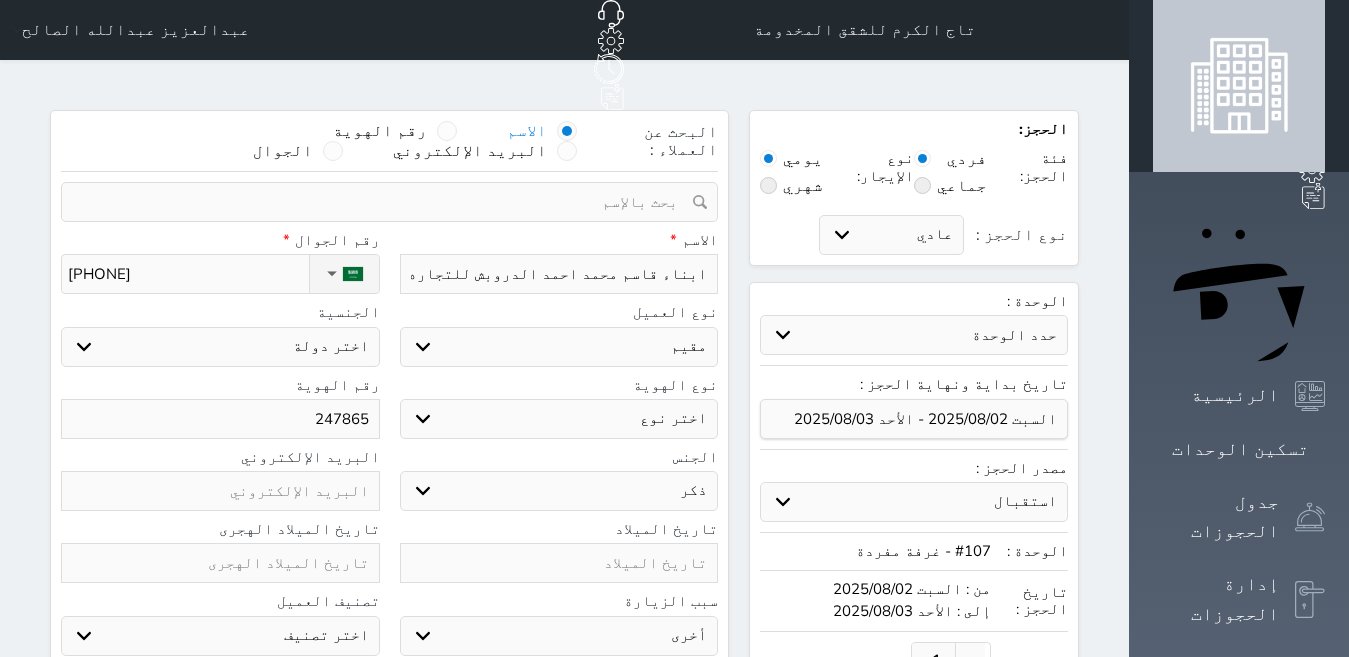 select 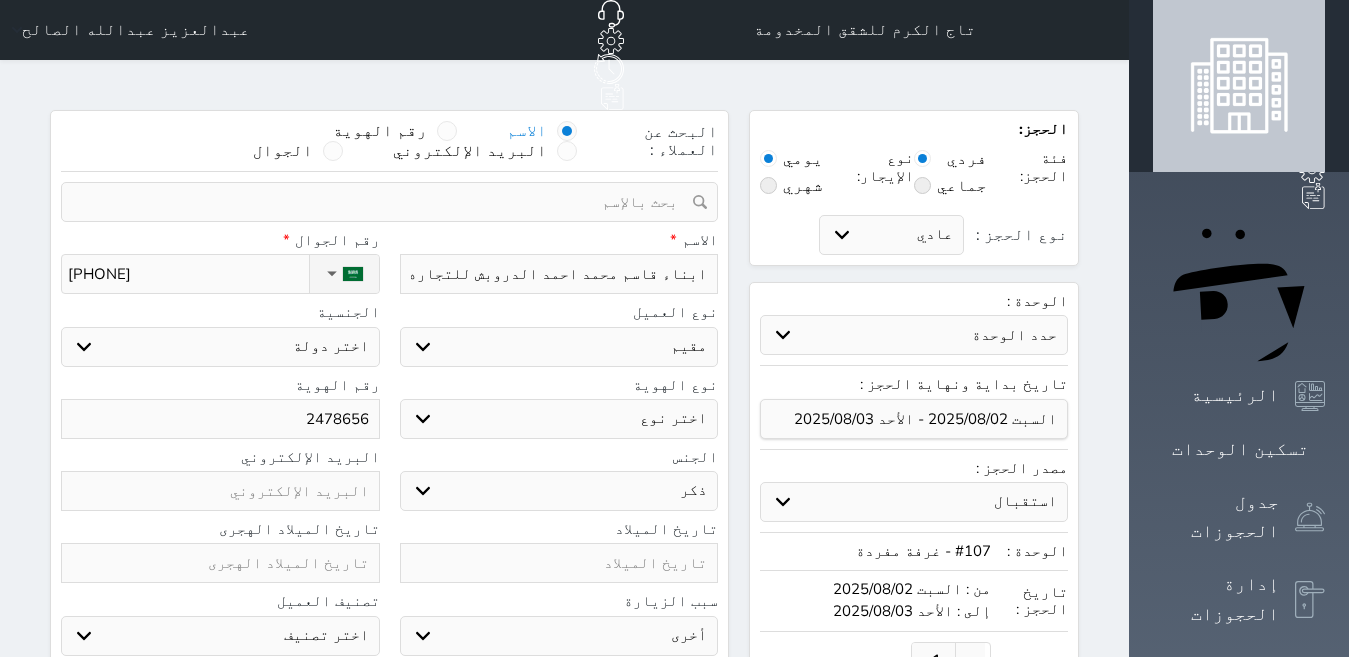 select 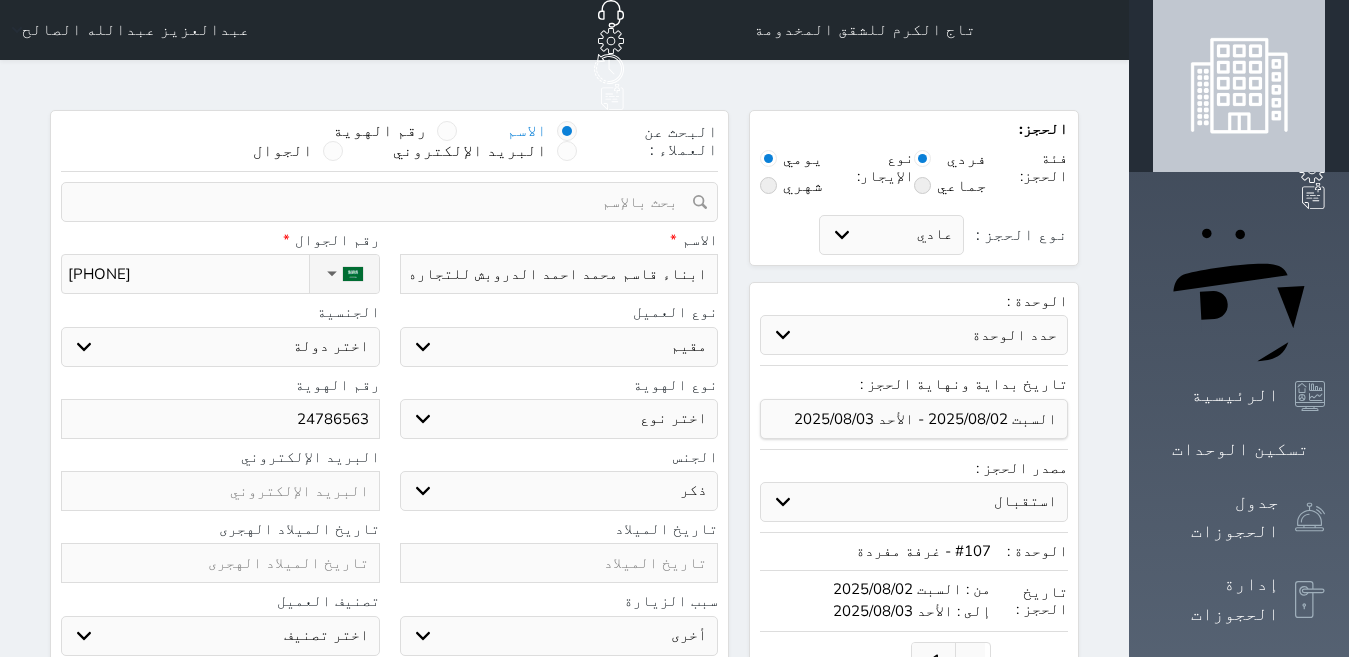 select 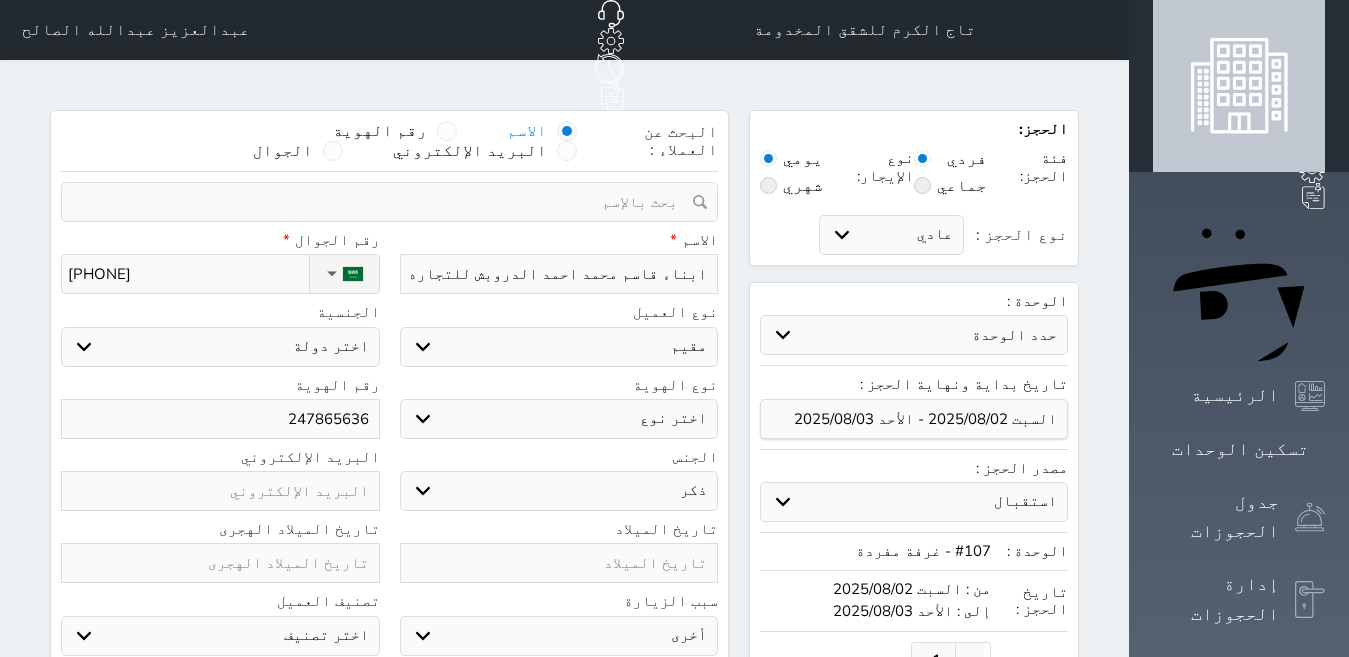 select 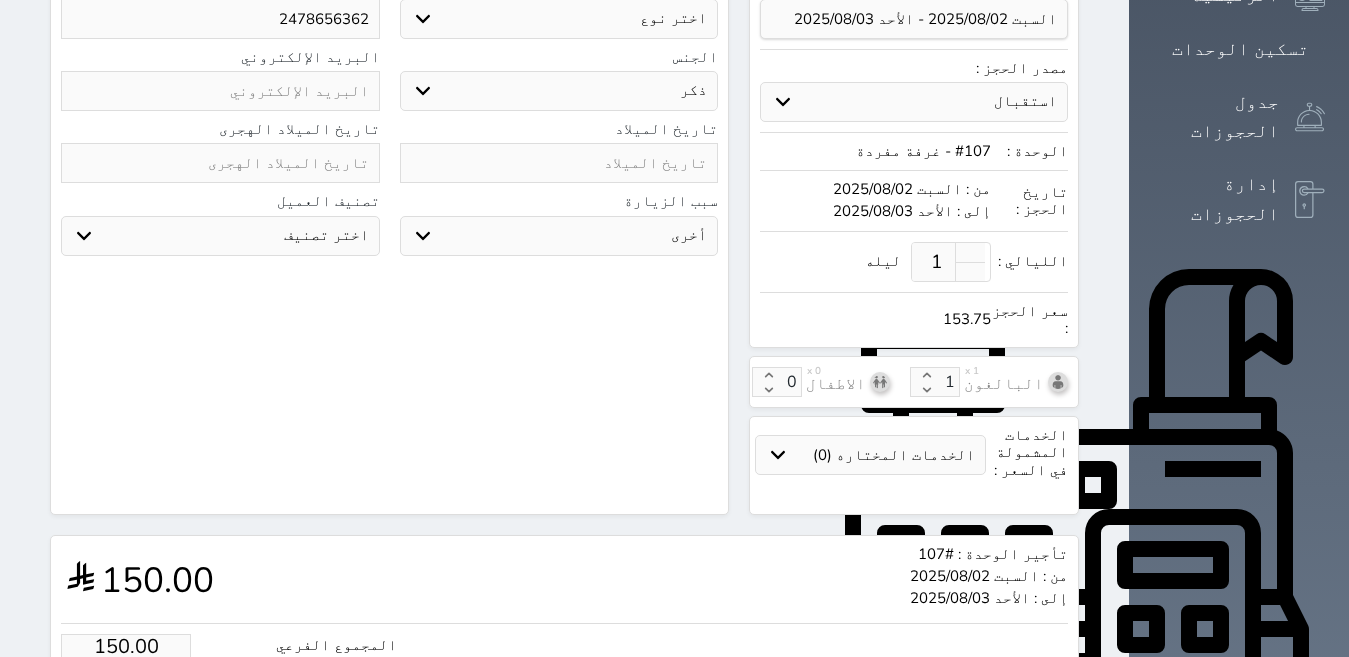 scroll, scrollTop: 652, scrollLeft: 0, axis: vertical 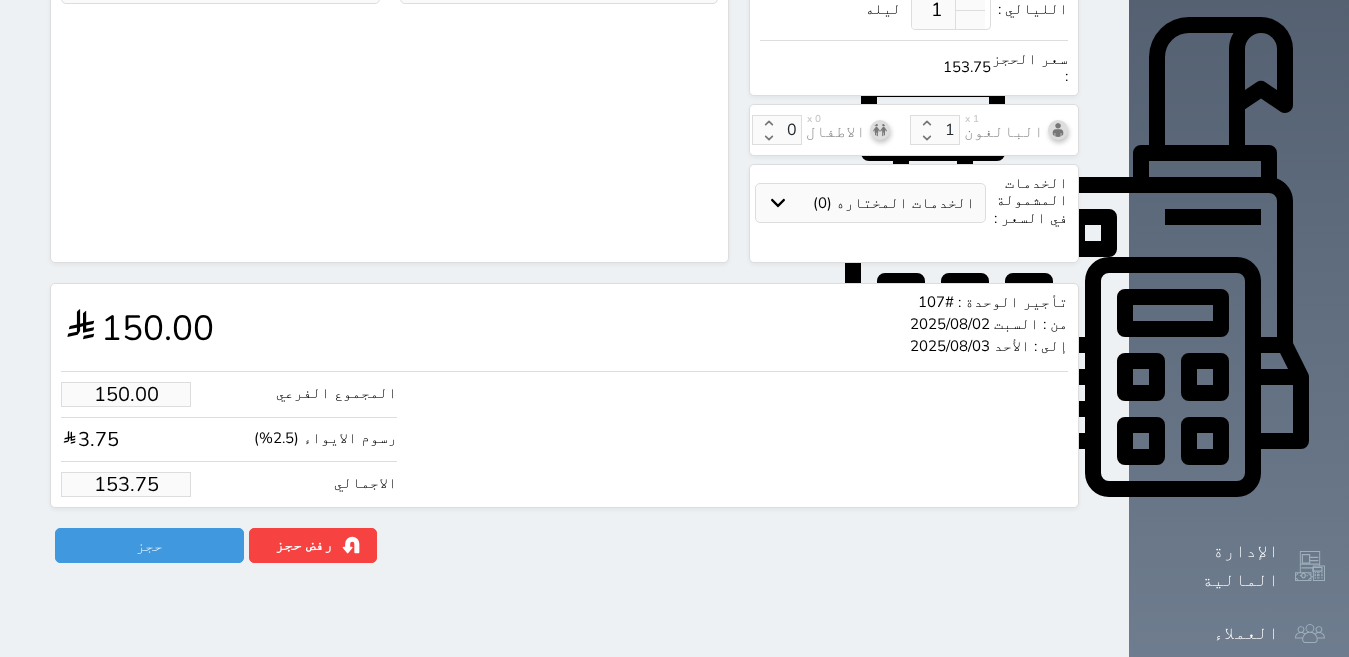 type on "2478656362" 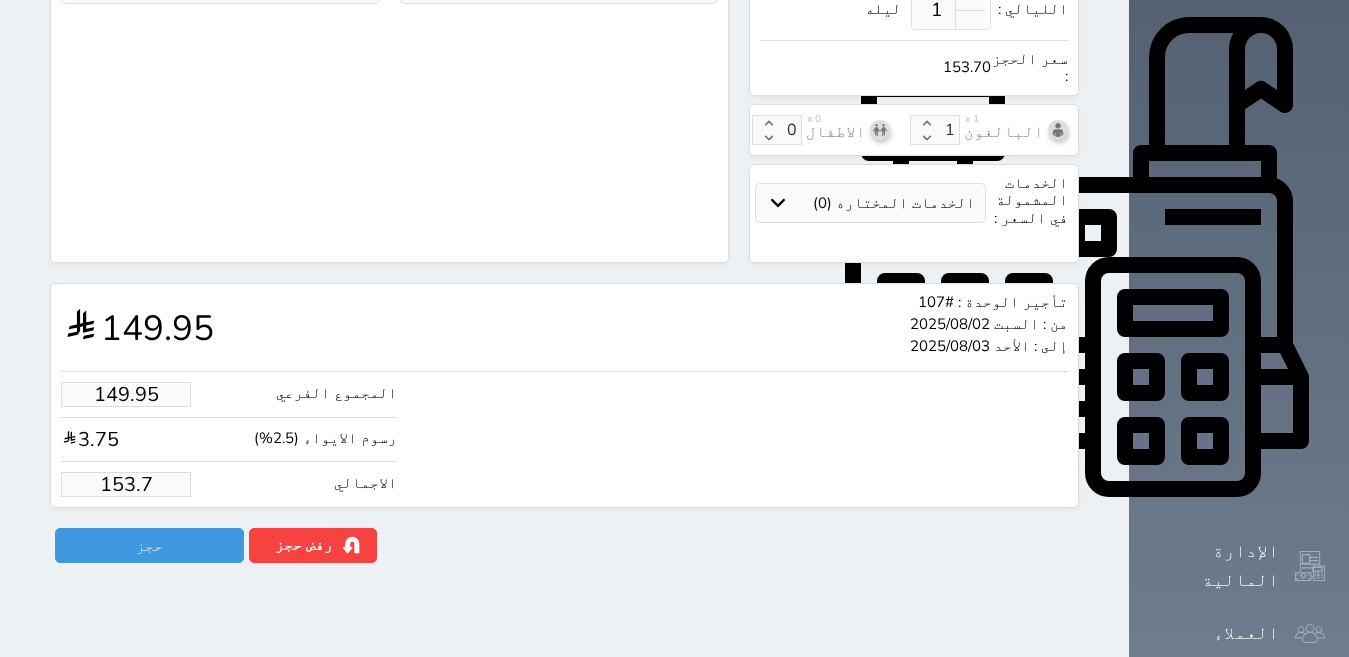 type 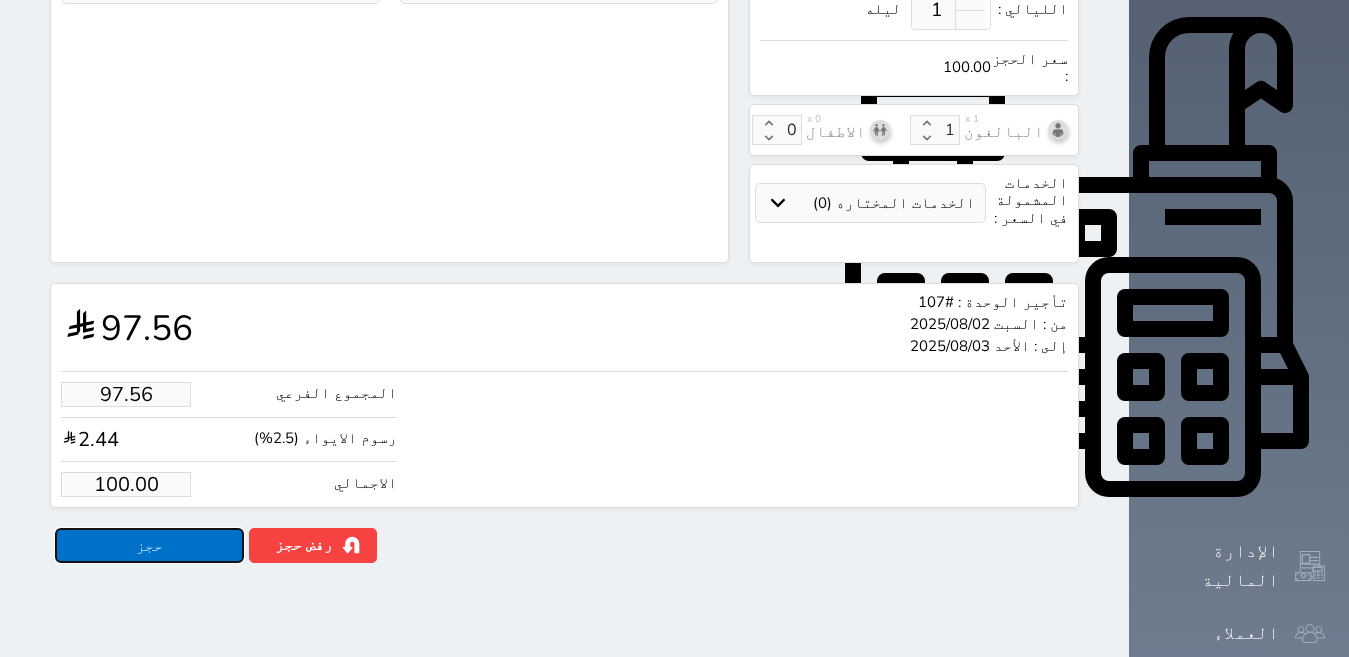 click on "حجز" at bounding box center [149, 545] 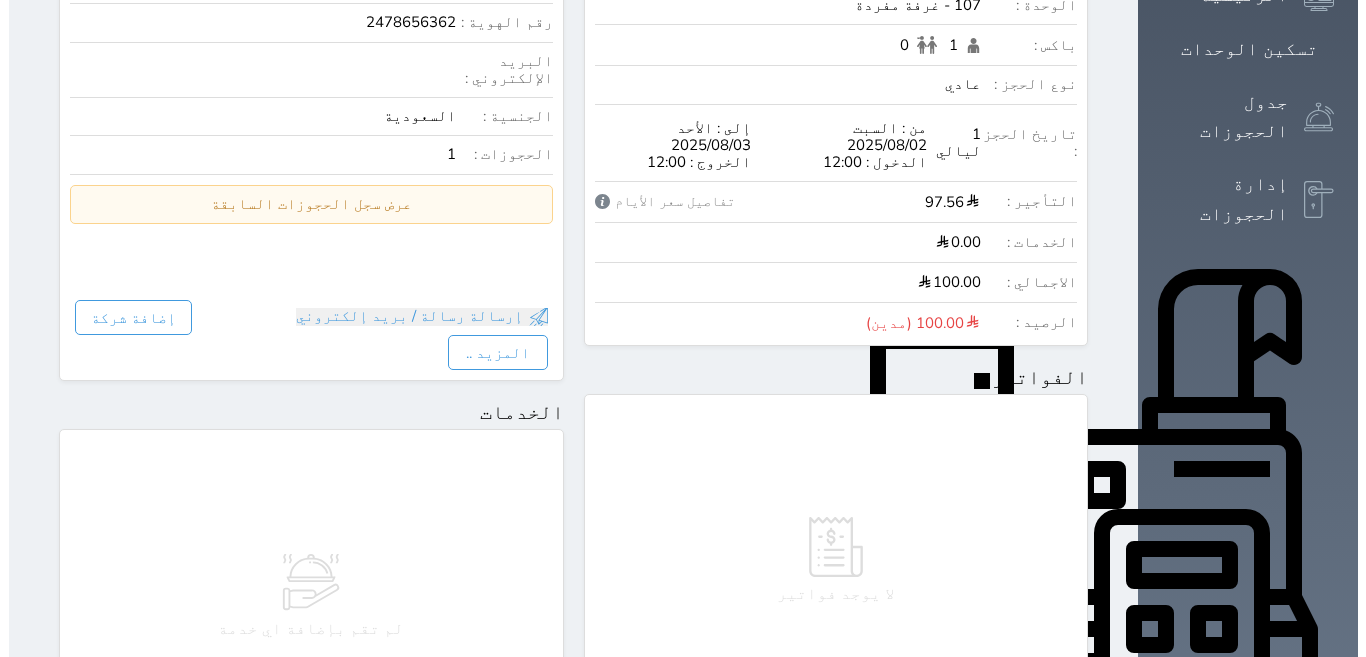 scroll, scrollTop: 600, scrollLeft: 0, axis: vertical 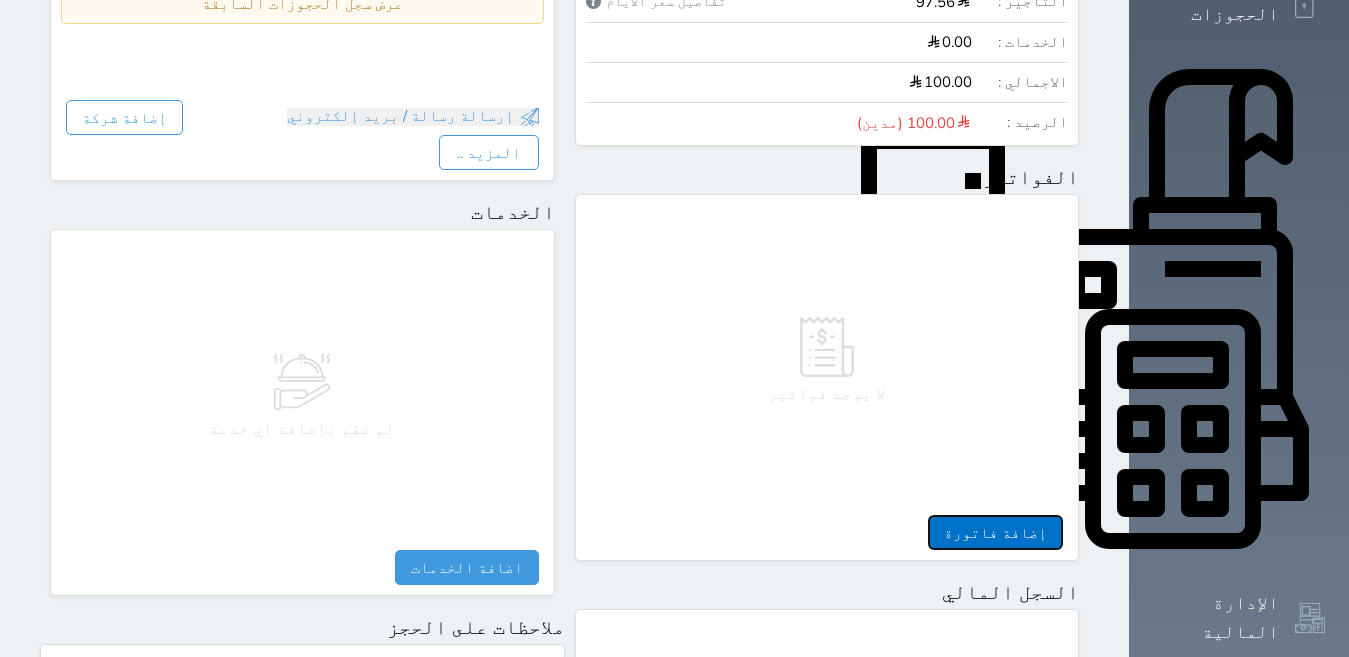 click on "إضافة فاتورة" at bounding box center [995, 532] 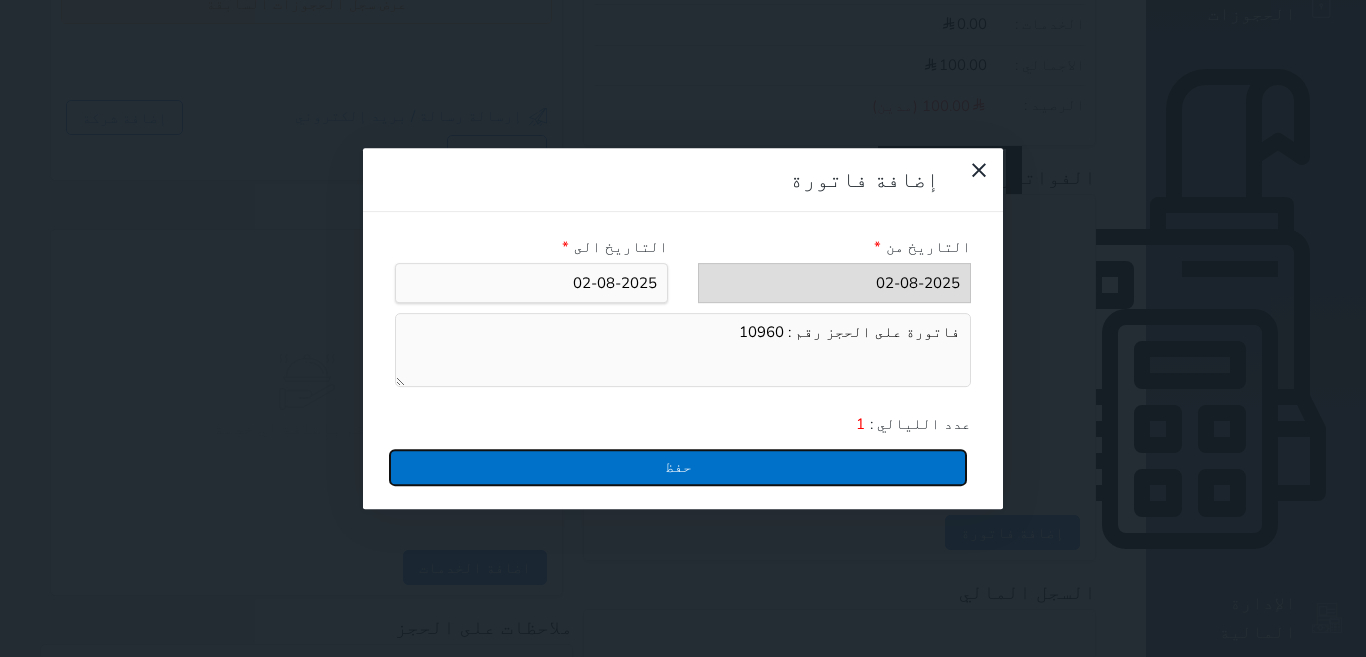 click on "حفظ" at bounding box center (678, 467) 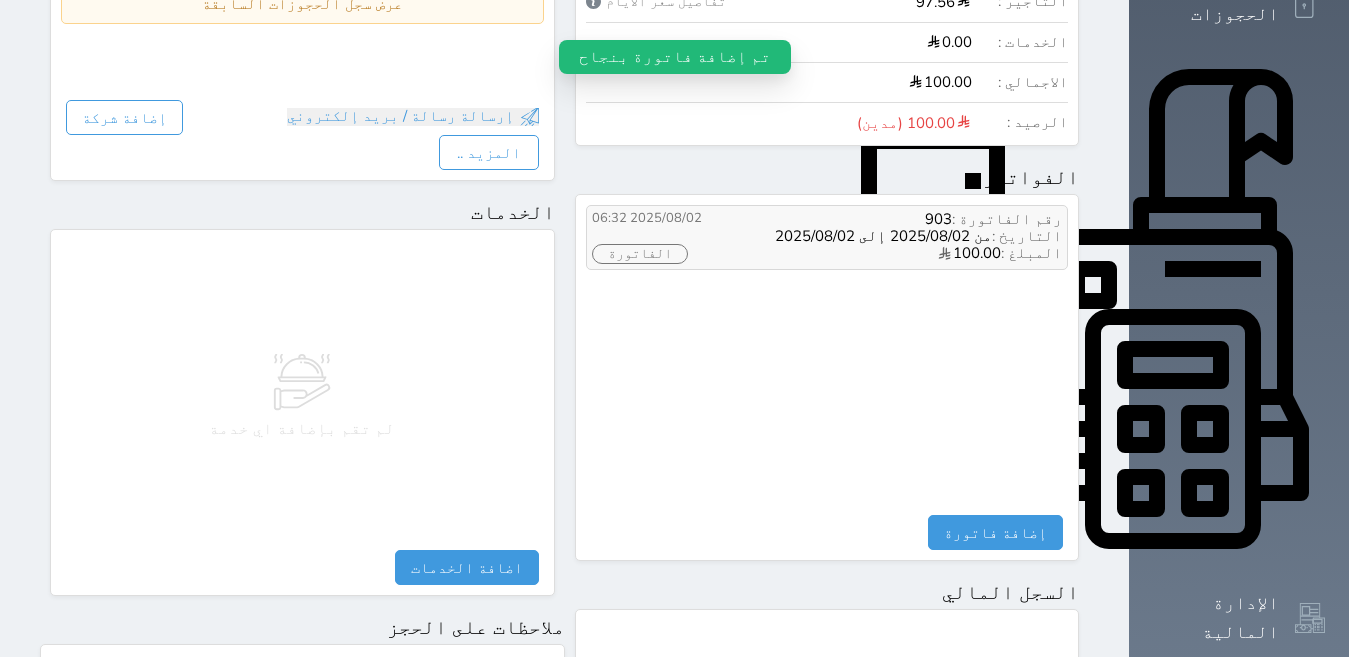 click on "الفاتورة" at bounding box center [640, 254] 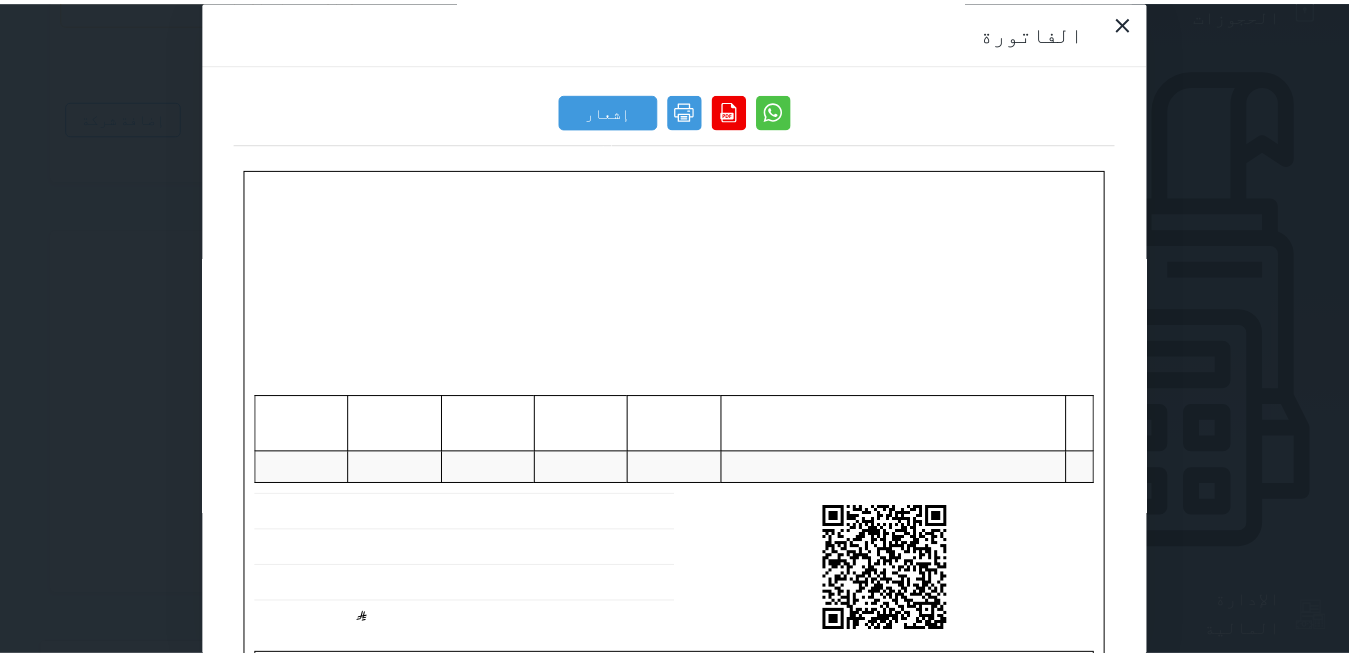scroll, scrollTop: 0, scrollLeft: 0, axis: both 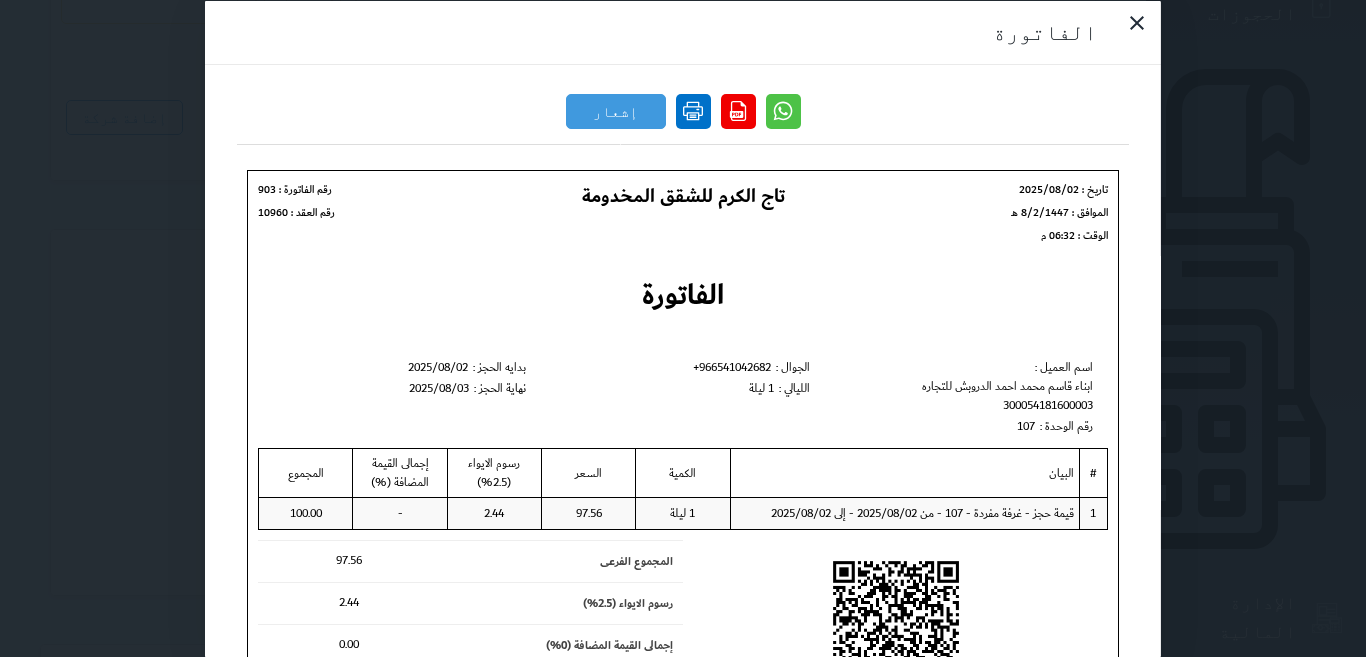 click at bounding box center (693, 110) 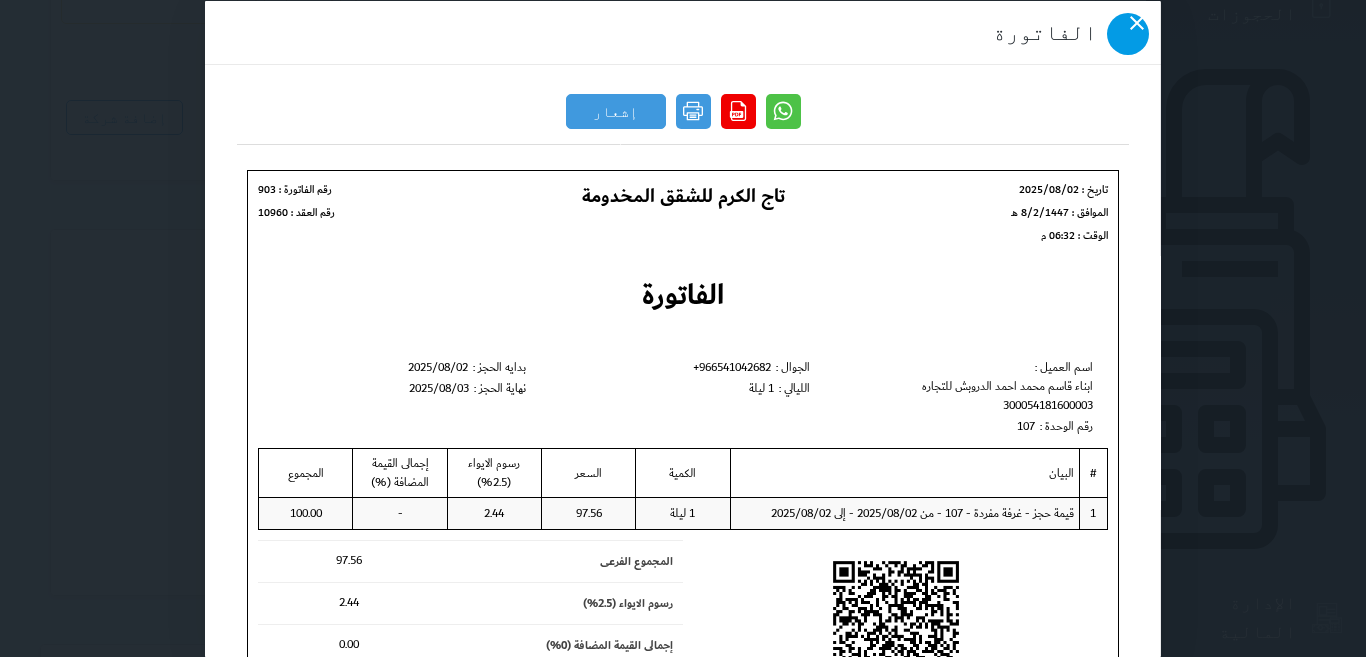 click 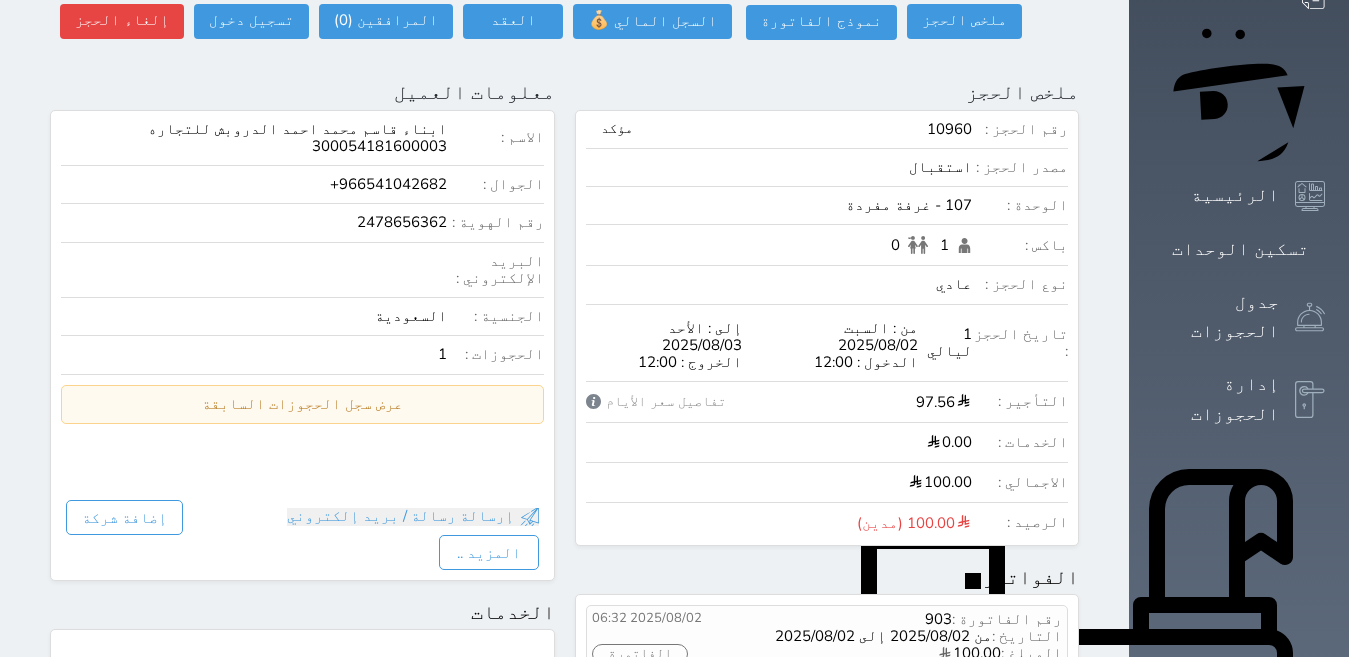 scroll, scrollTop: 0, scrollLeft: 0, axis: both 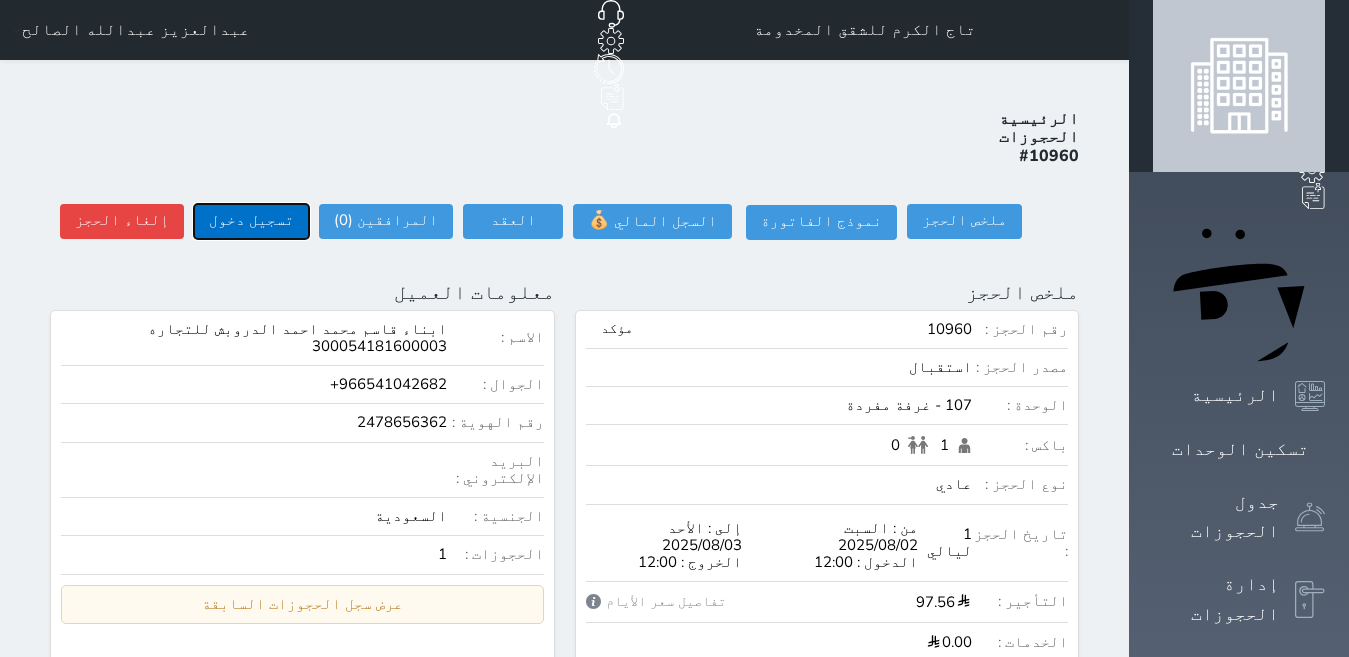 click on "تسجيل دخول" at bounding box center [251, 221] 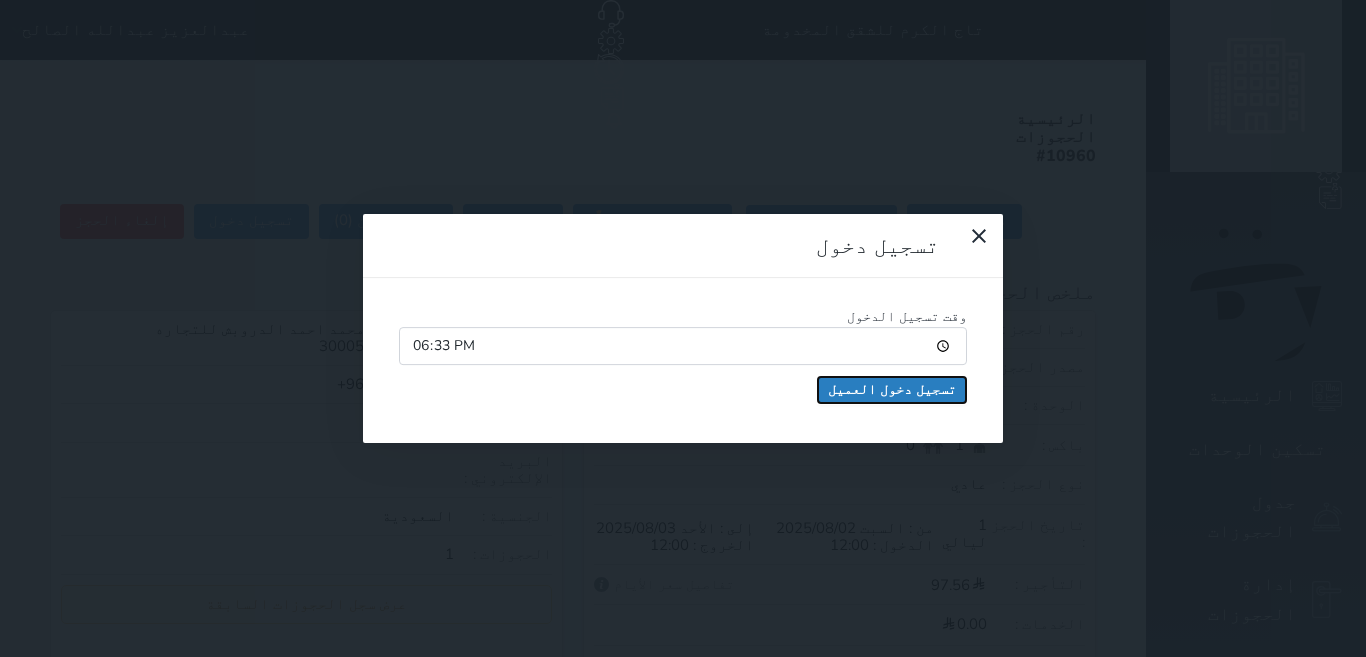 click on "تسجيل دخول العميل" at bounding box center [892, 390] 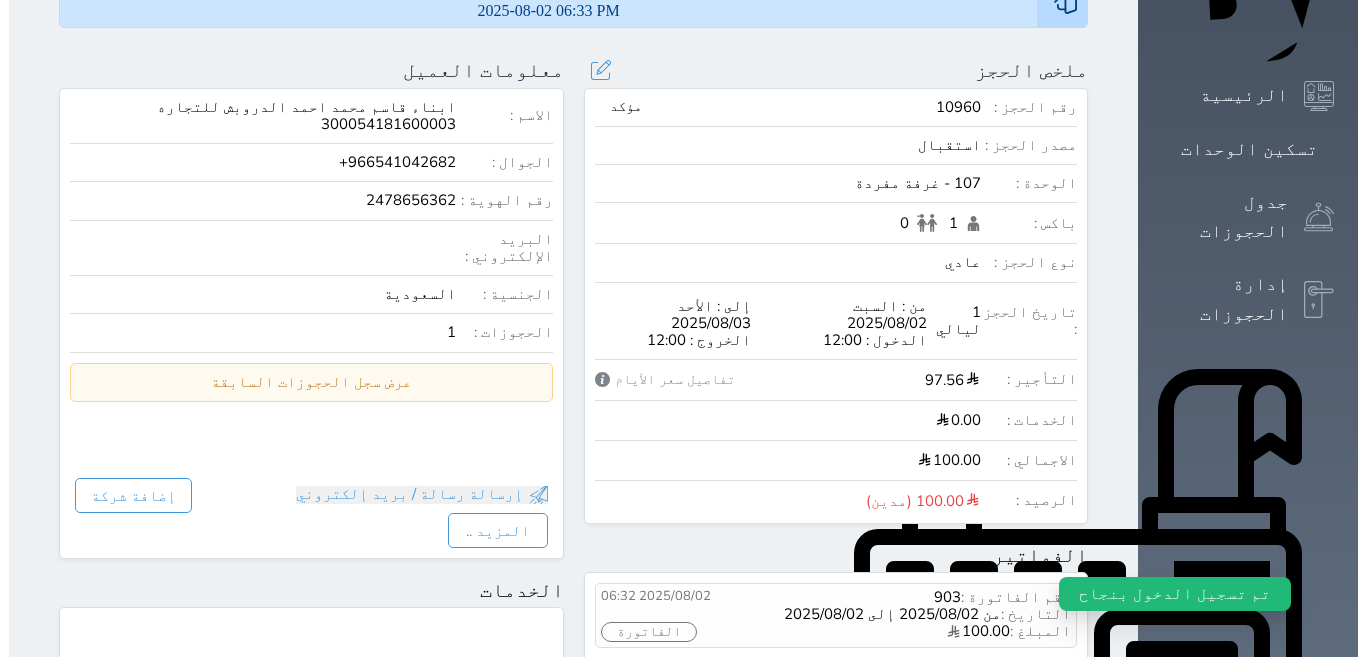 scroll, scrollTop: 0, scrollLeft: 0, axis: both 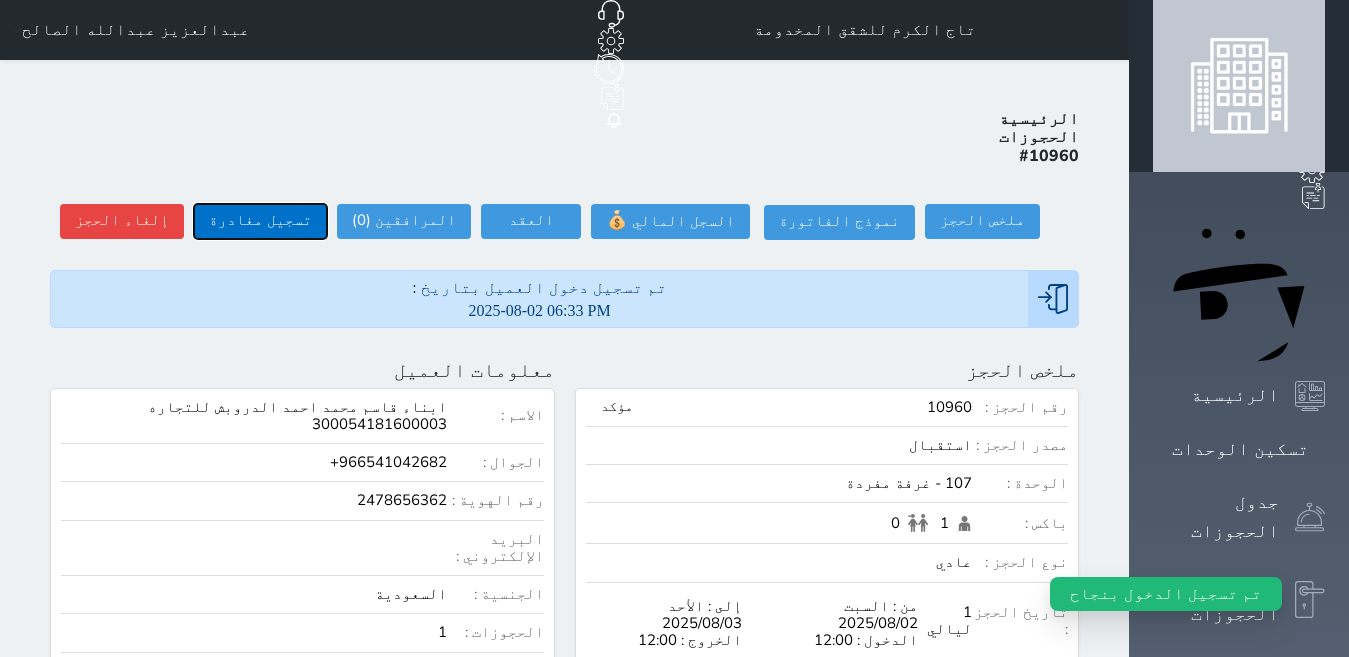 click on "تسجيل مغادرة" at bounding box center [260, 221] 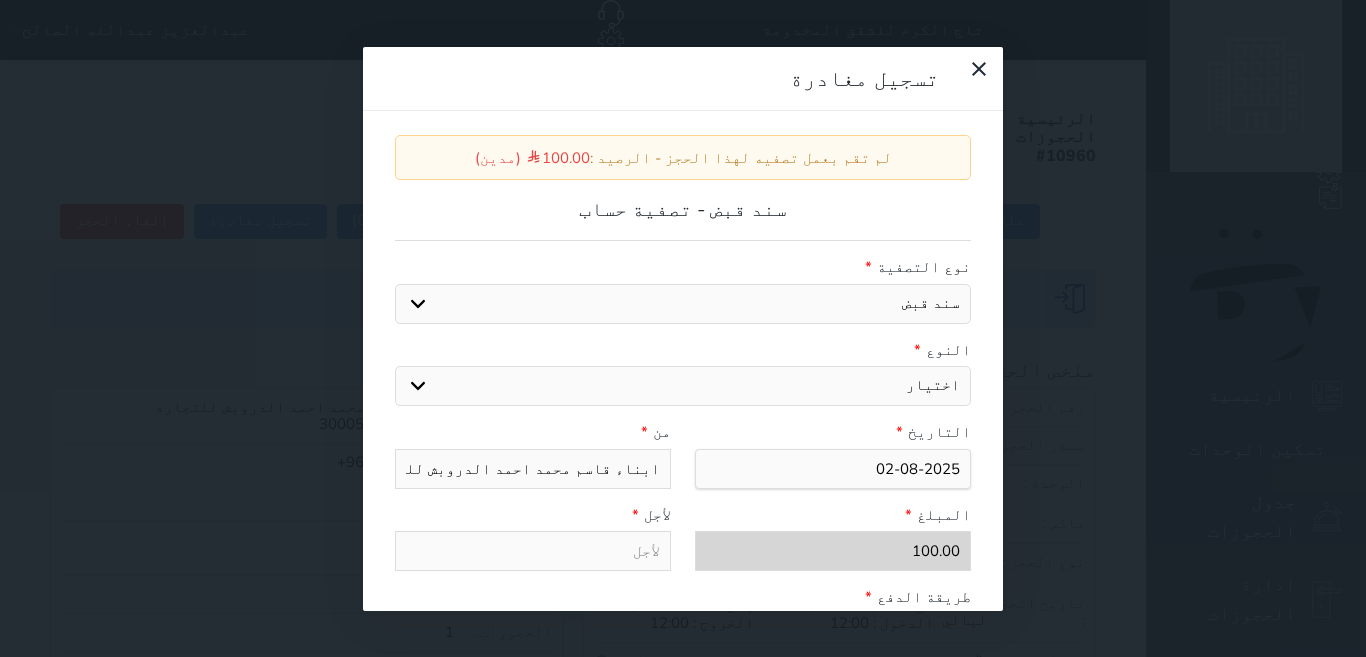 click on "اختيار   مقبوضات عامة
قيمة إيجار
فواتير
عربون
لا ينطبق
آخر
مغسلة
واي فاي - الإنترنت
مواقف السيارات
طعام
الأغذية والمشروبات
مشروبات
المشروبات الباردة
المشروبات الساخنة
الإفطار
غداء
عشاء
مخبز و كعك
حمام سباحة
الصالة الرياضية
سبا و خدمات الجمال
اختيار وإسقاط (خدمات النقل)
ميني بار
كابل - تلفزيون
سرير إضافي
تصفيف الشعر
التسوق" at bounding box center [683, 386] 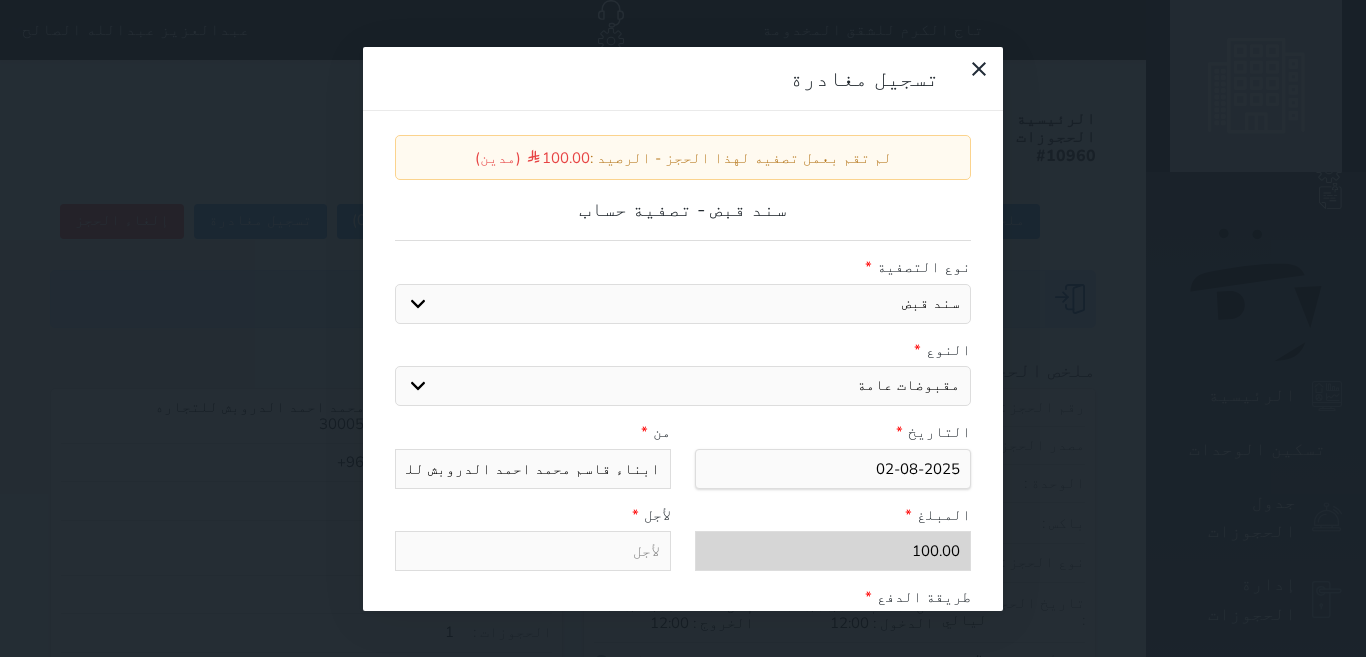 click on "اختيار   مقبوضات عامة
قيمة إيجار
فواتير
عربون
لا ينطبق
آخر
مغسلة
واي فاي - الإنترنت
مواقف السيارات
طعام
الأغذية والمشروبات
مشروبات
المشروبات الباردة
المشروبات الساخنة
الإفطار
غداء
عشاء
مخبز و كعك
حمام سباحة
الصالة الرياضية
سبا و خدمات الجمال
اختيار وإسقاط (خدمات النقل)
ميني بار
كابل - تلفزيون
سرير إضافي
تصفيف الشعر
التسوق" at bounding box center (683, 386) 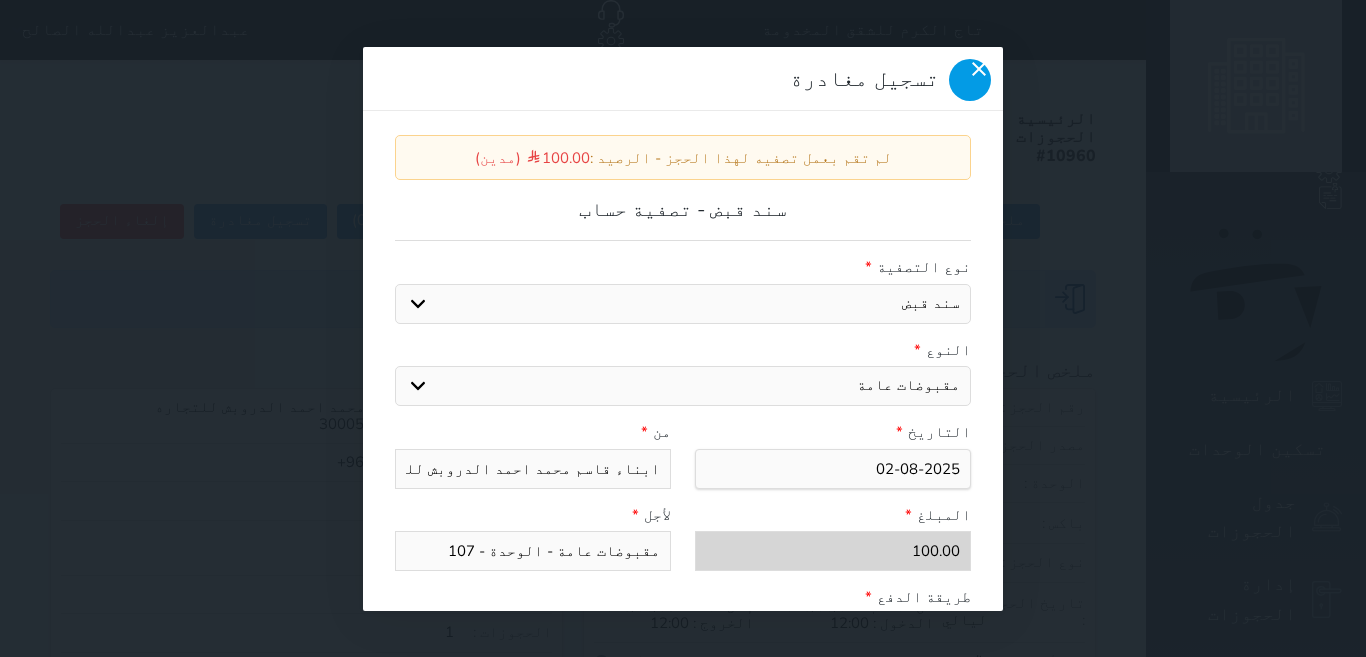 click 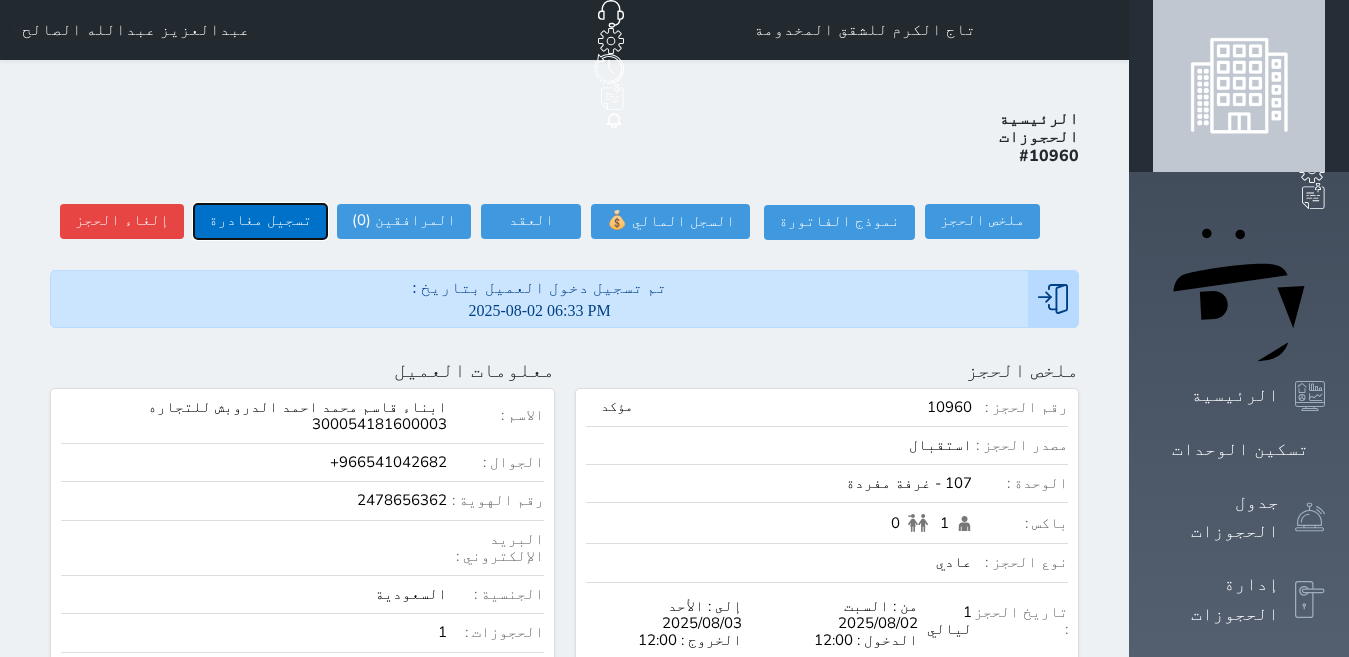 click on "تسجيل مغادرة" at bounding box center (260, 221) 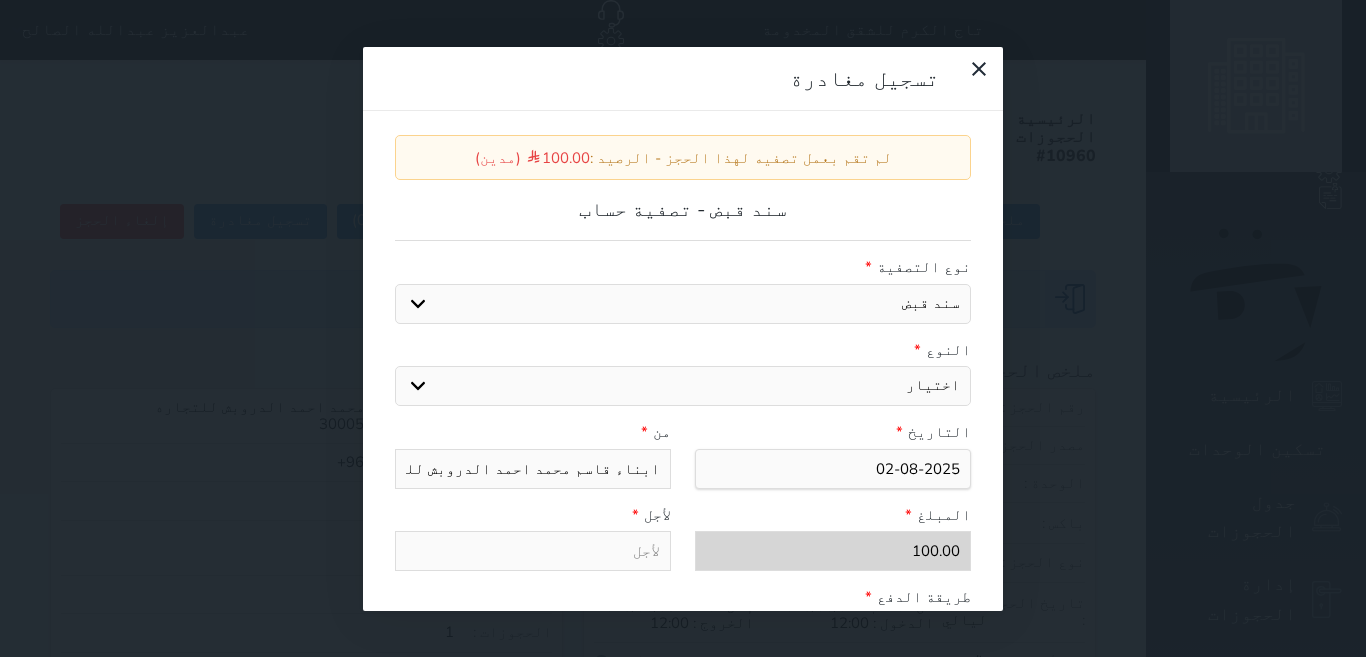 drag, startPoint x: 965, startPoint y: 358, endPoint x: 947, endPoint y: 360, distance: 18.110771 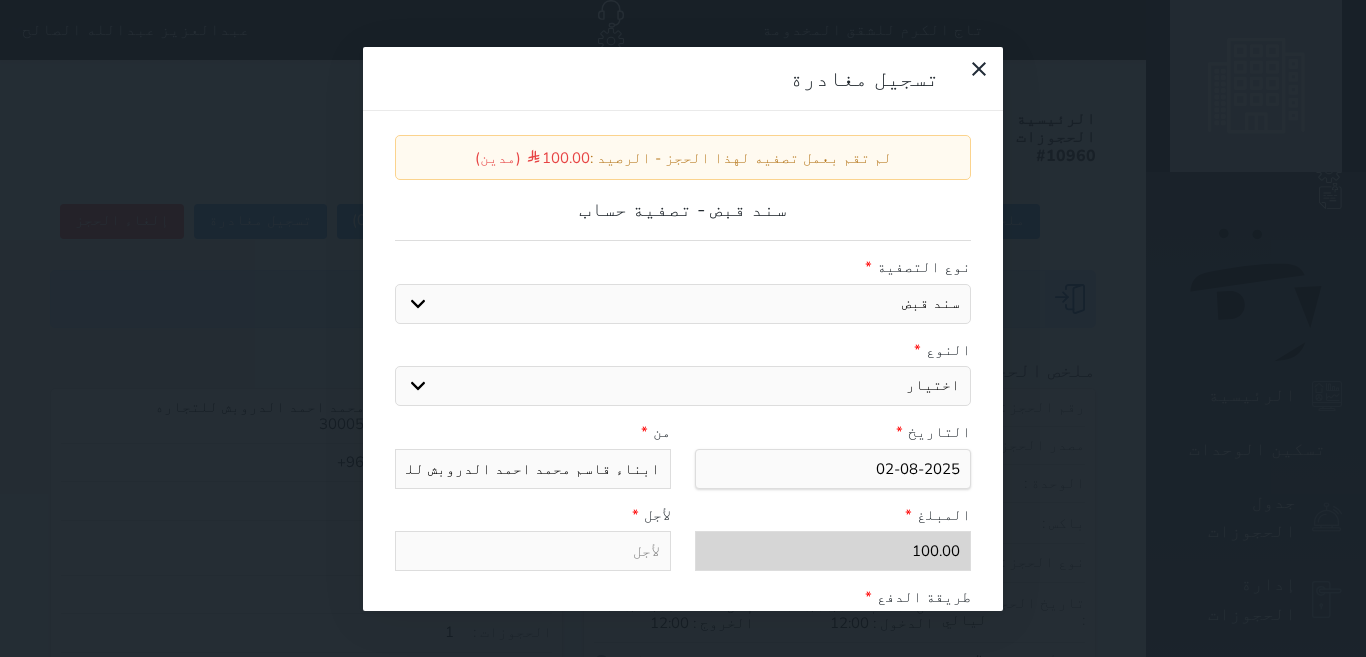 click on "اختيار   مقبوضات عامة
قيمة إيجار
فواتير
عربون
لا ينطبق
آخر
مغسلة
واي فاي - الإنترنت
مواقف السيارات
طعام
الأغذية والمشروبات
مشروبات
المشروبات الباردة
المشروبات الساخنة
الإفطار
غداء
عشاء
مخبز و كعك
حمام سباحة
الصالة الرياضية
سبا و خدمات الجمال
اختيار وإسقاط (خدمات النقل)
ميني بار
كابل - تلفزيون
سرير إضافي
تصفيف الشعر
التسوق" at bounding box center [683, 386] 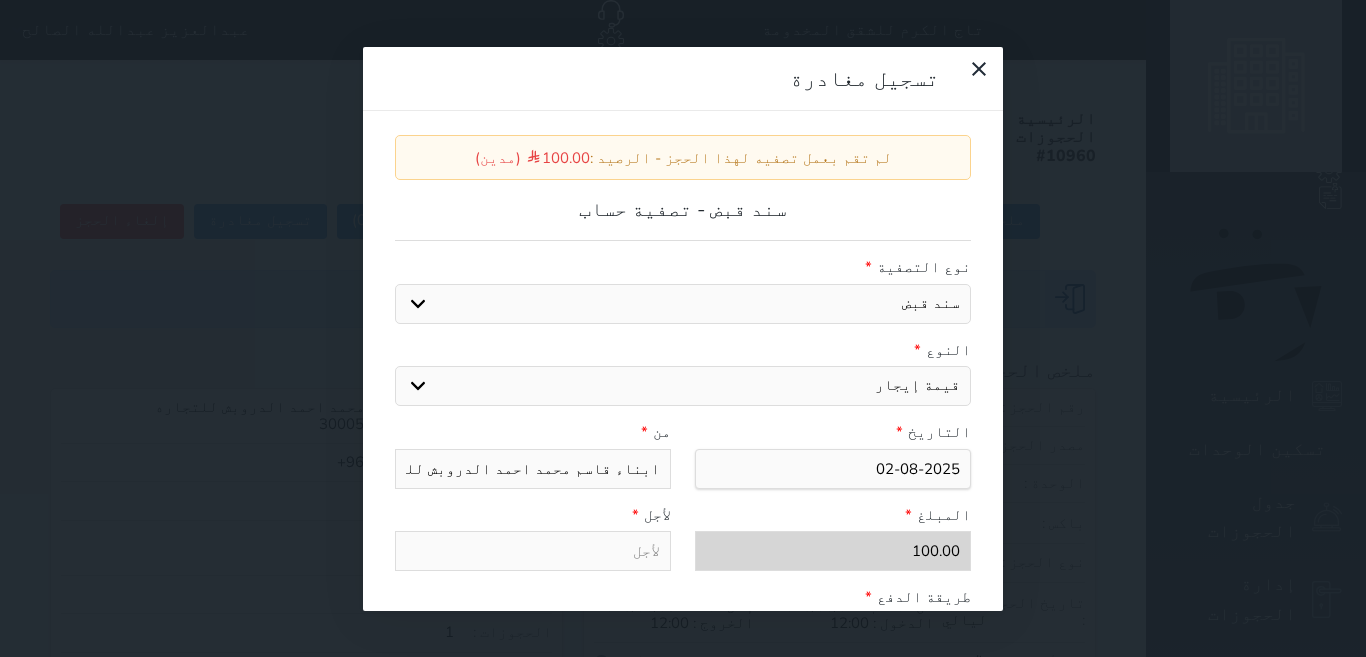 click on "اختيار   مقبوضات عامة
قيمة إيجار
فواتير
عربون
لا ينطبق
آخر
مغسلة
واي فاي - الإنترنت
مواقف السيارات
طعام
الأغذية والمشروبات
مشروبات
المشروبات الباردة
المشروبات الساخنة
الإفطار
غداء
عشاء
مخبز و كعك
حمام سباحة
الصالة الرياضية
سبا و خدمات الجمال
اختيار وإسقاط (خدمات النقل)
ميني بار
كابل - تلفزيون
سرير إضافي
تصفيف الشعر
التسوق" at bounding box center (683, 386) 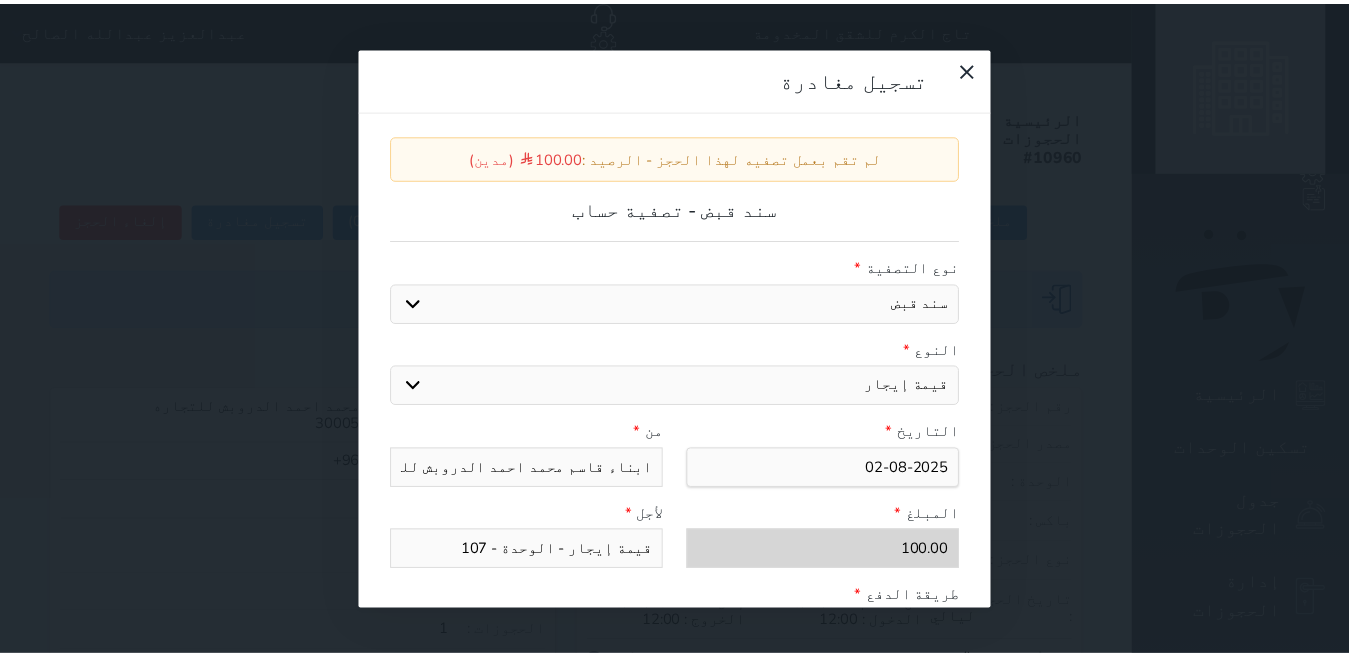 scroll, scrollTop: 309, scrollLeft: 0, axis: vertical 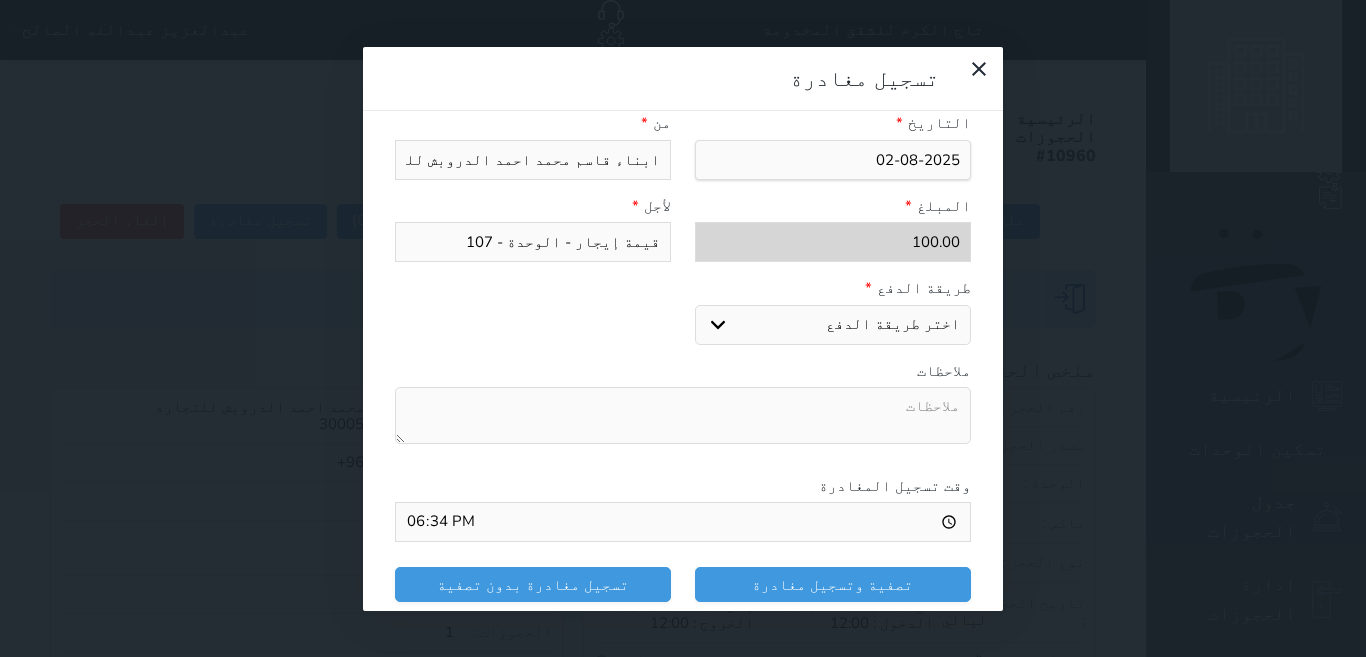 click on "قيمة إيجار - الوحدة - 107" at bounding box center (533, 242) 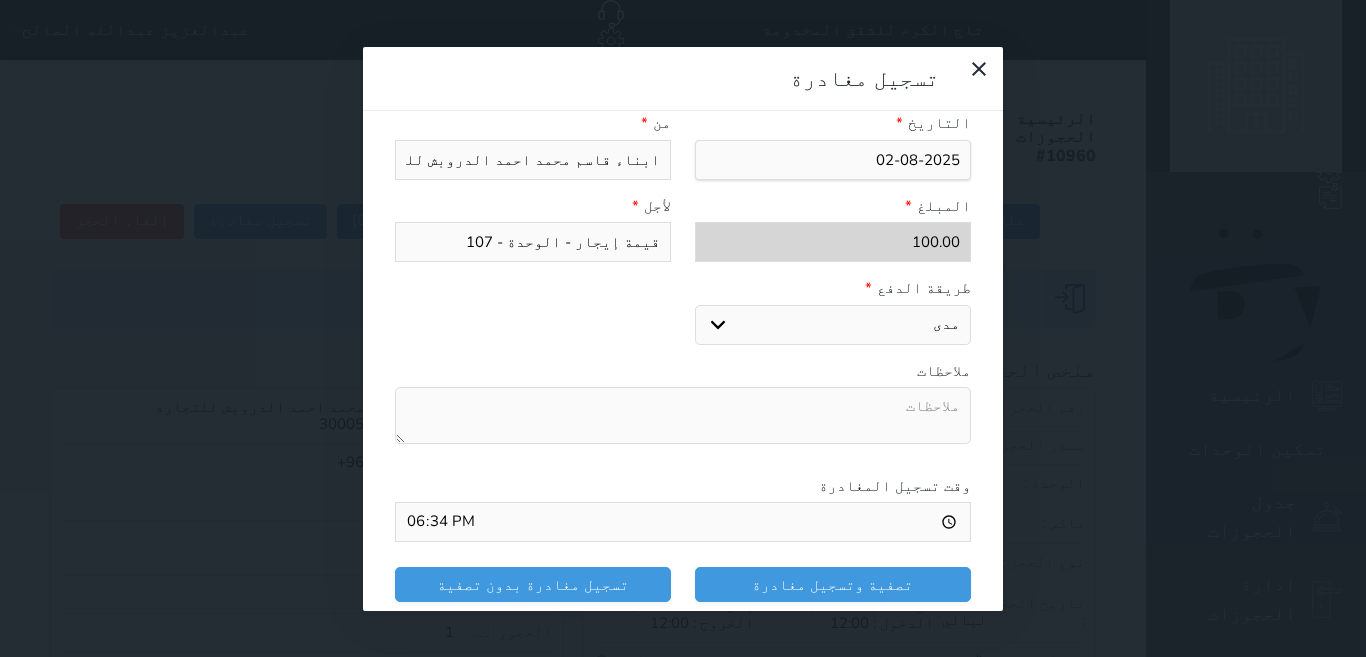 click on "اختر طريقة الدفع   دفع نقدى   تحويل بنكى   مدى   بطاقة ائتمان" at bounding box center [833, 325] 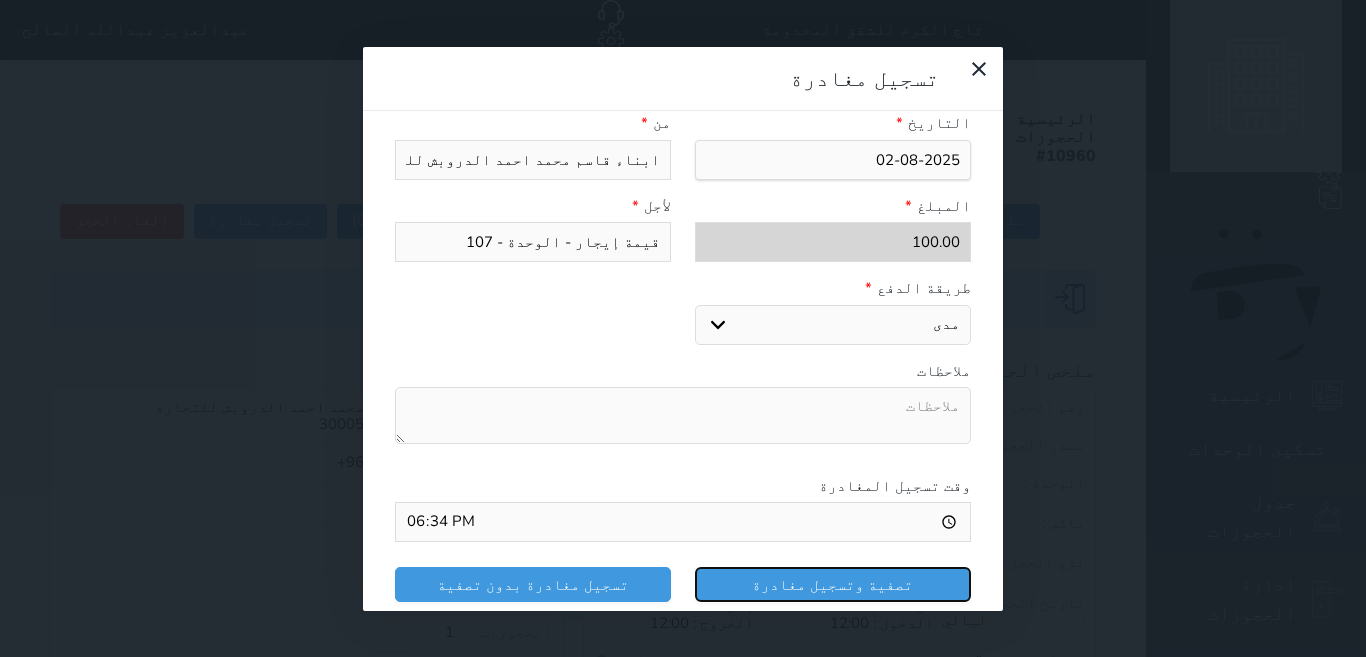 click on "تصفية وتسجيل مغادرة" at bounding box center [833, 584] 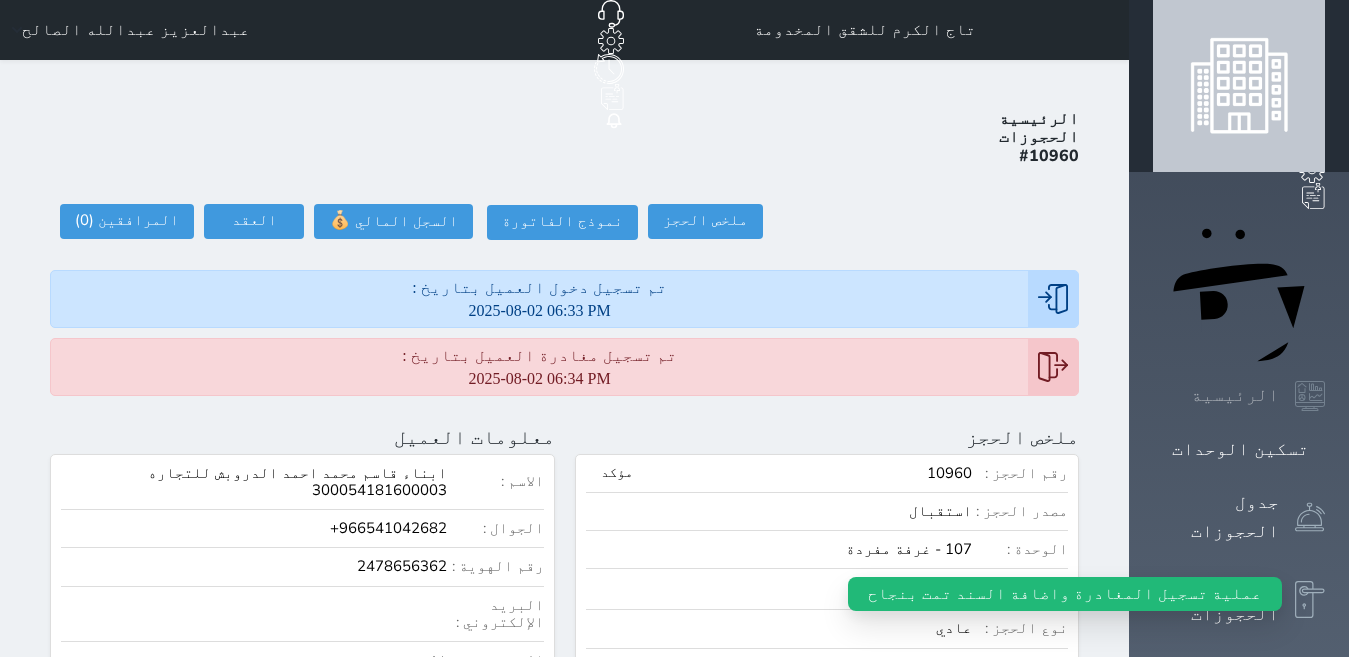 click on "الرئيسية" at bounding box center [1235, 395] 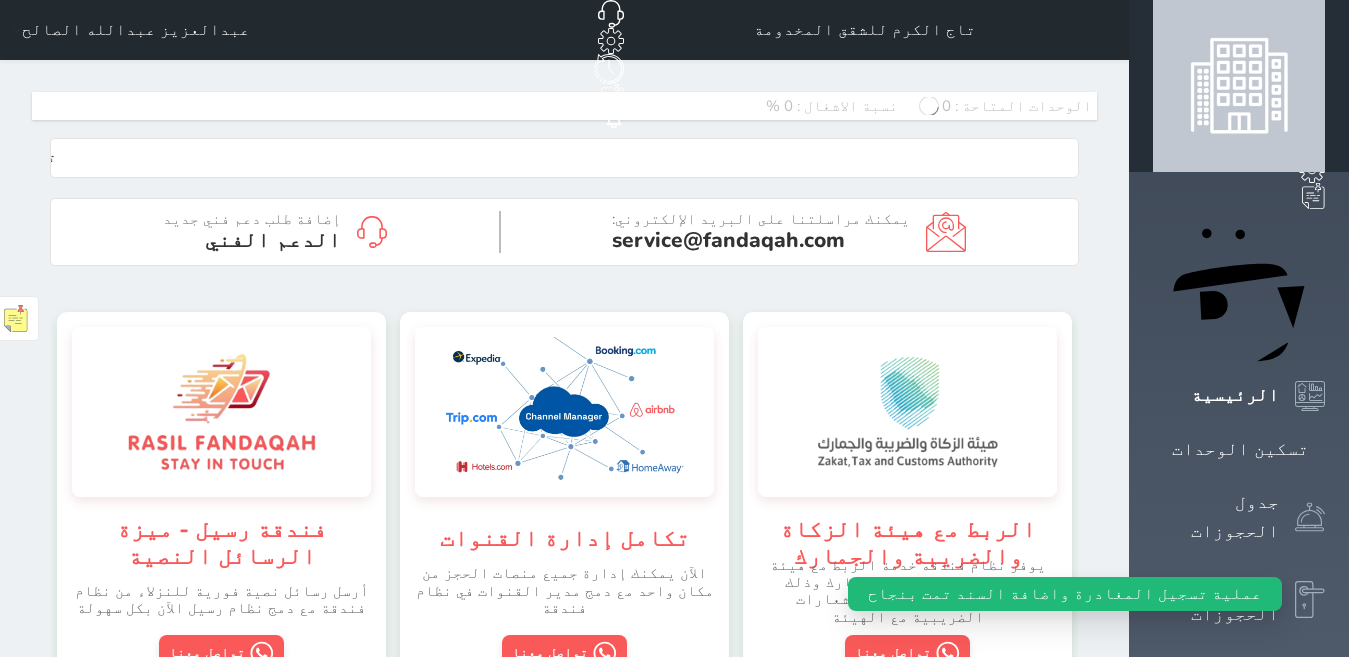 scroll, scrollTop: 999653, scrollLeft: 999653, axis: both 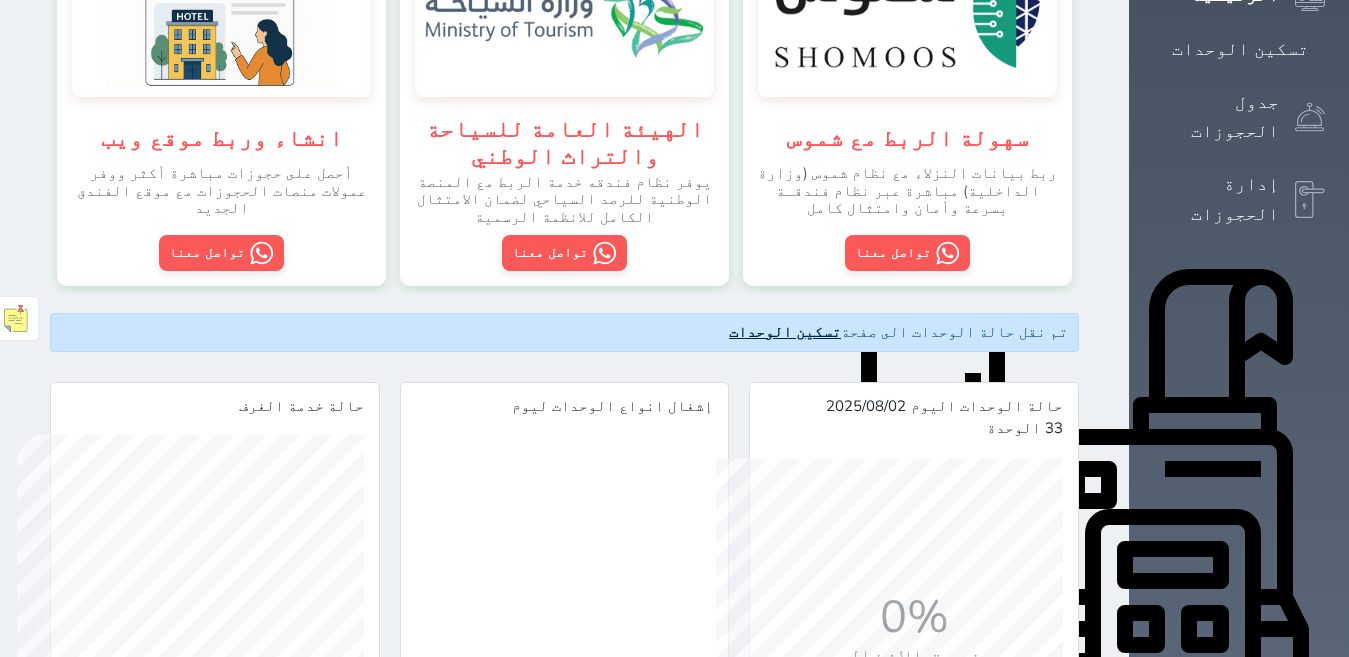 click on "تسكين الوحدات" at bounding box center (785, 332) 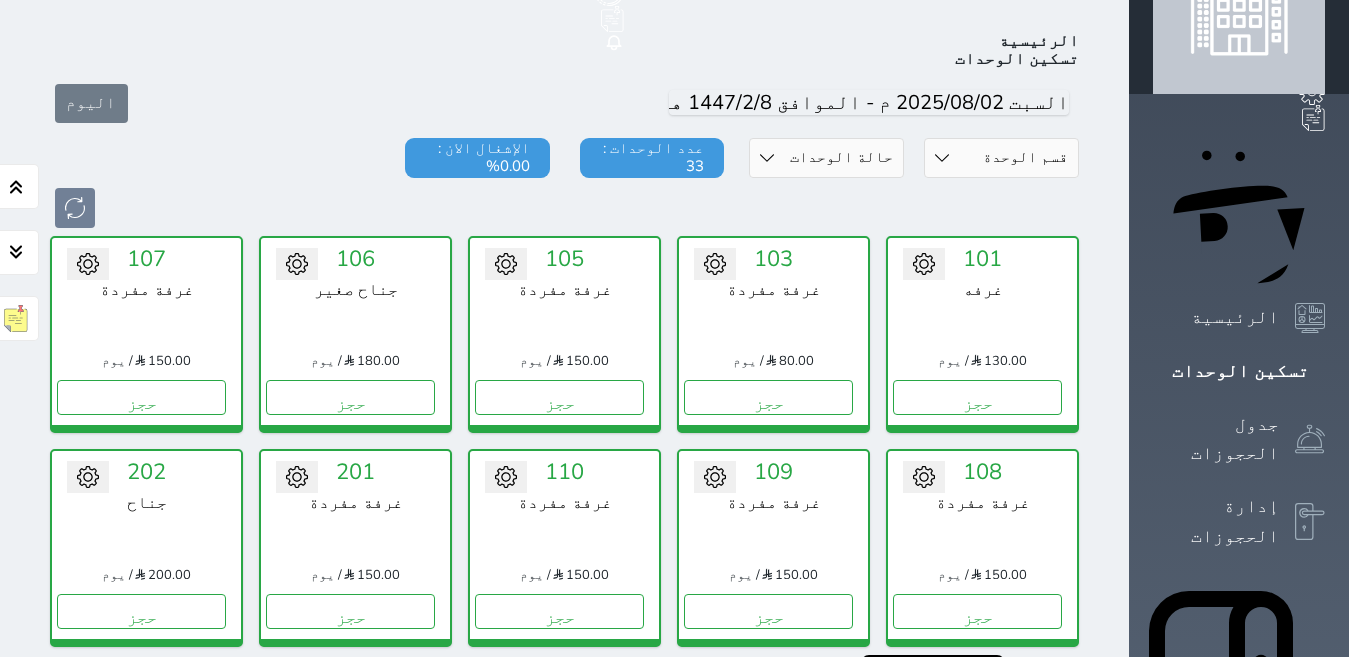 scroll, scrollTop: 378, scrollLeft: 0, axis: vertical 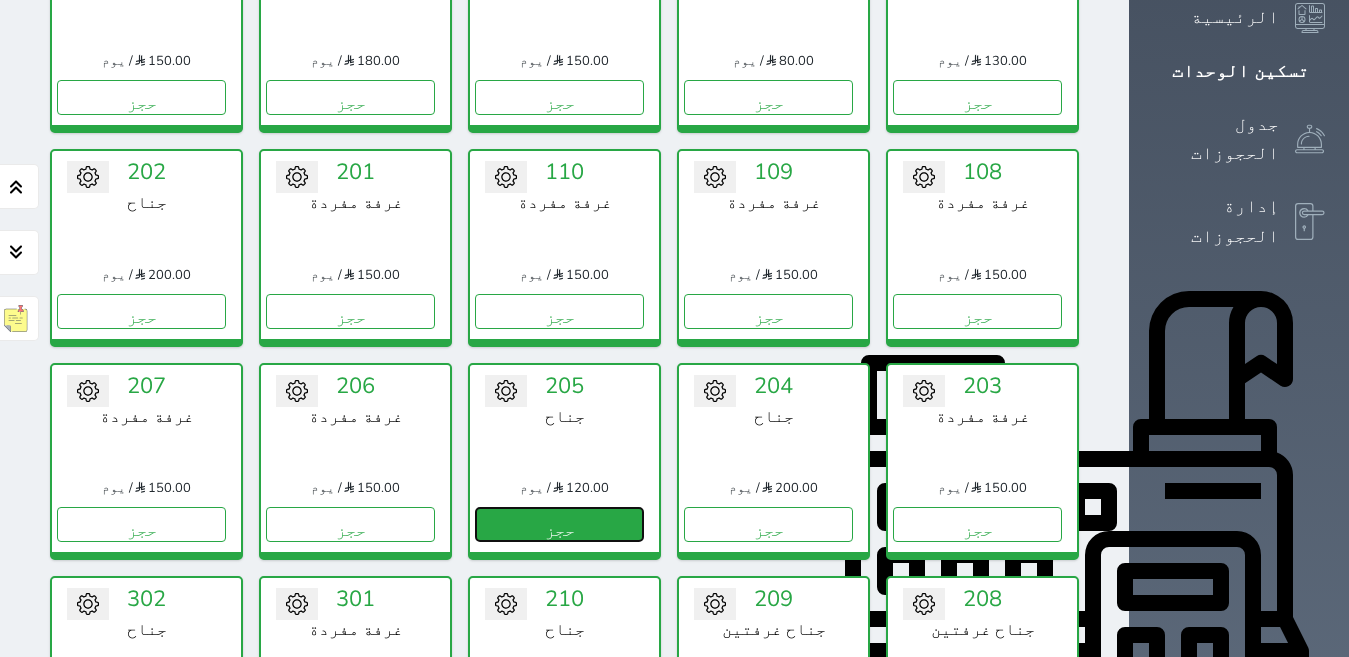 click on "حجز" at bounding box center (559, 524) 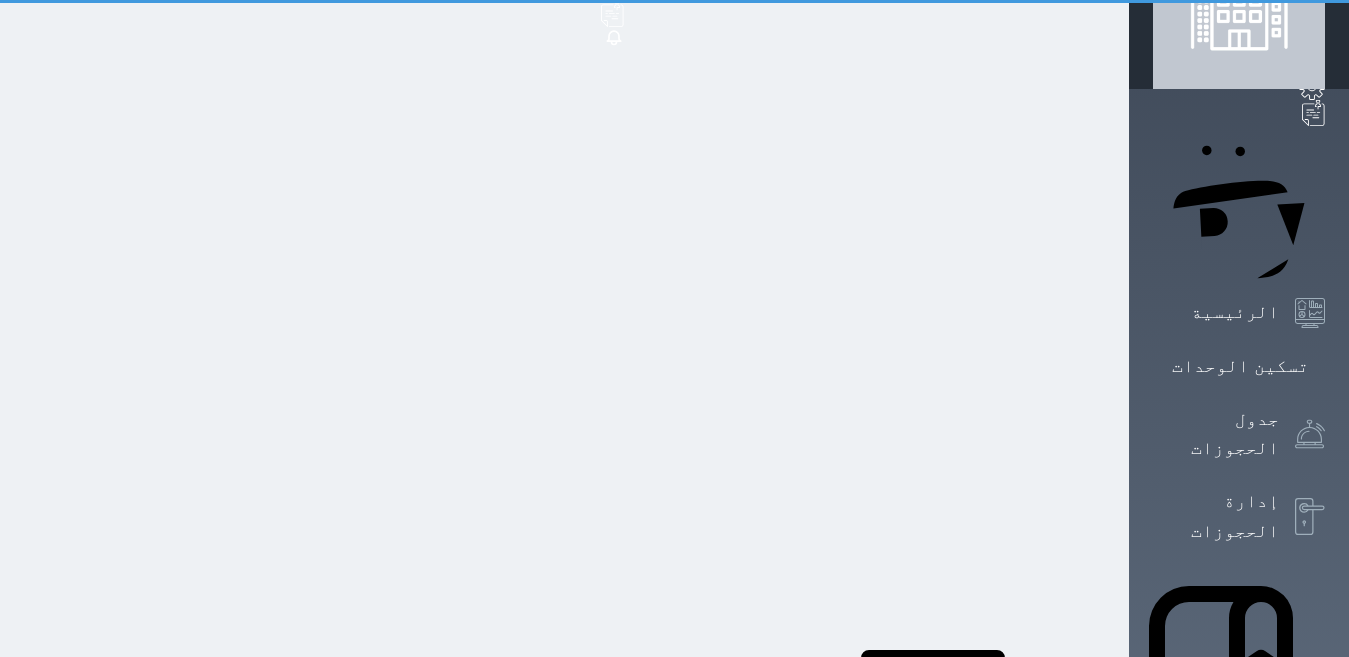scroll, scrollTop: 0, scrollLeft: 0, axis: both 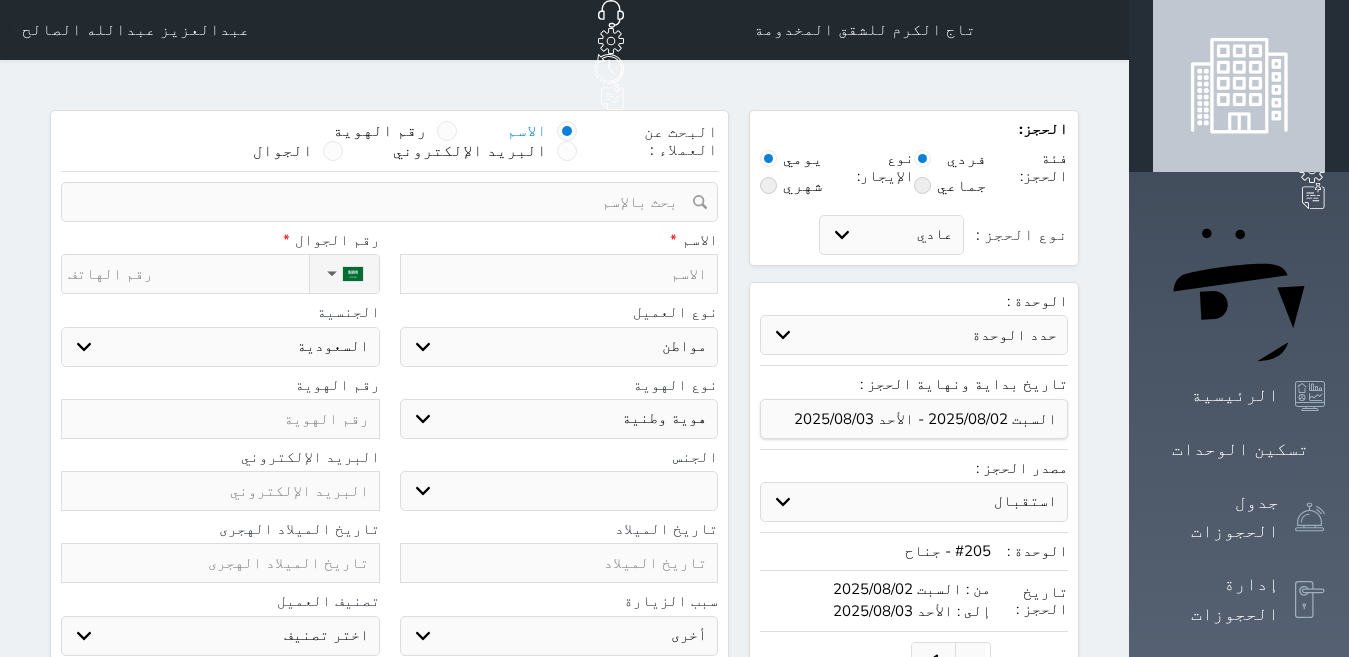 click at bounding box center (559, 274) 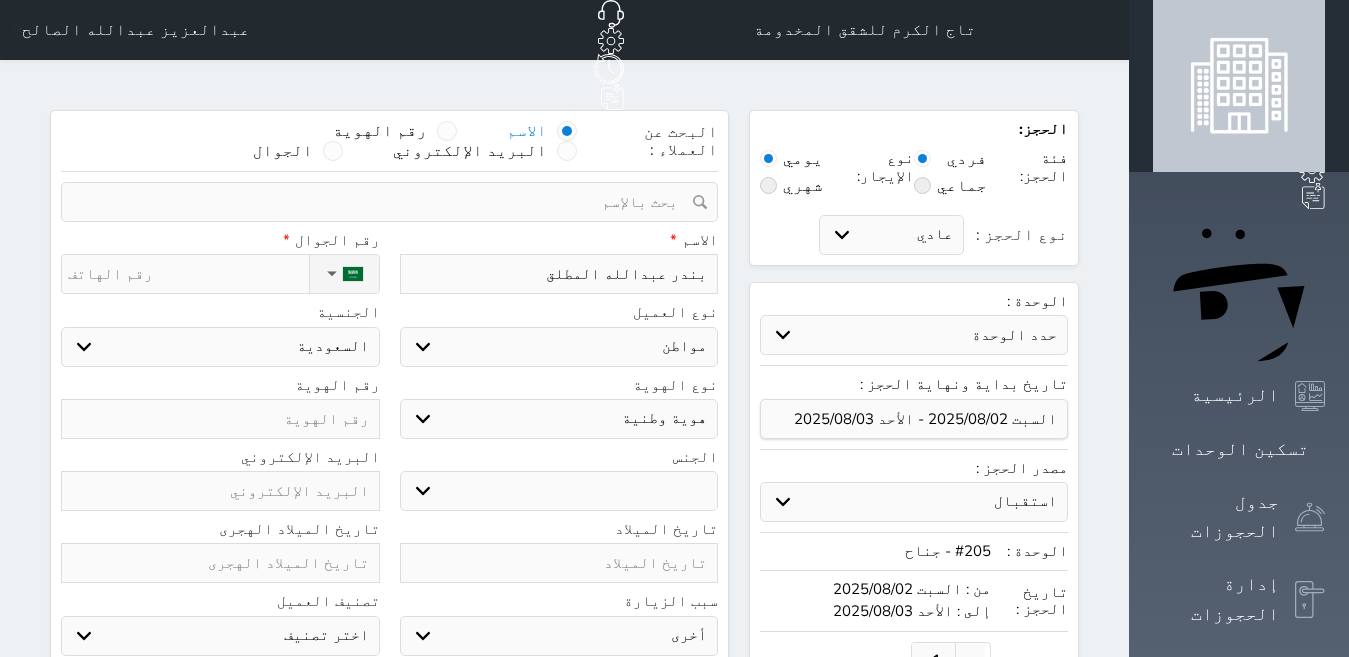 click on "ذكر   انثى" at bounding box center [559, 491] 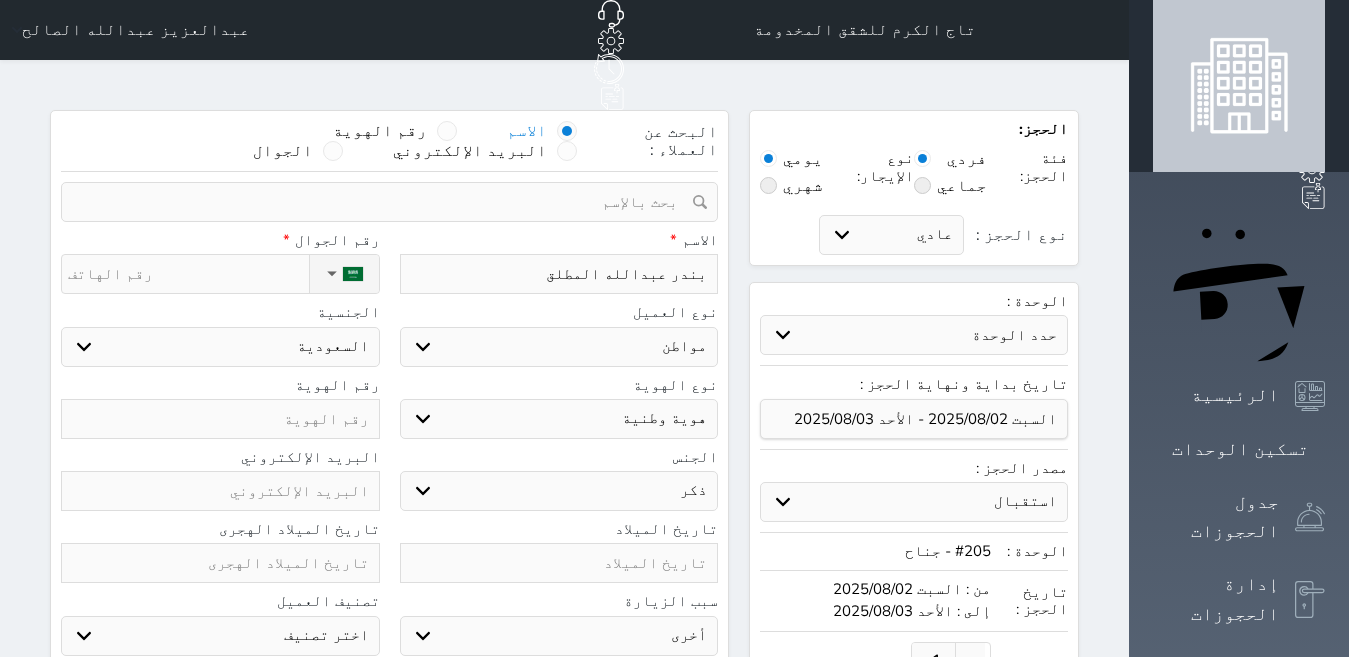 click on "ذكر   انثى" at bounding box center [559, 491] 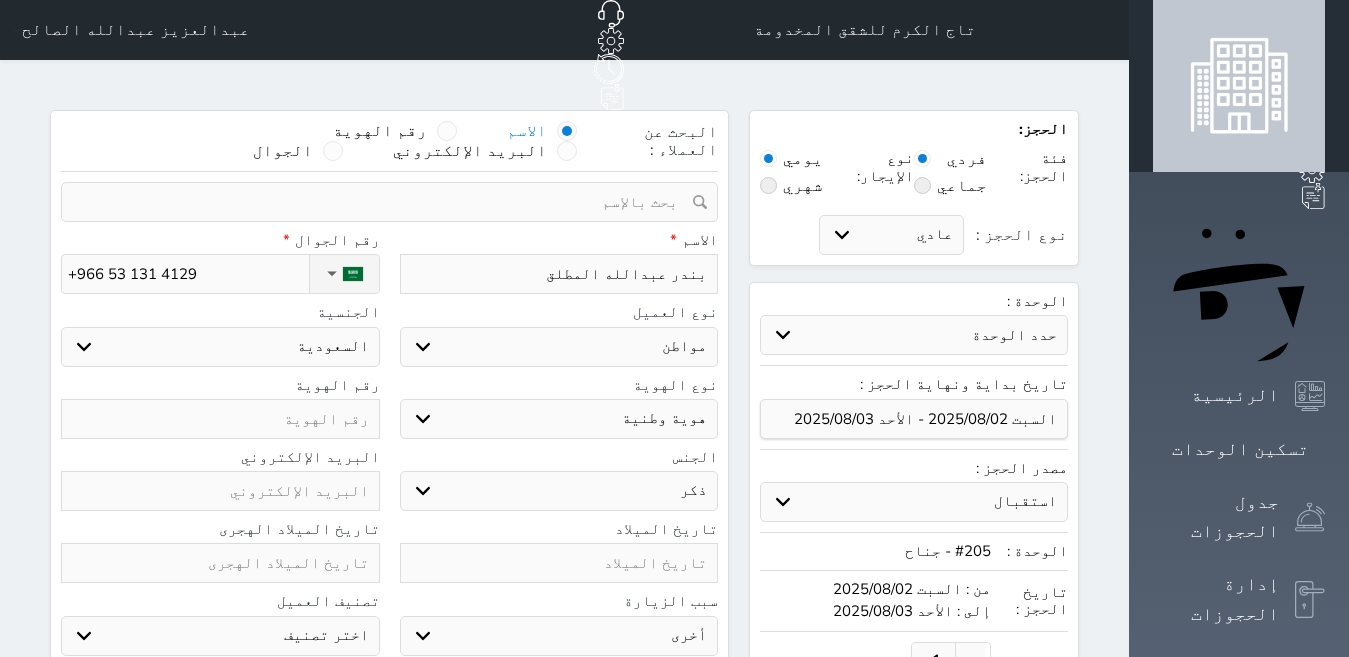 click at bounding box center [220, 419] 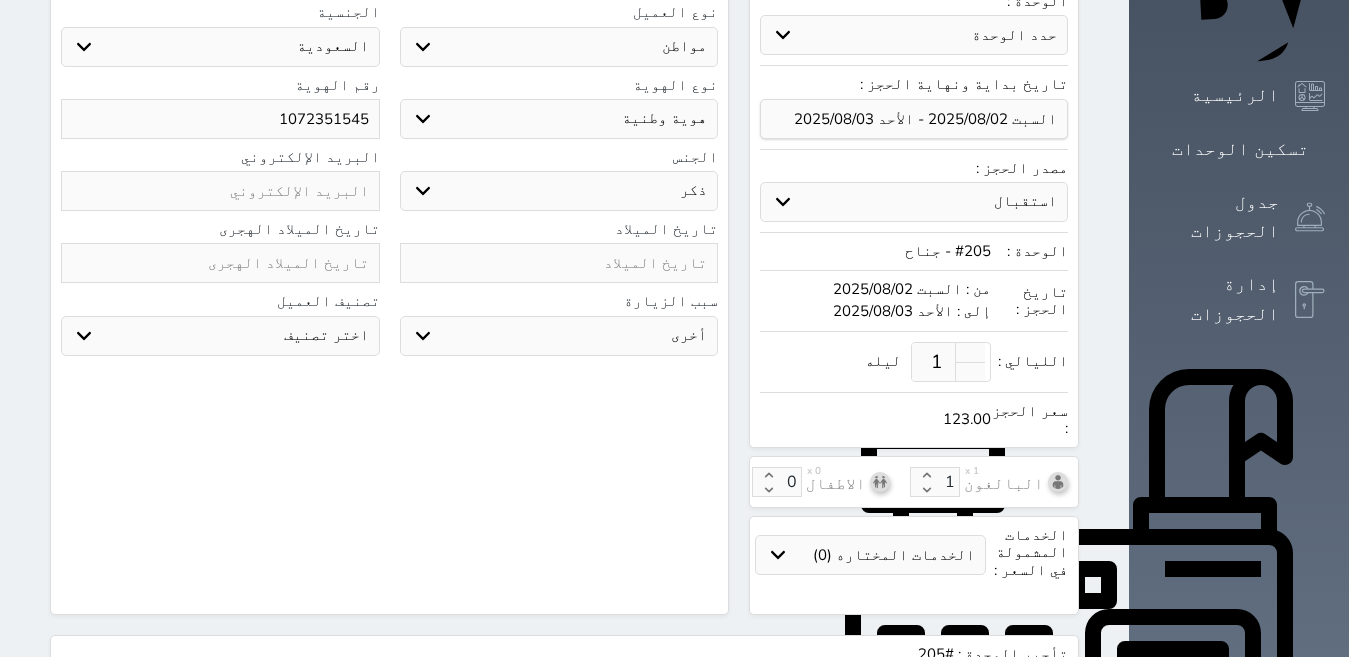 scroll, scrollTop: 500, scrollLeft: 0, axis: vertical 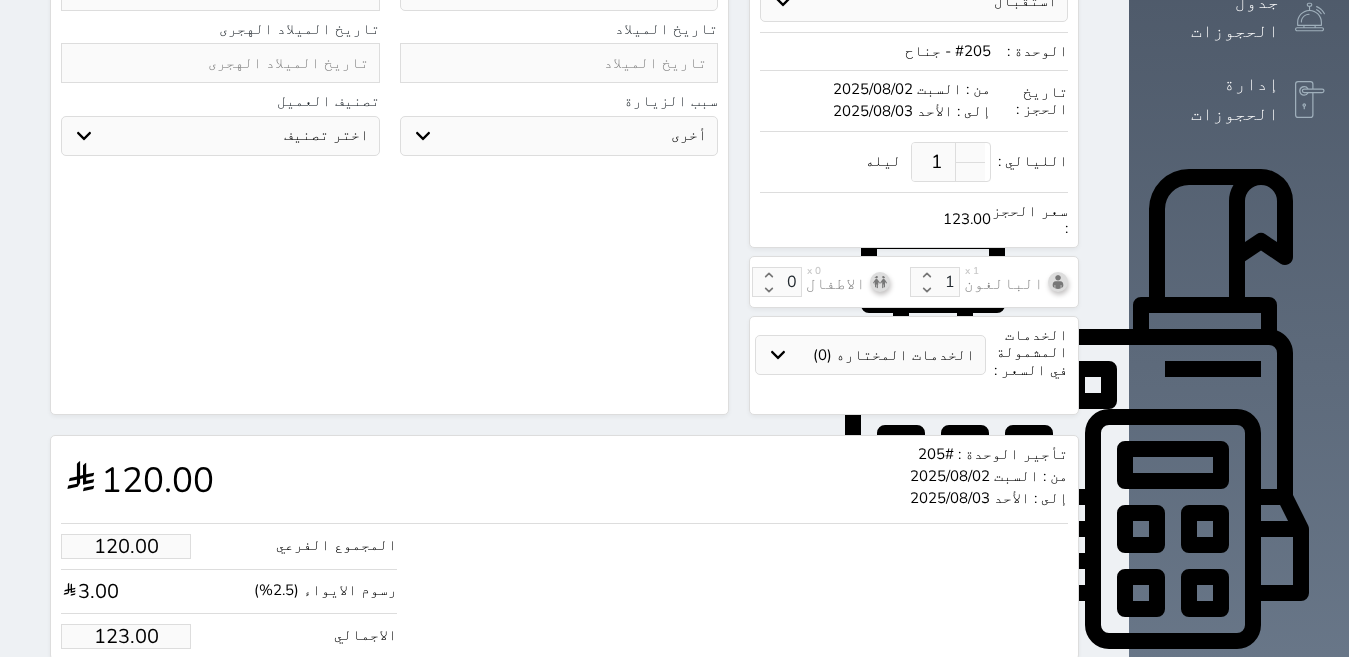 click on "123.00" at bounding box center [126, 636] 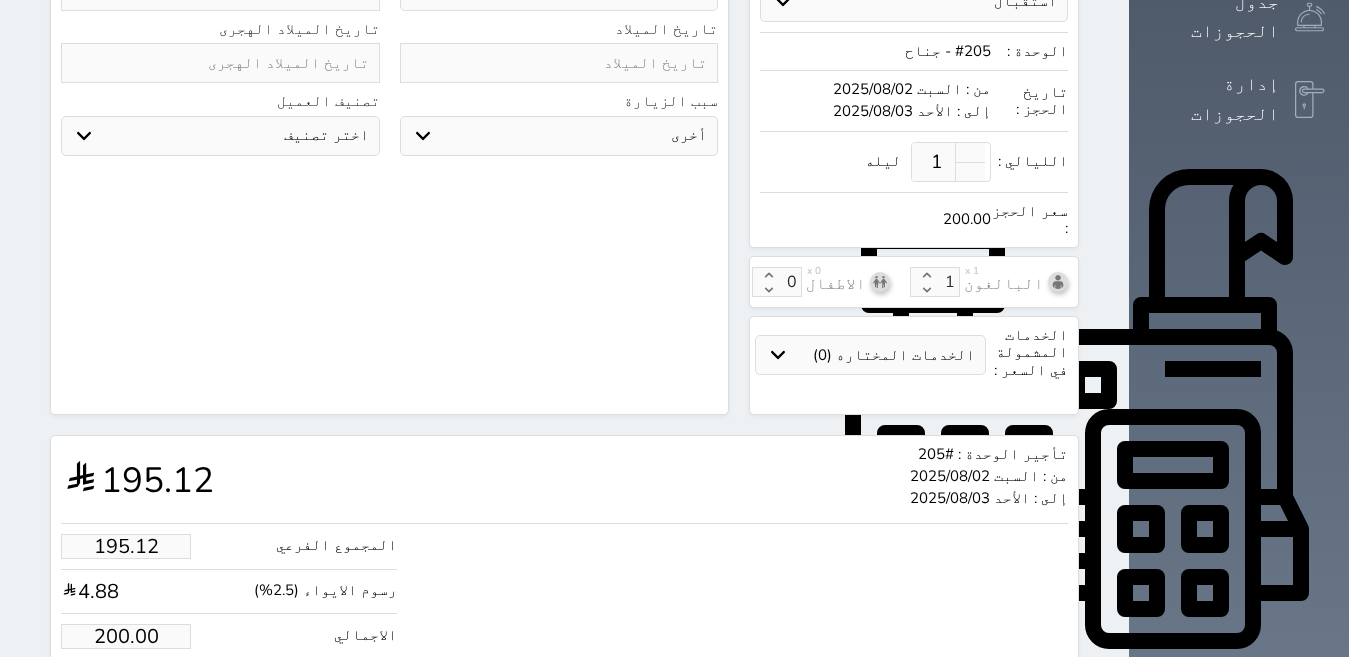 click on "حجز" at bounding box center (149, 697) 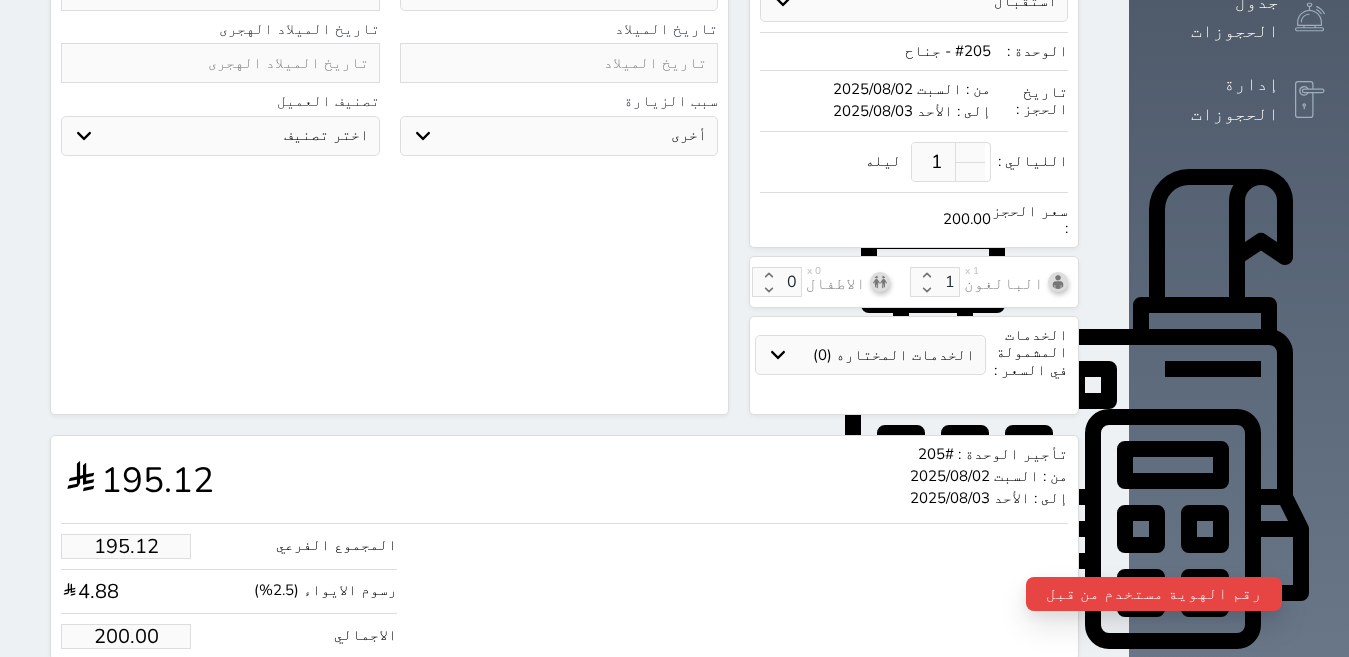 scroll, scrollTop: 100, scrollLeft: 0, axis: vertical 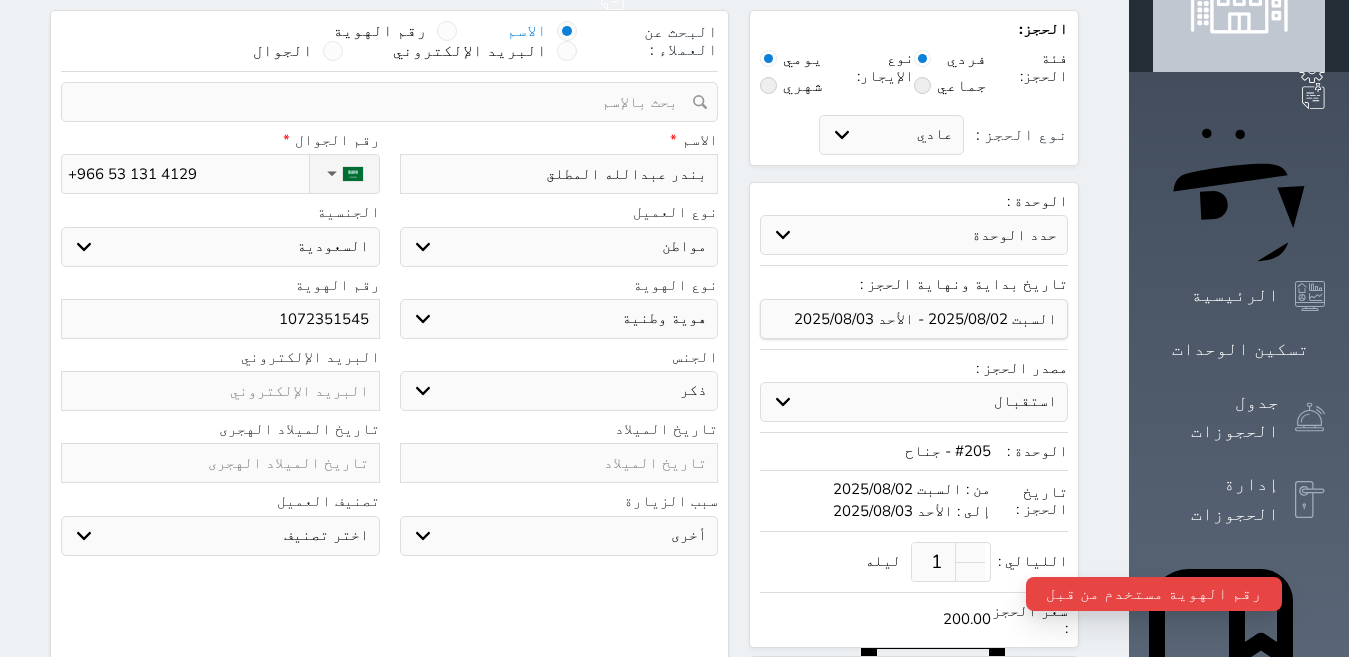 click on "1072351545" at bounding box center (220, 319) 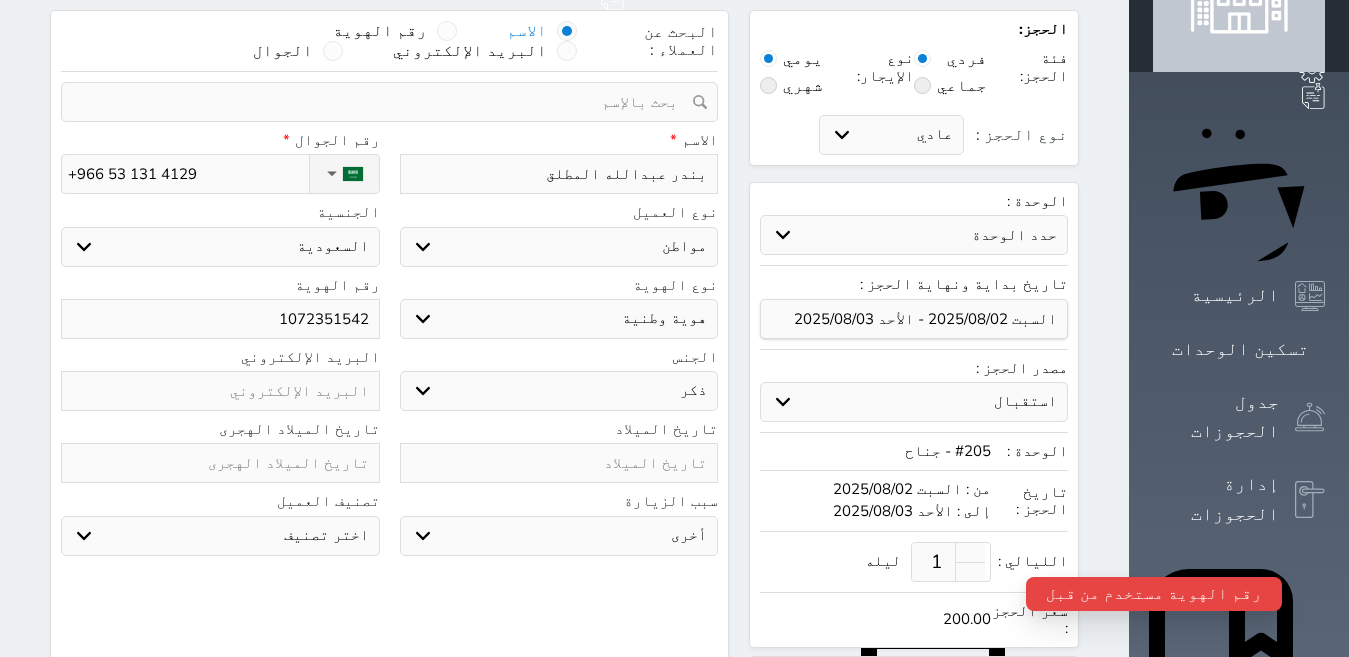 scroll, scrollTop: 652, scrollLeft: 0, axis: vertical 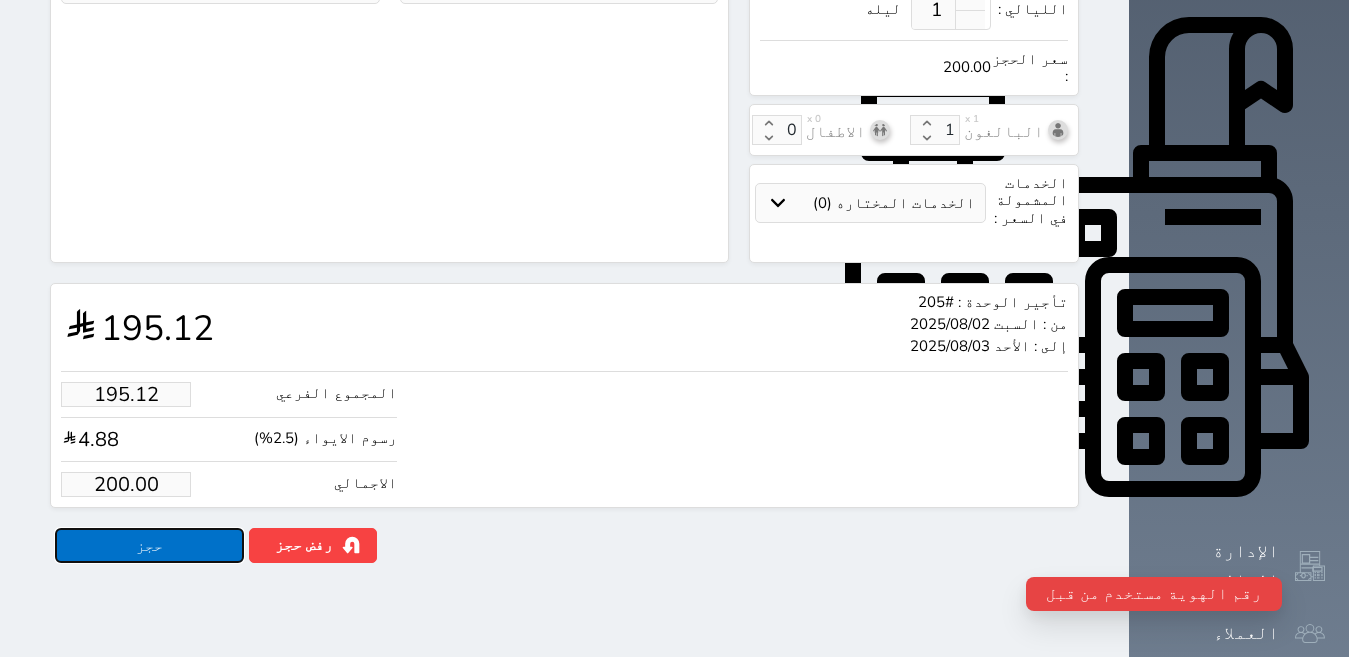 click on "حجز" at bounding box center [149, 545] 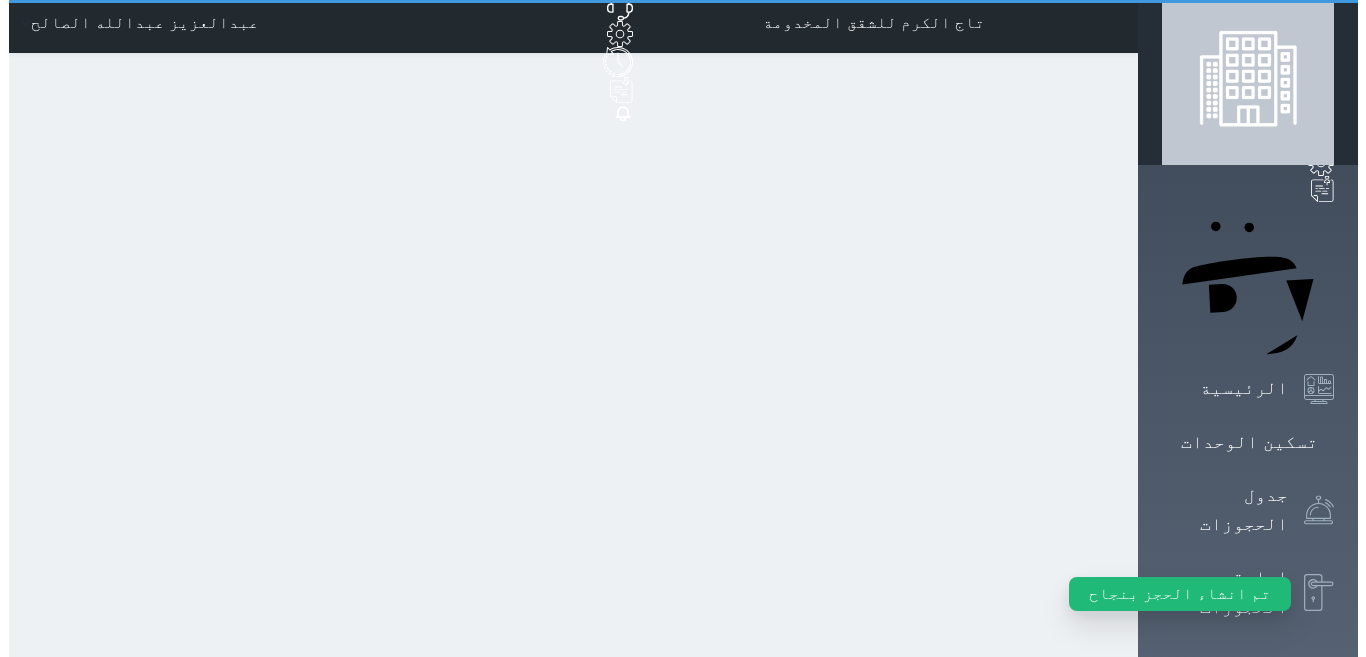 scroll, scrollTop: 0, scrollLeft: 0, axis: both 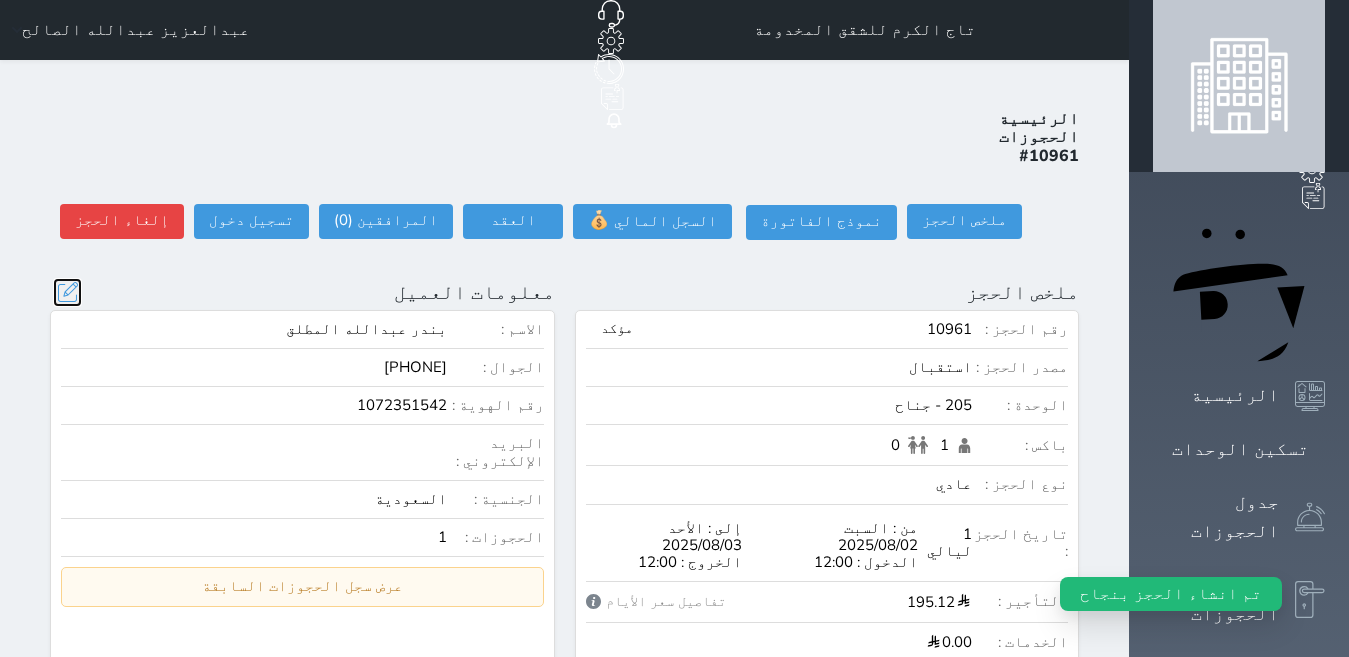 click at bounding box center (67, 292) 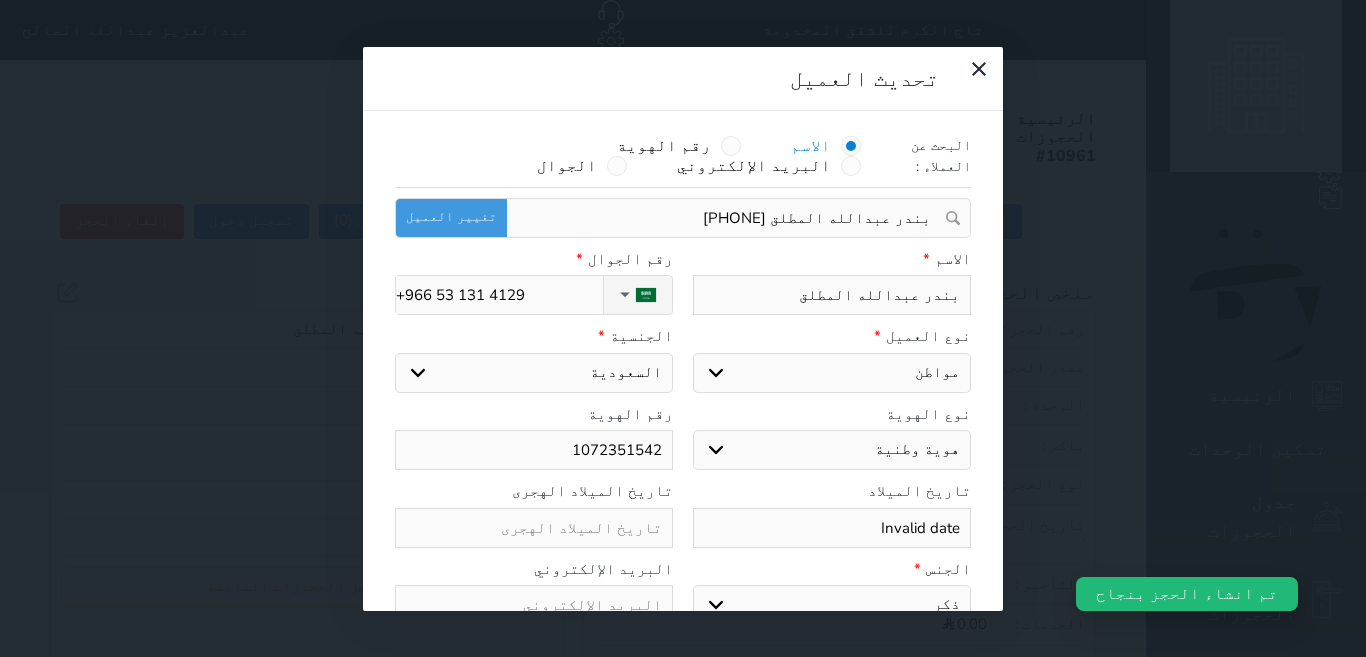 click on "1072351542" at bounding box center [534, 450] 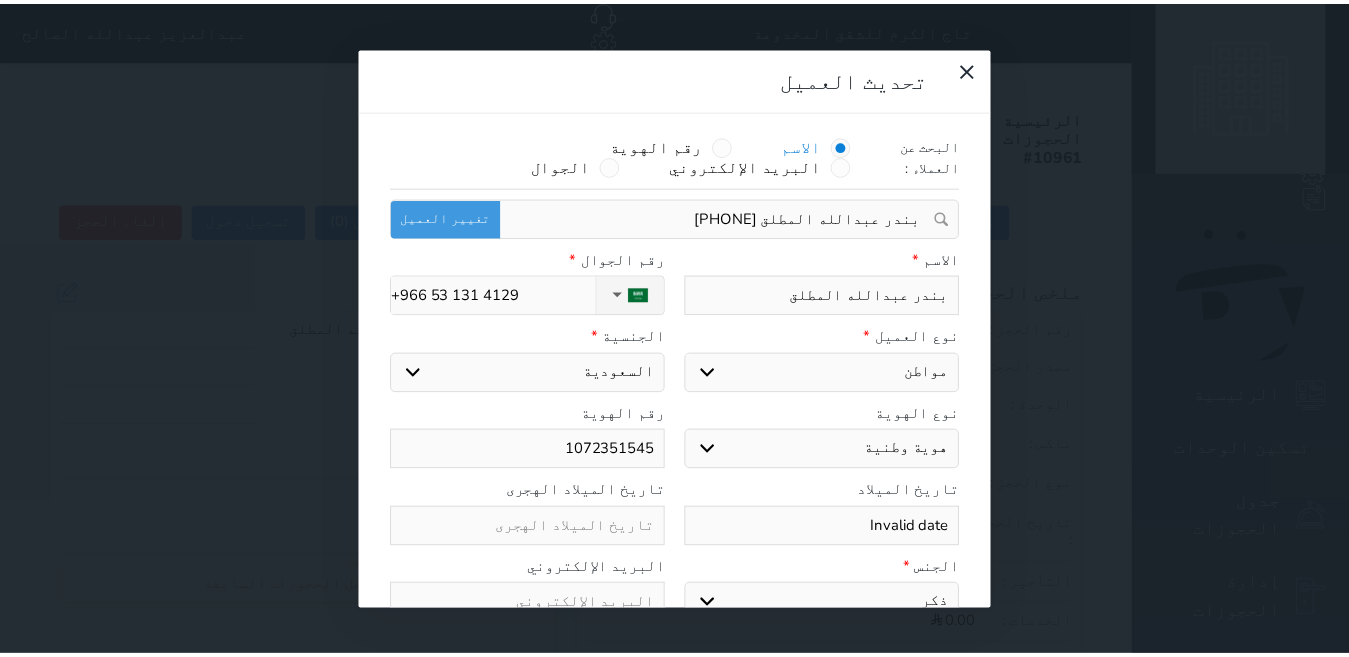 scroll, scrollTop: 45, scrollLeft: 0, axis: vertical 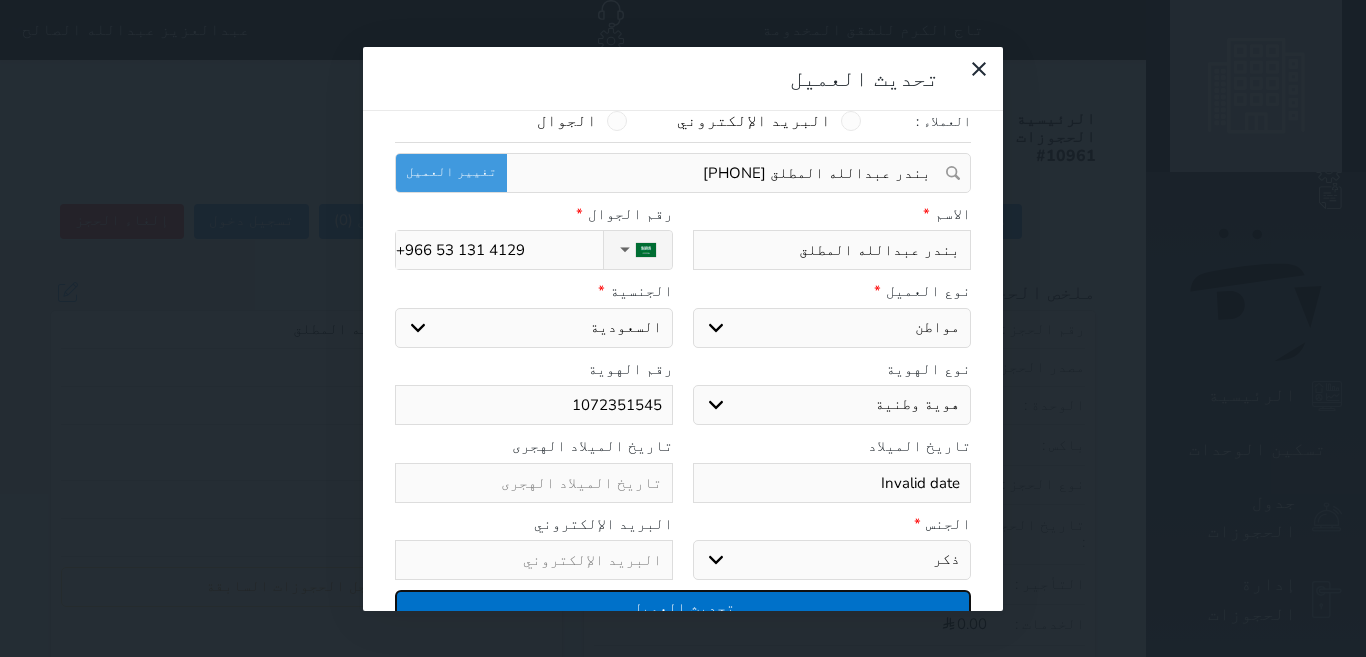 click on "تحديث العميل" at bounding box center (683, 607) 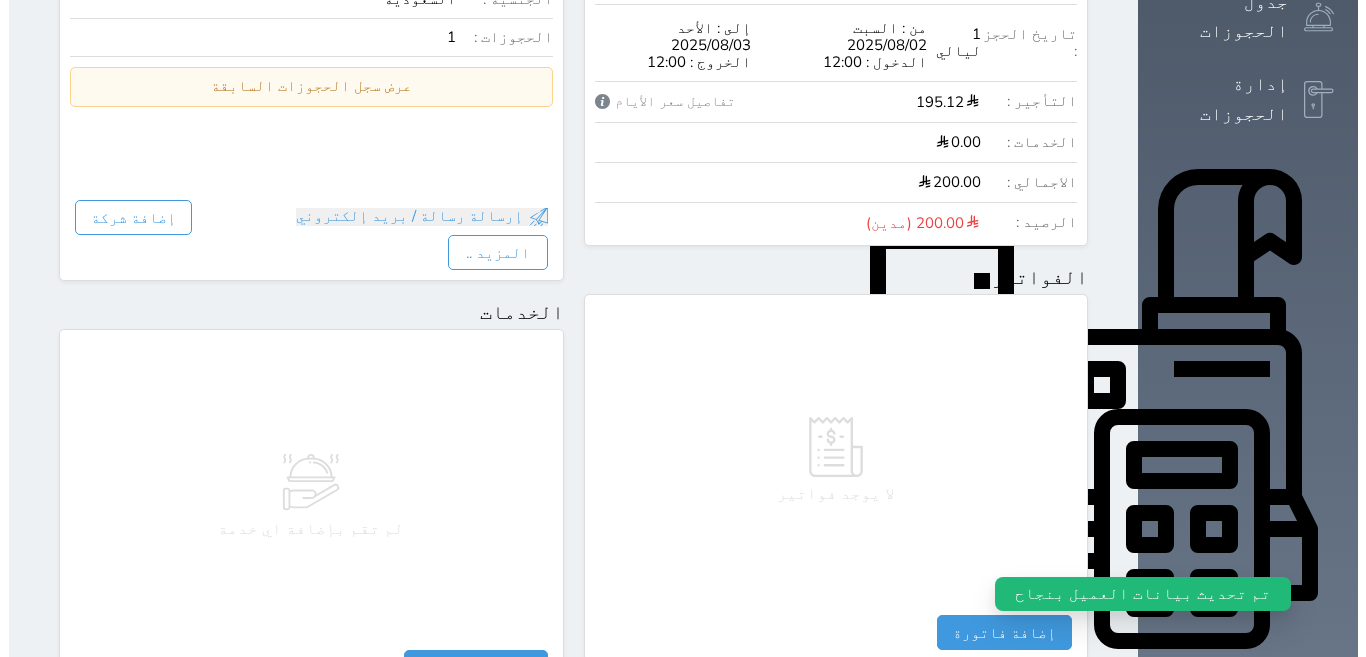 scroll, scrollTop: 600, scrollLeft: 0, axis: vertical 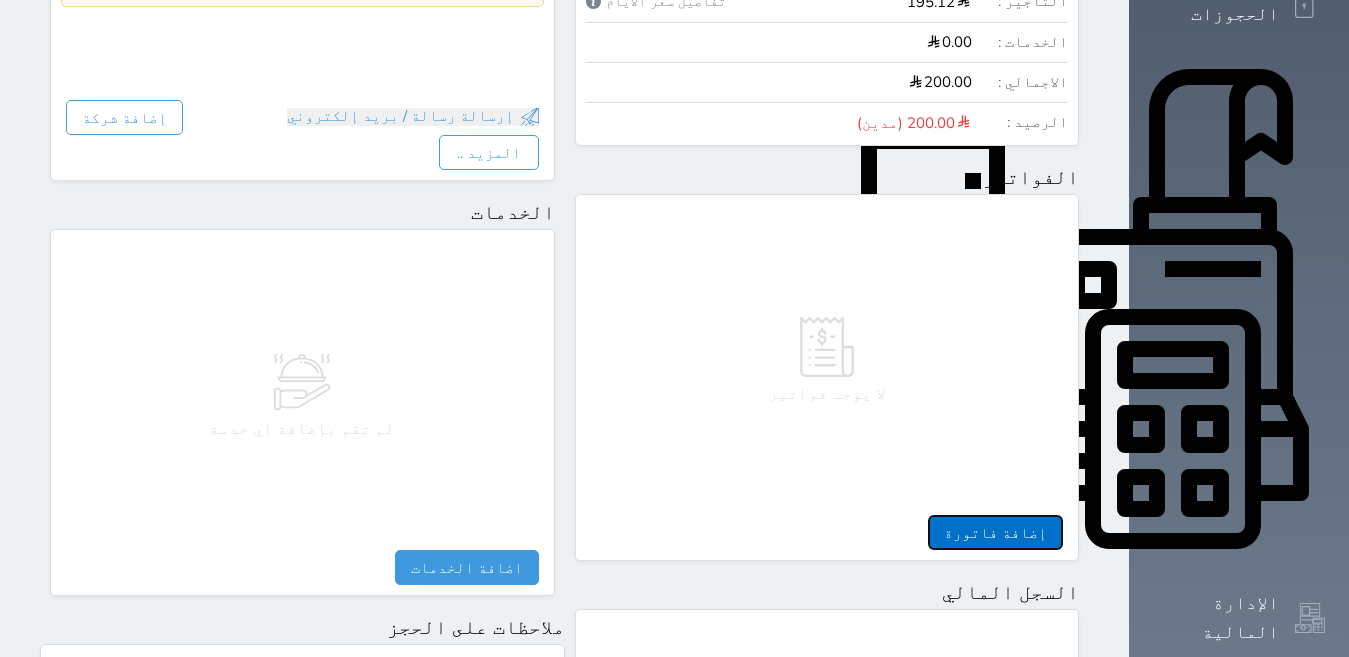 click on "إضافة فاتورة" at bounding box center (995, 532) 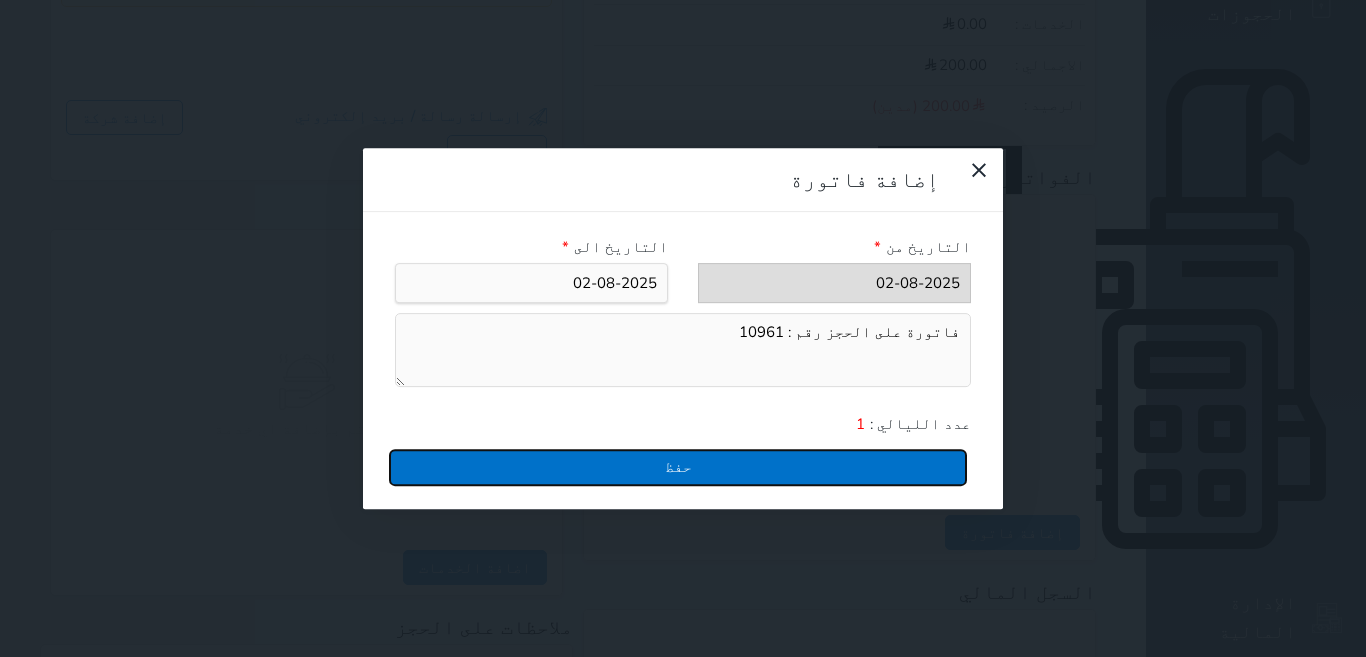 click on "حفظ" at bounding box center [678, 467] 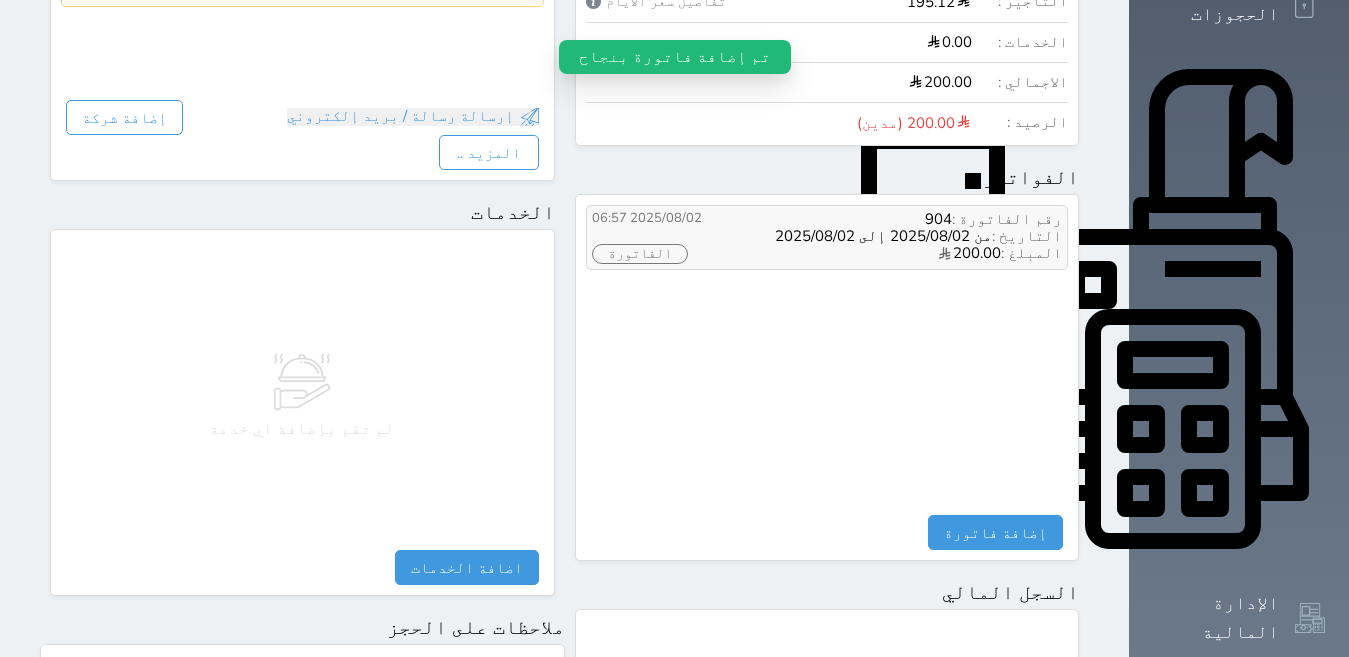click on "الفاتورة" at bounding box center [640, 254] 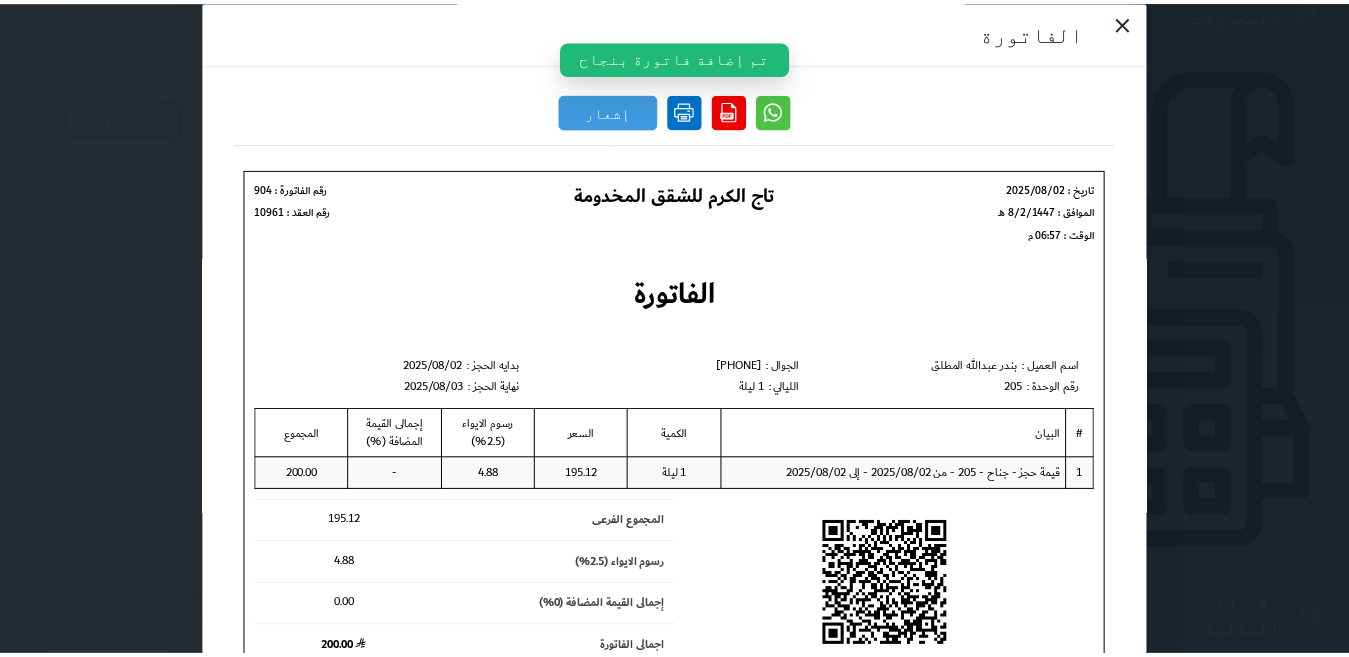 scroll, scrollTop: 0, scrollLeft: 0, axis: both 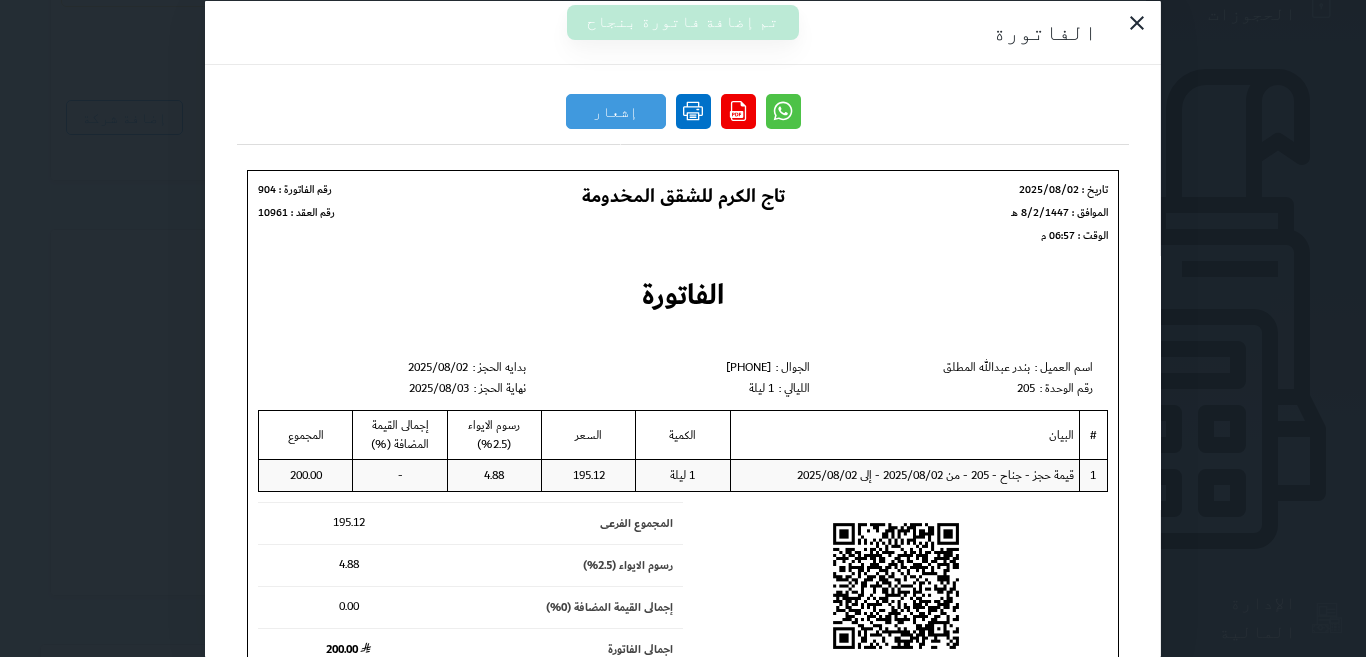 click at bounding box center (693, 110) 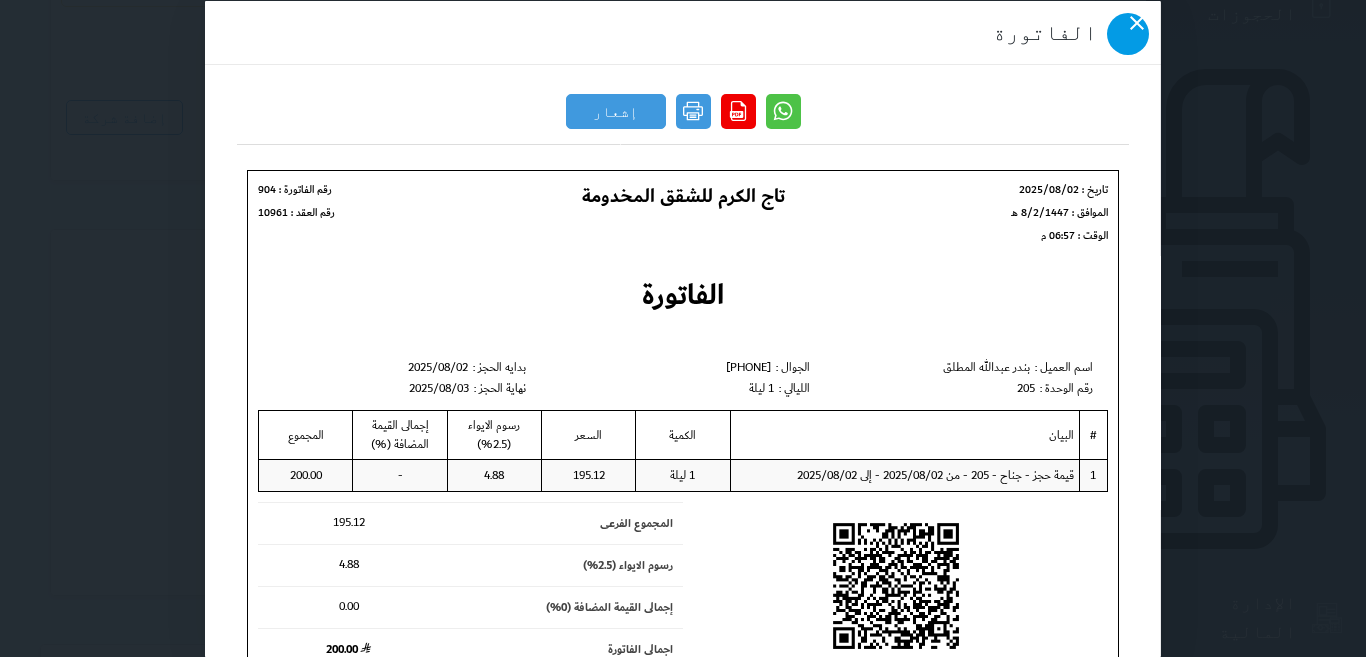 click 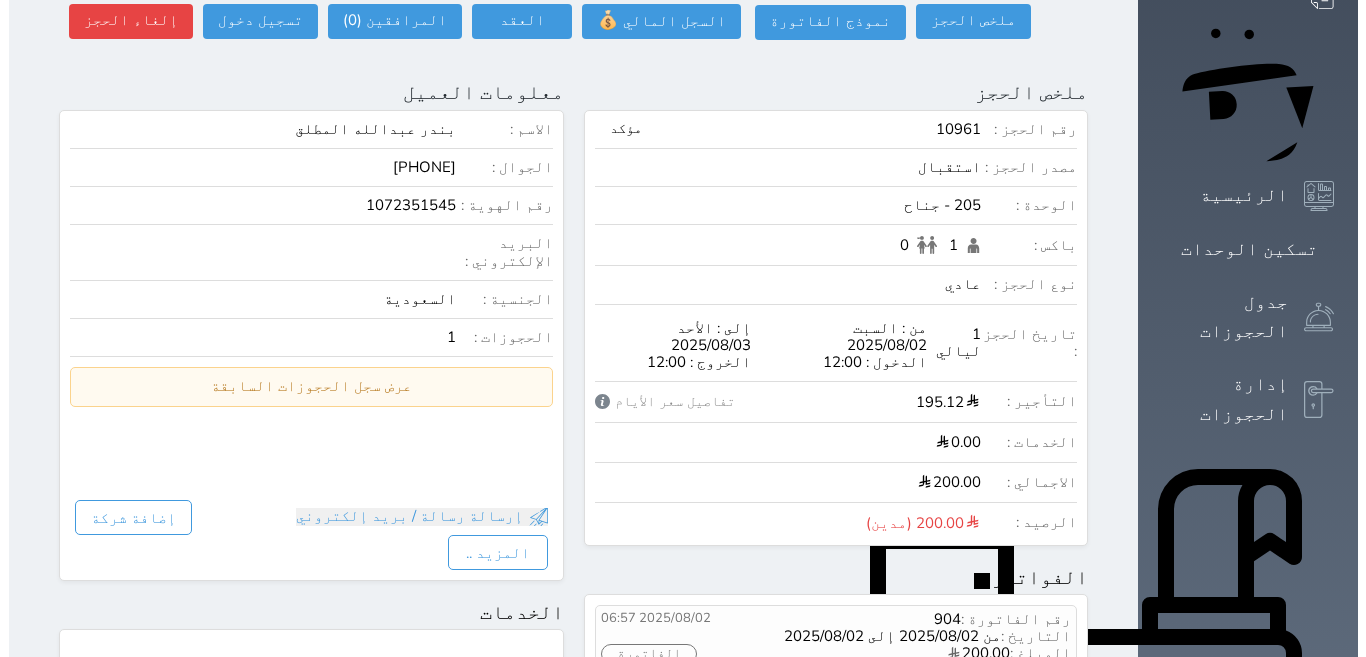 scroll, scrollTop: 0, scrollLeft: 0, axis: both 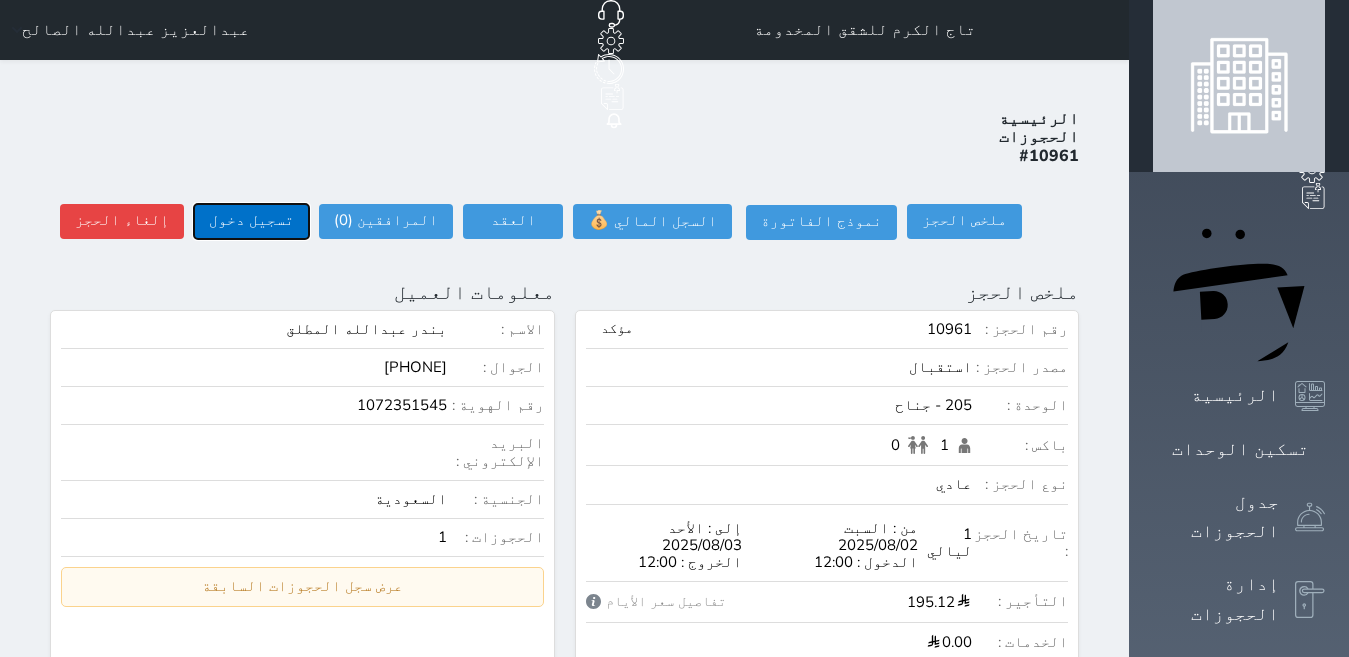 click on "تسجيل دخول" at bounding box center [251, 221] 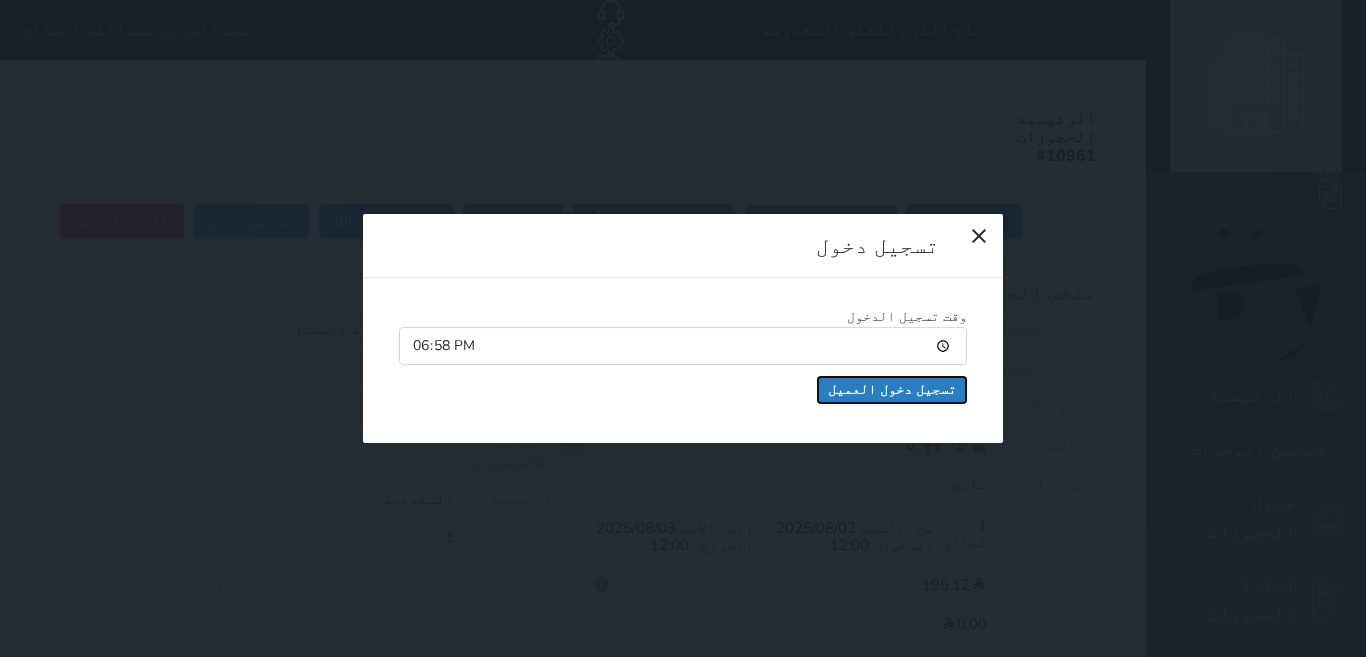 click on "تسجيل دخول العميل" at bounding box center (892, 390) 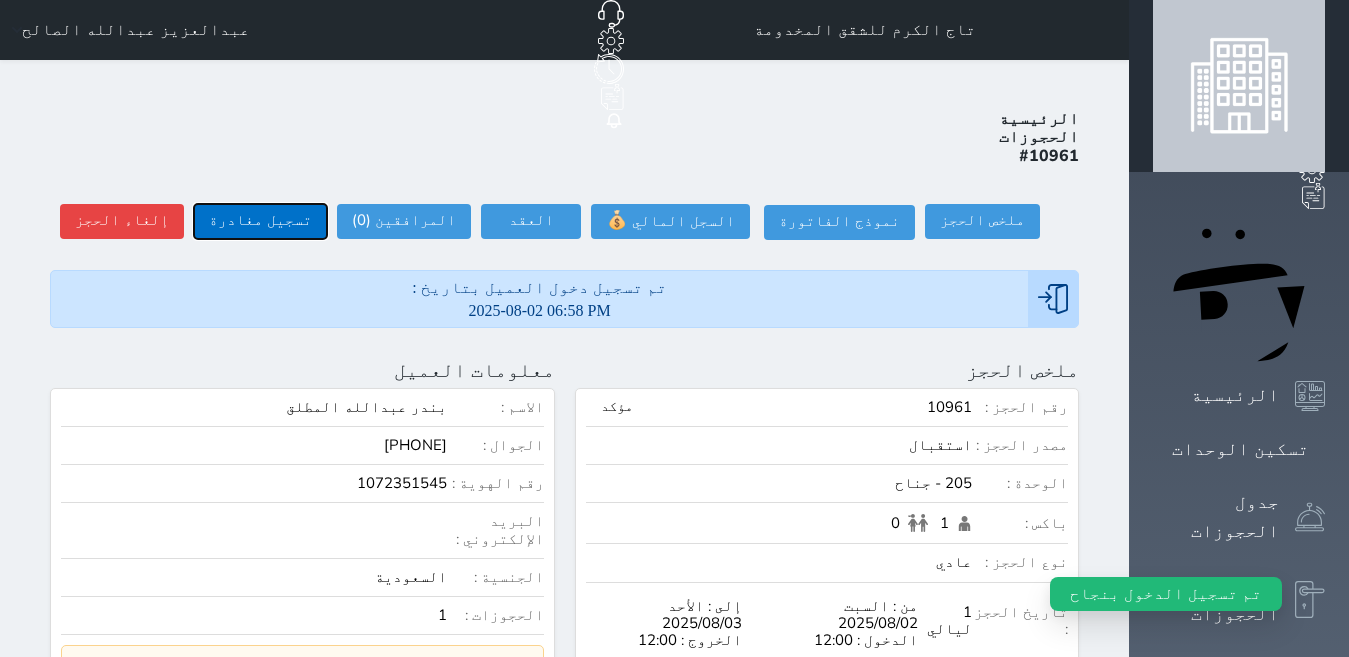 click on "تسجيل مغادرة" at bounding box center [260, 221] 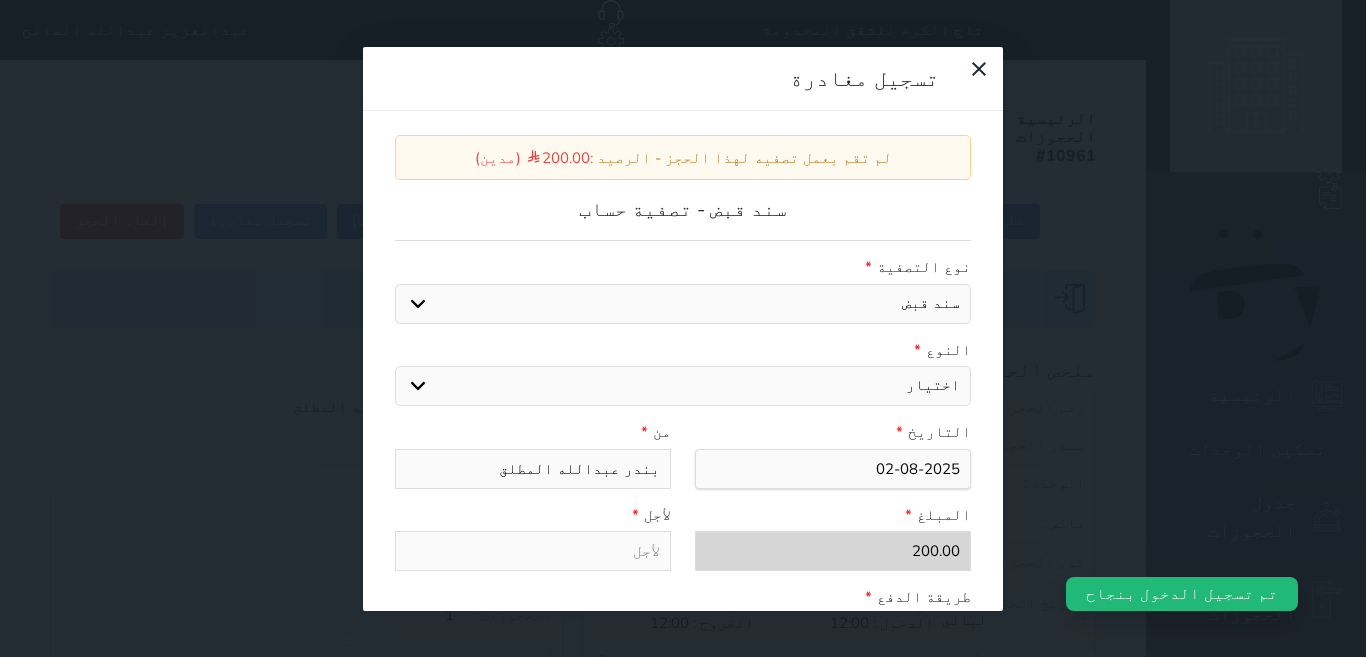 click on "اختيار   مقبوضات عامة
قيمة إيجار
فواتير
عربون
لا ينطبق
آخر
مغسلة
واي فاي - الإنترنت
مواقف السيارات
طعام
الأغذية والمشروبات
مشروبات
المشروبات الباردة
المشروبات الساخنة
الإفطار
غداء
عشاء
مخبز و كعك
حمام سباحة
الصالة الرياضية
سبا و خدمات الجمال
اختيار وإسقاط (خدمات النقل)
ميني بار
كابل - تلفزيون
سرير إضافي
تصفيف الشعر
التسوق" at bounding box center [683, 386] 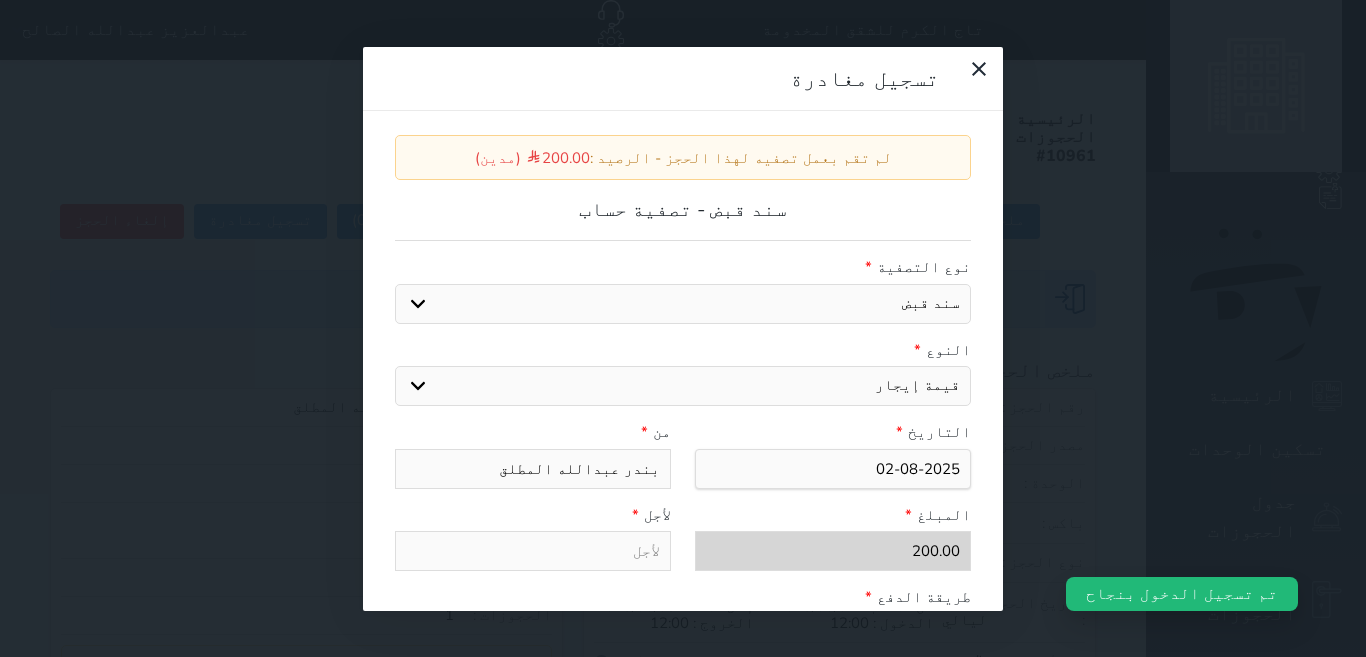 click on "اختيار   مقبوضات عامة
قيمة إيجار
فواتير
عربون
لا ينطبق
آخر
مغسلة
واي فاي - الإنترنت
مواقف السيارات
طعام
الأغذية والمشروبات
مشروبات
المشروبات الباردة
المشروبات الساخنة
الإفطار
غداء
عشاء
مخبز و كعك
حمام سباحة
الصالة الرياضية
سبا و خدمات الجمال
اختيار وإسقاط (خدمات النقل)
ميني بار
كابل - تلفزيون
سرير إضافي
تصفيف الشعر
التسوق" at bounding box center (683, 386) 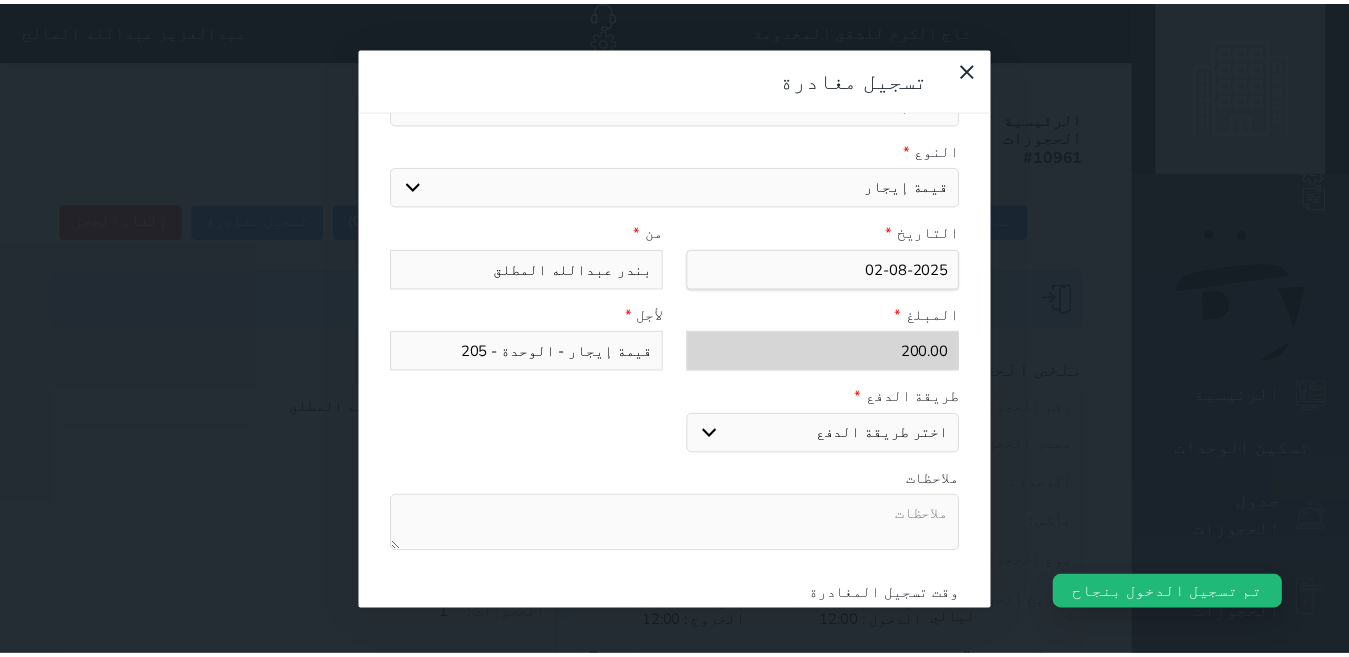 scroll, scrollTop: 309, scrollLeft: 0, axis: vertical 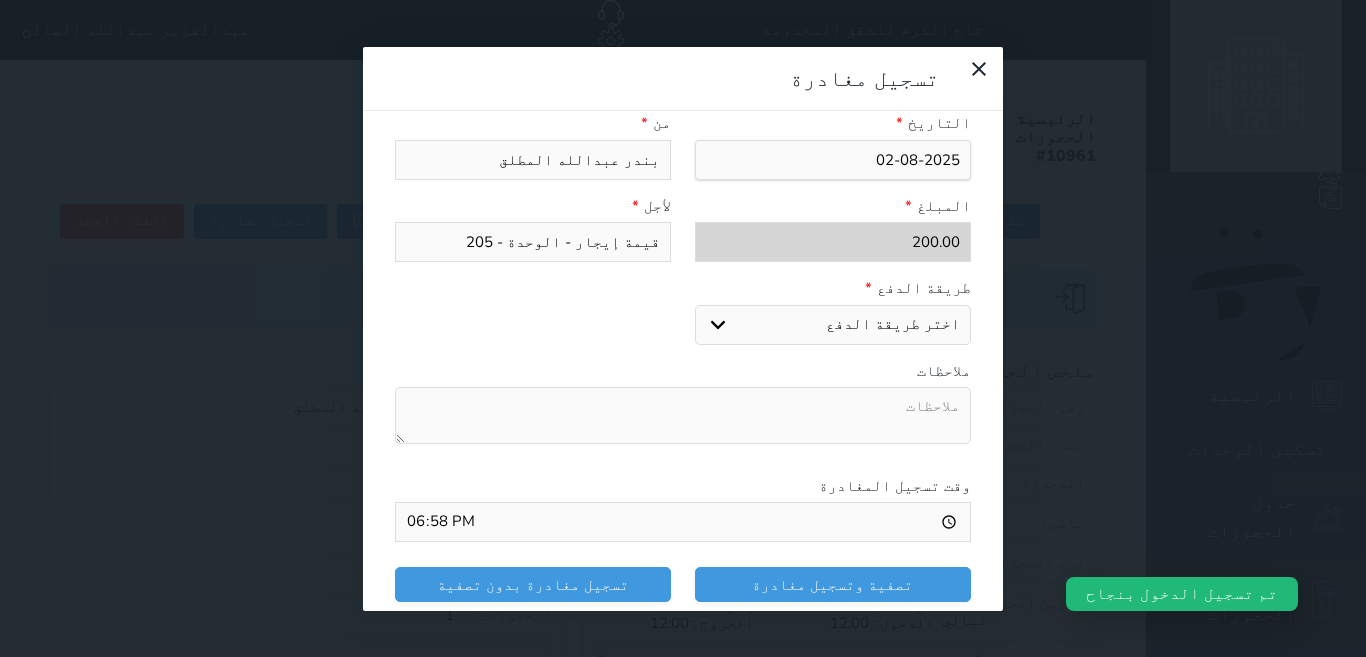 click on "قيمة إيجار - الوحدة - 205" at bounding box center [533, 242] 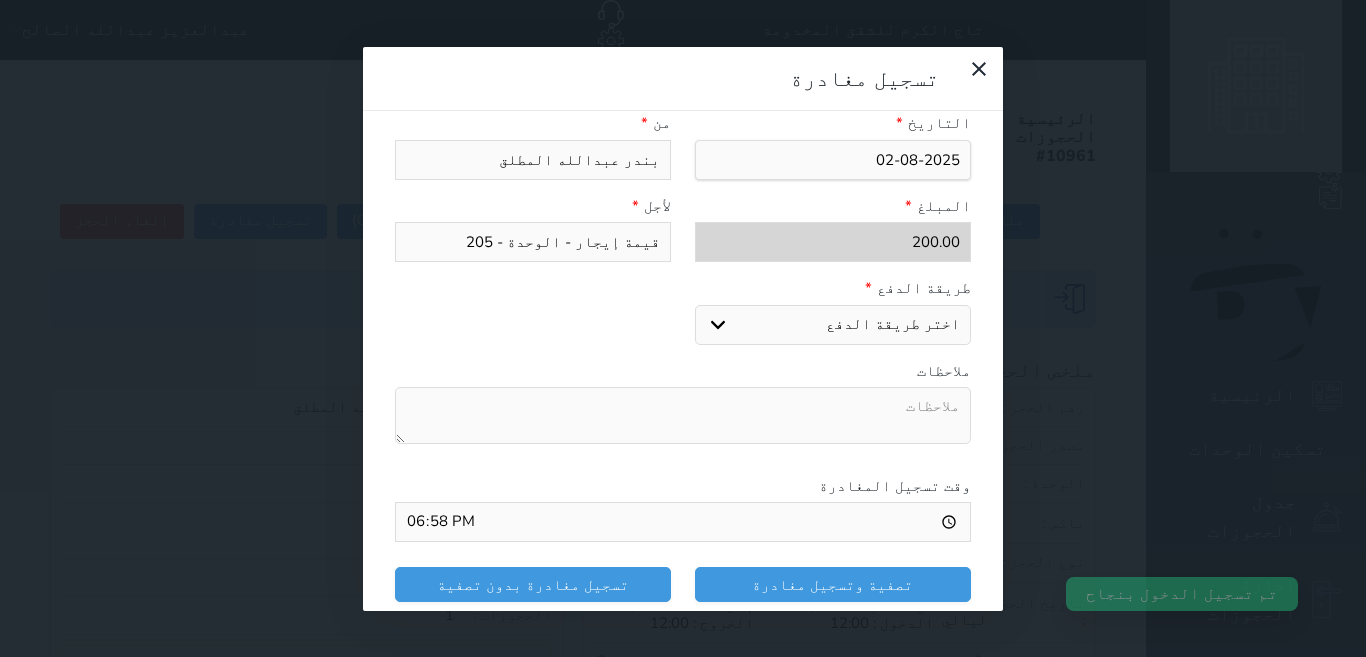 click on "اختر طريقة الدفع   دفع نقدى   تحويل بنكى   مدى   بطاقة ائتمان" at bounding box center (833, 325) 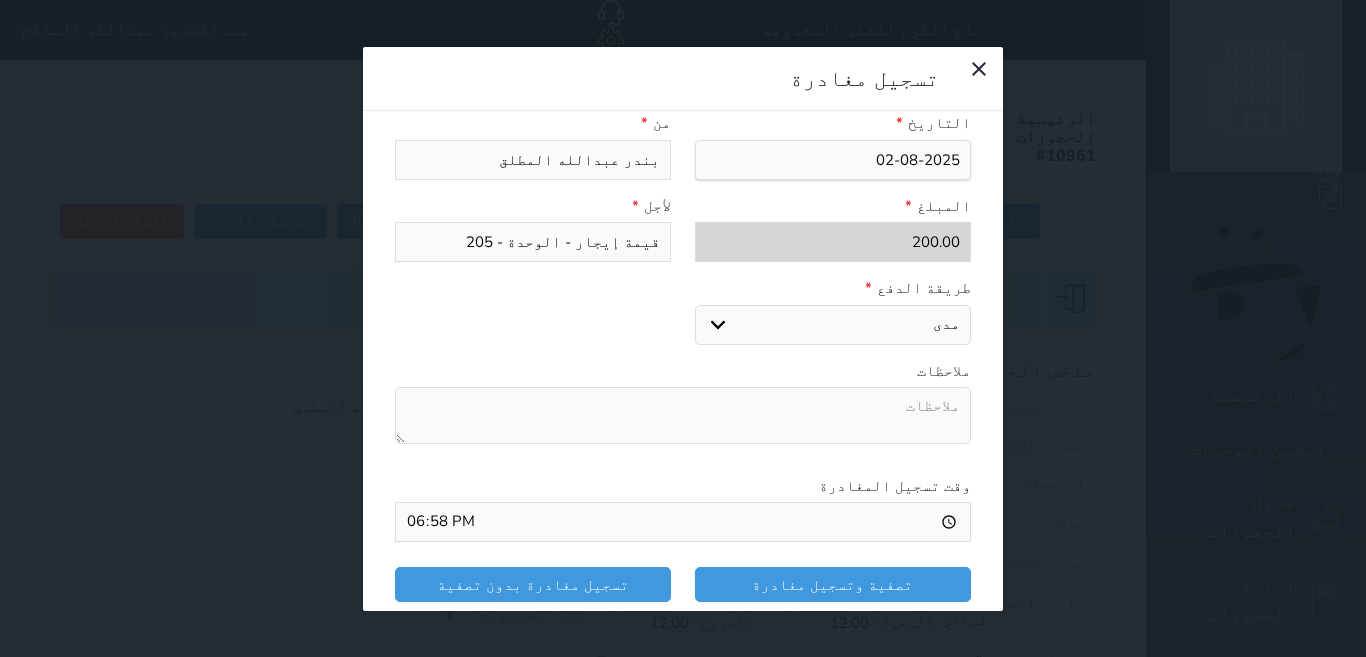 click on "اختر طريقة الدفع   دفع نقدى   تحويل بنكى   مدى   بطاقة ائتمان" at bounding box center (833, 325) 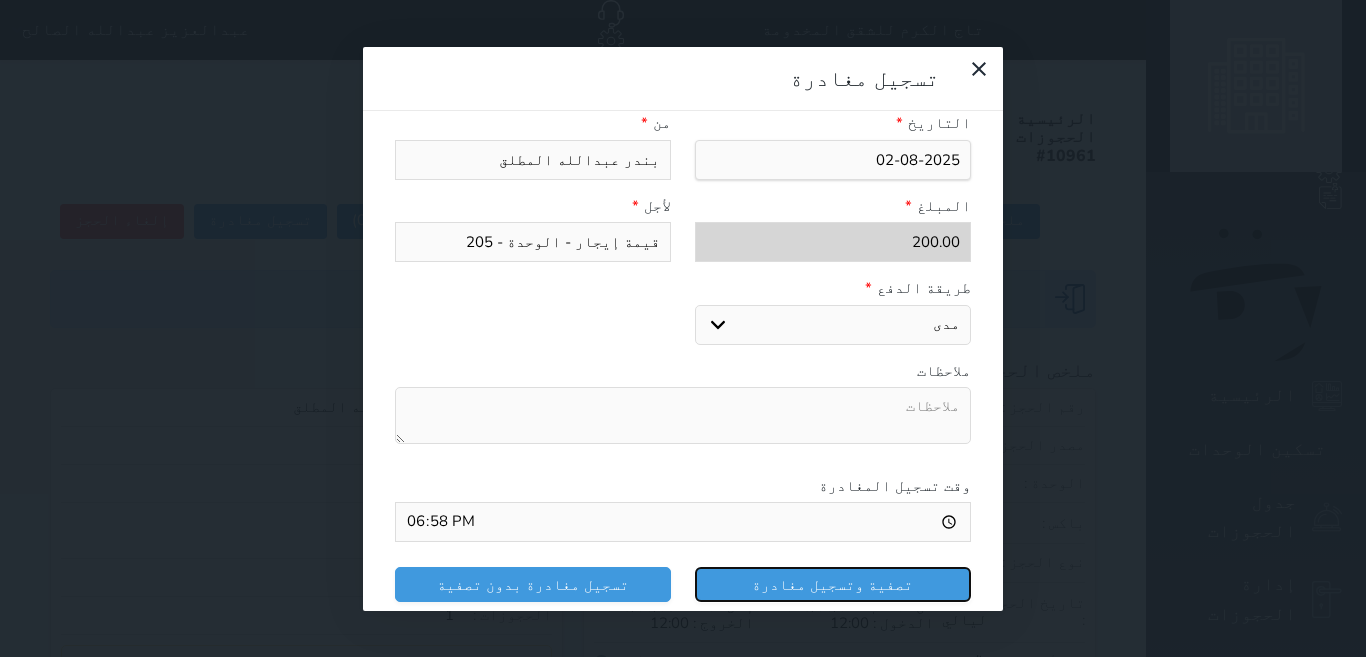 click on "تصفية وتسجيل مغادرة" at bounding box center [833, 584] 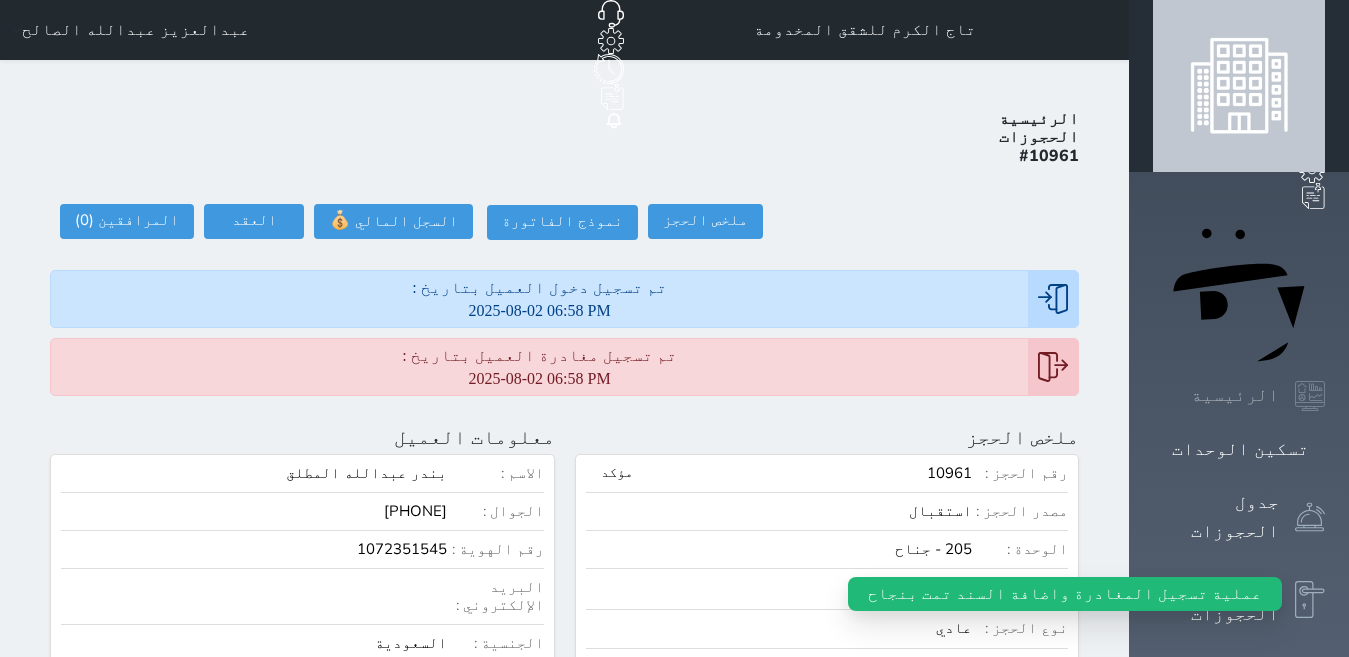 click on "الرئيسية" at bounding box center (1235, 395) 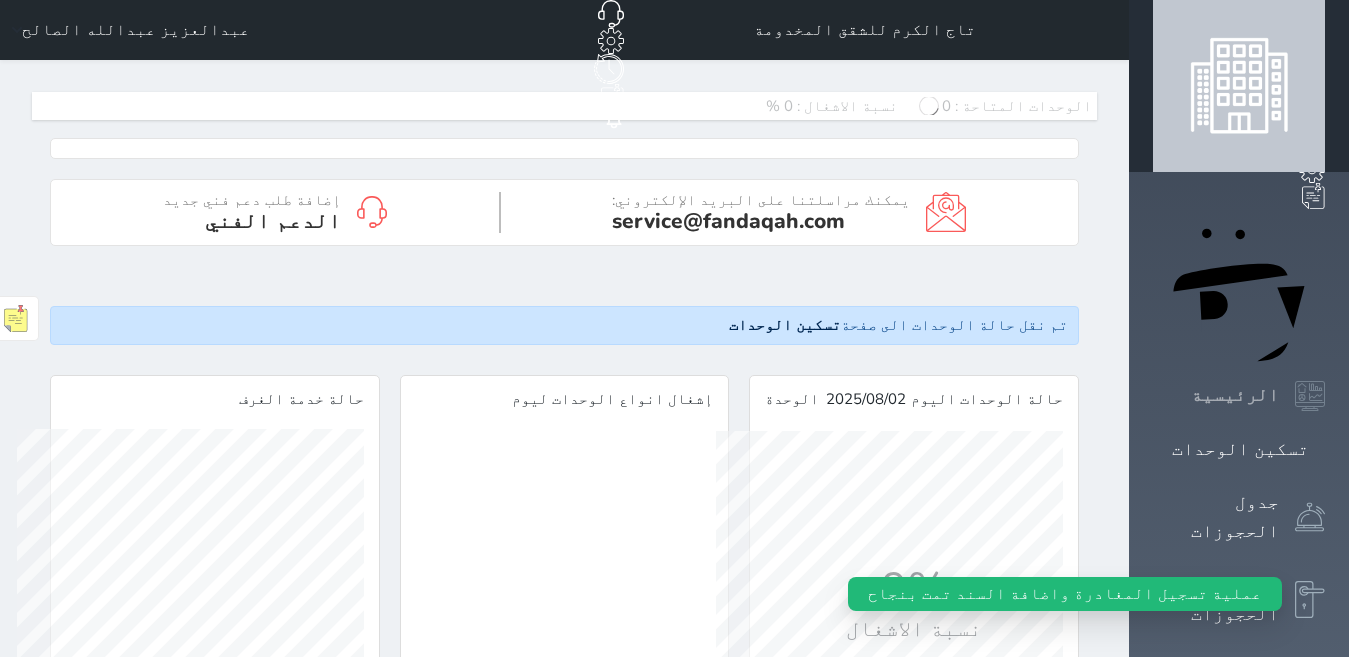 scroll, scrollTop: 999653, scrollLeft: 999653, axis: both 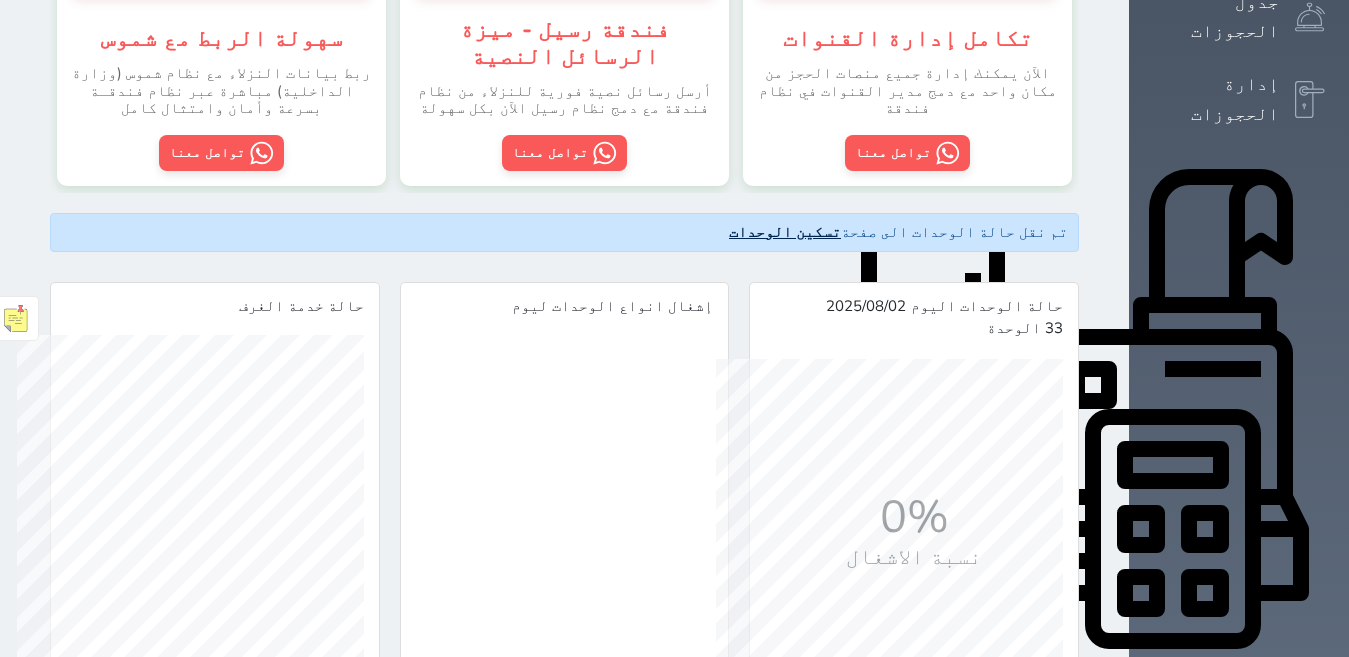 click on "تسكين الوحدات" at bounding box center [785, 232] 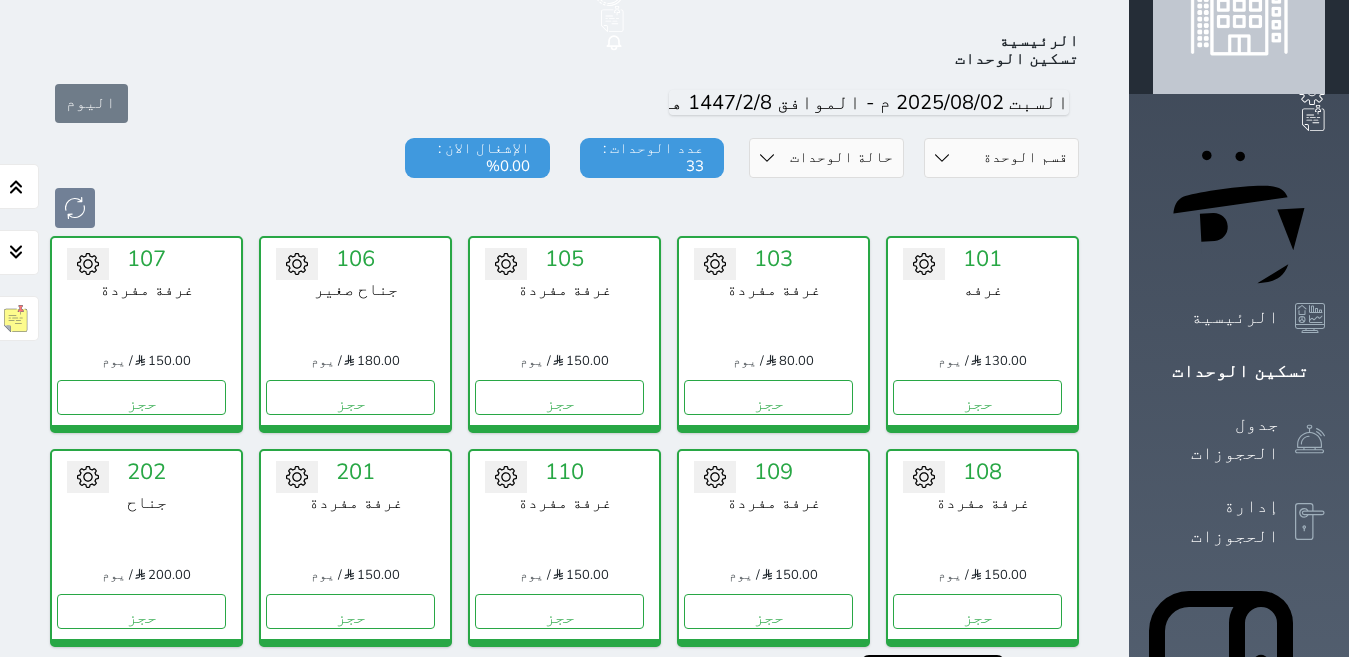 scroll, scrollTop: 278, scrollLeft: 0, axis: vertical 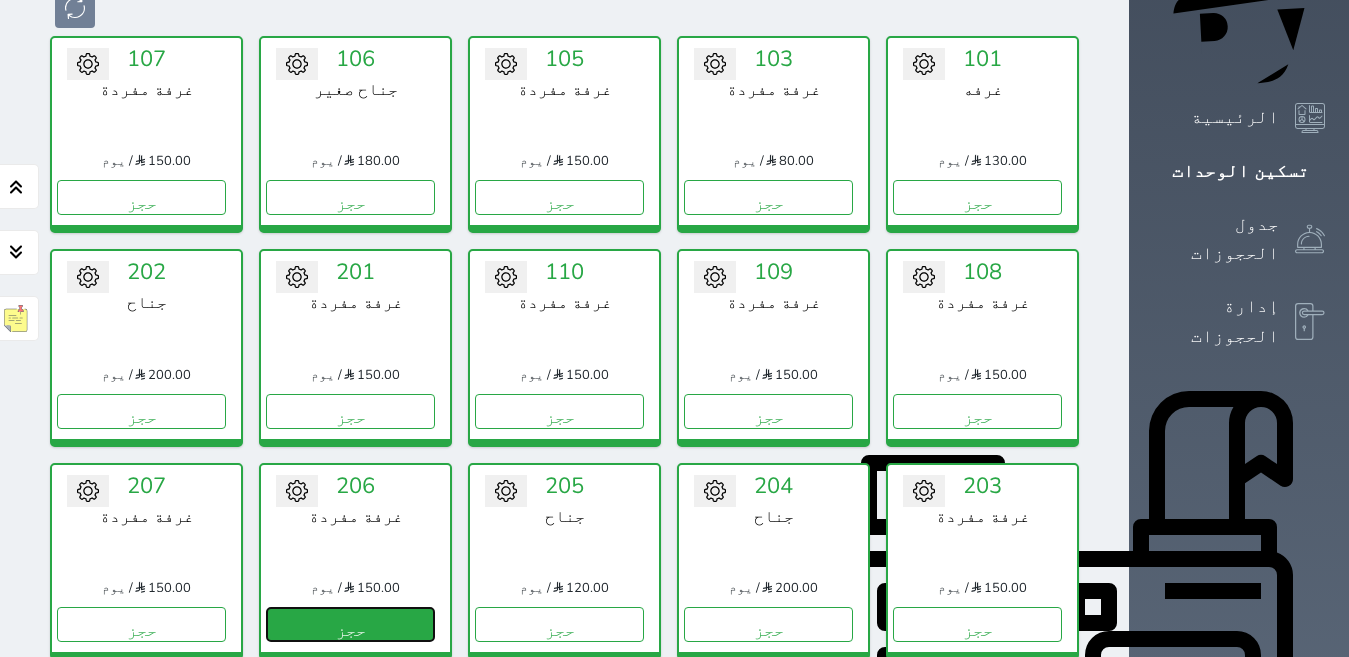 click on "حجز" at bounding box center [350, 624] 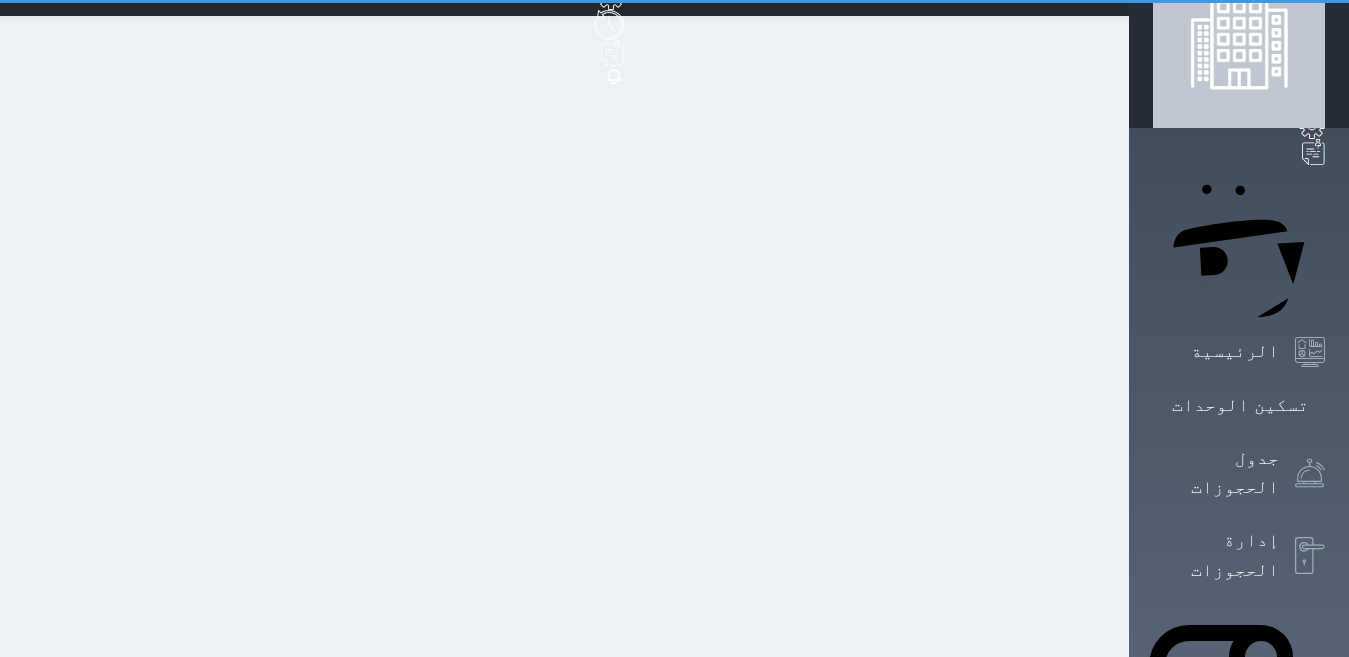 scroll, scrollTop: 0, scrollLeft: 0, axis: both 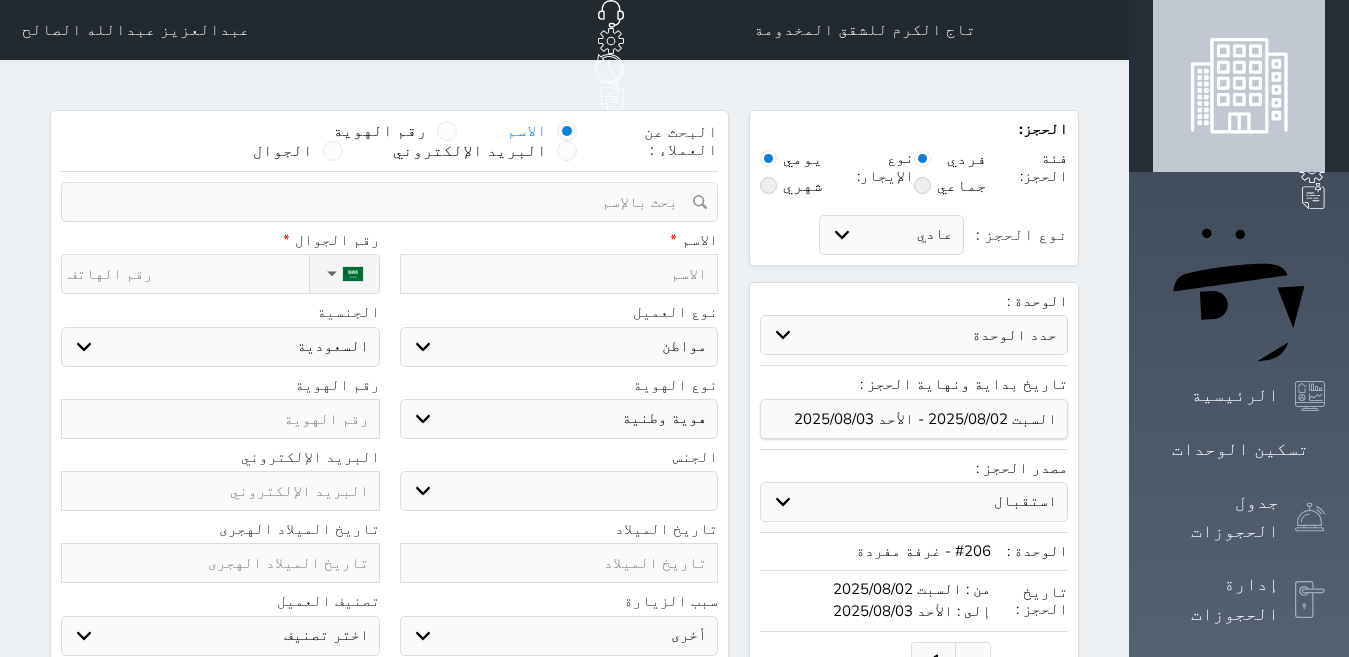 click at bounding box center (559, 274) 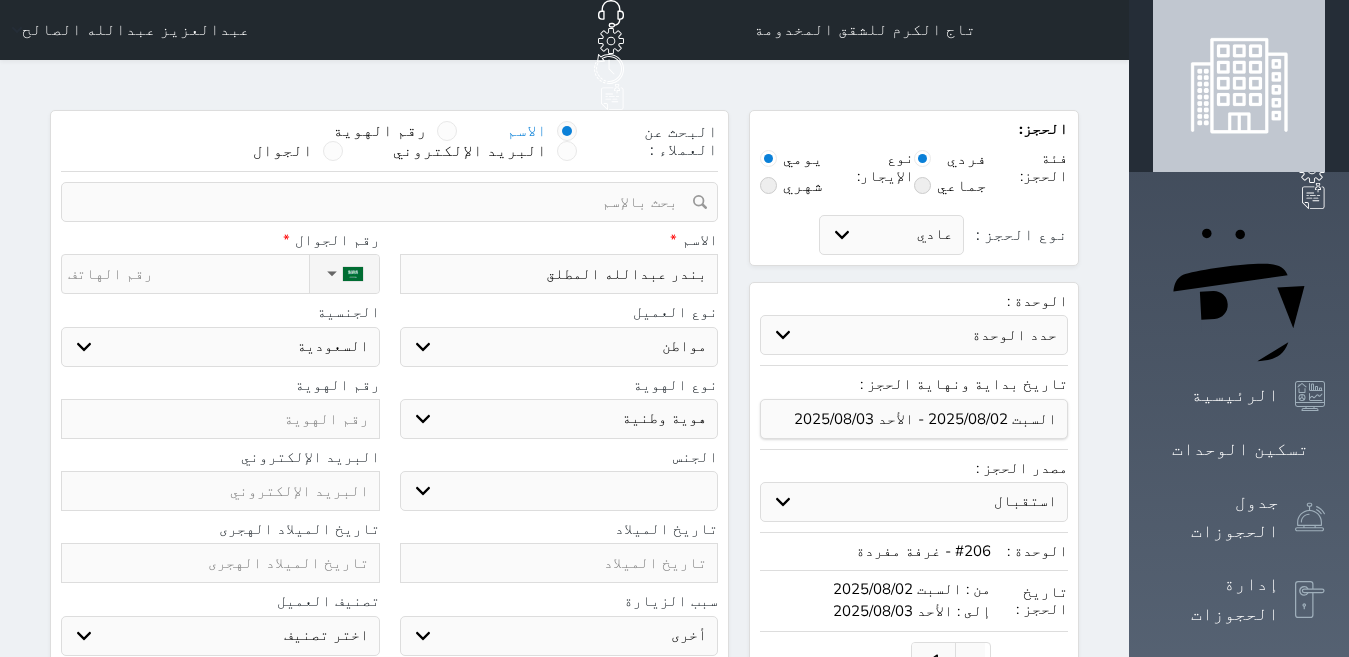click on "ذكر   انثى" at bounding box center (559, 491) 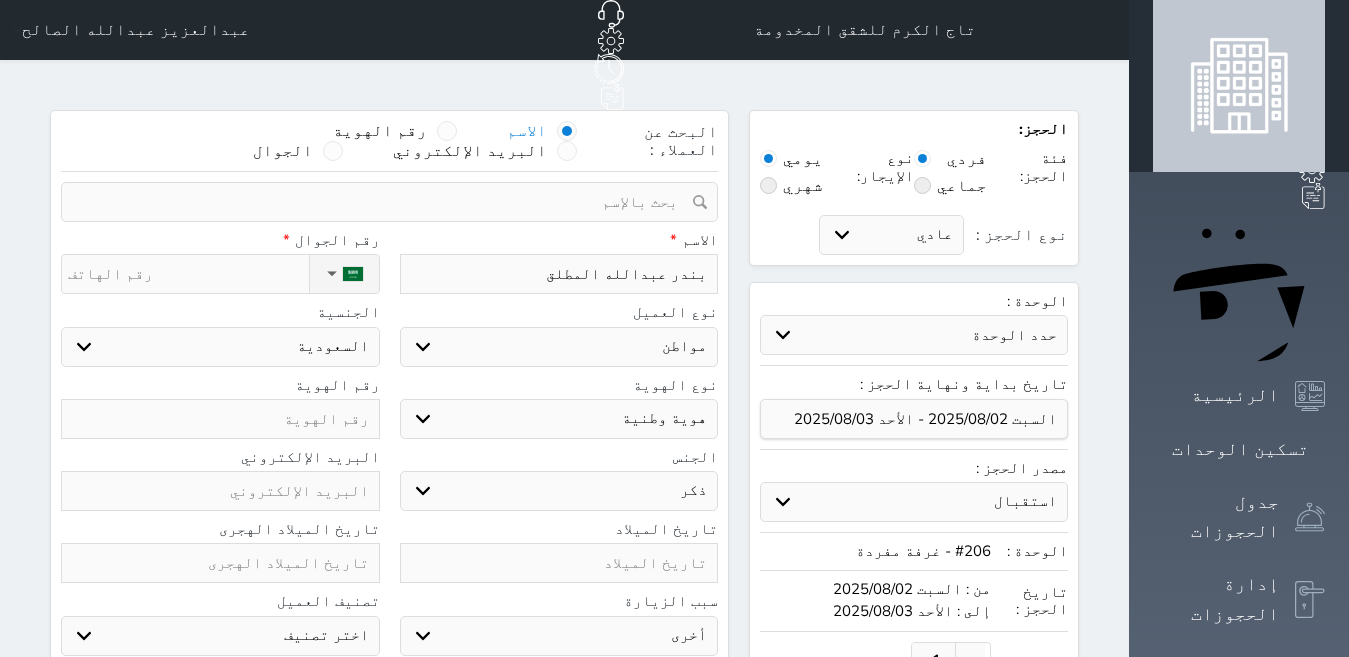 click on "ذكر   انثى" at bounding box center (559, 491) 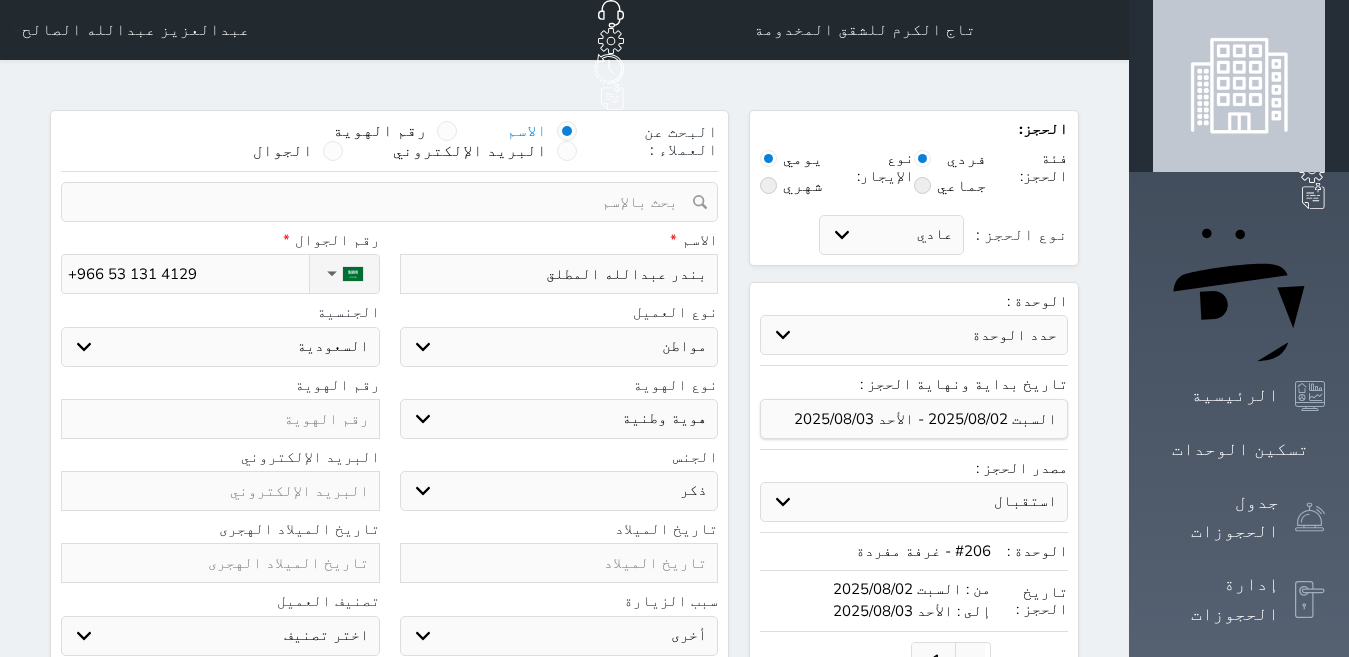 click at bounding box center [220, 419] 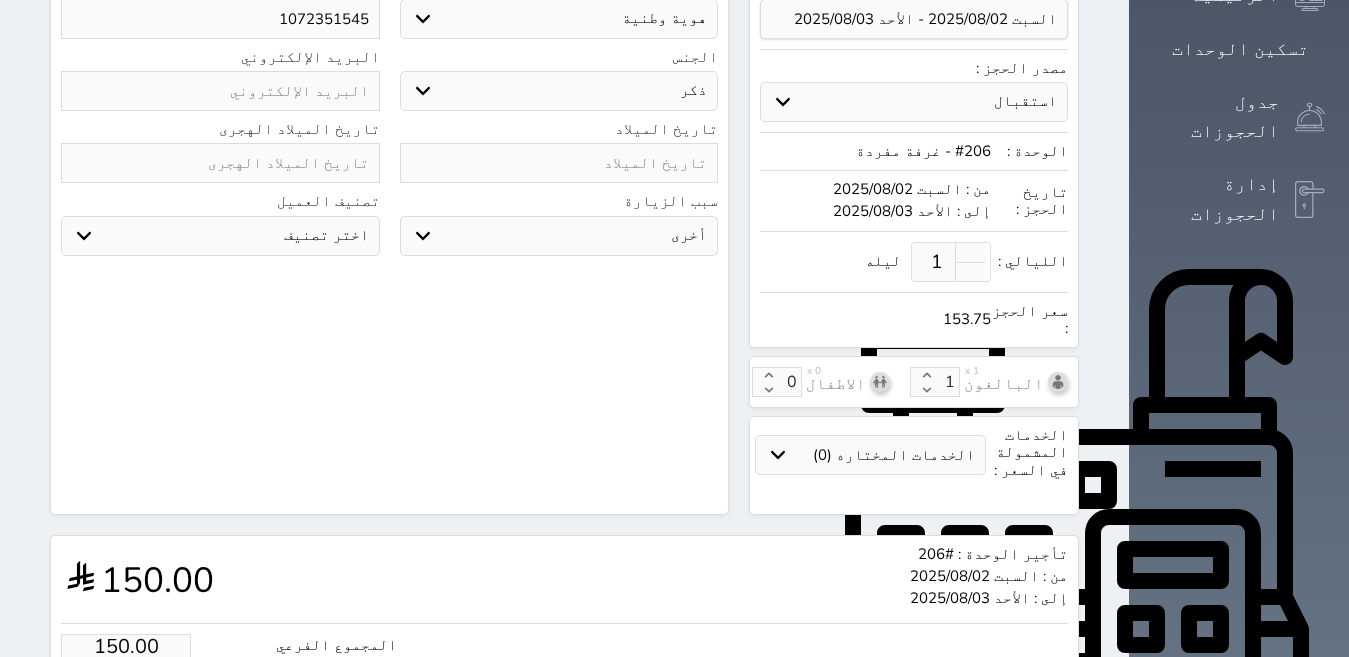 scroll, scrollTop: 652, scrollLeft: 0, axis: vertical 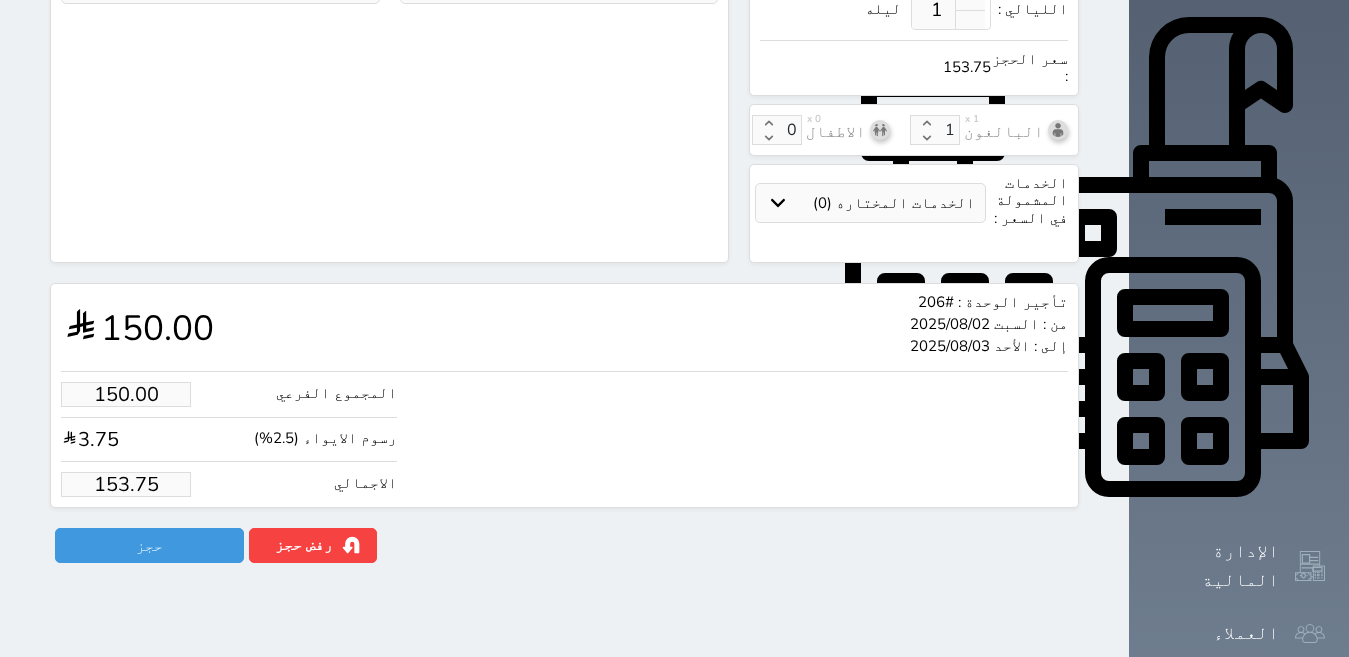 click on "153.75" at bounding box center (126, 484) 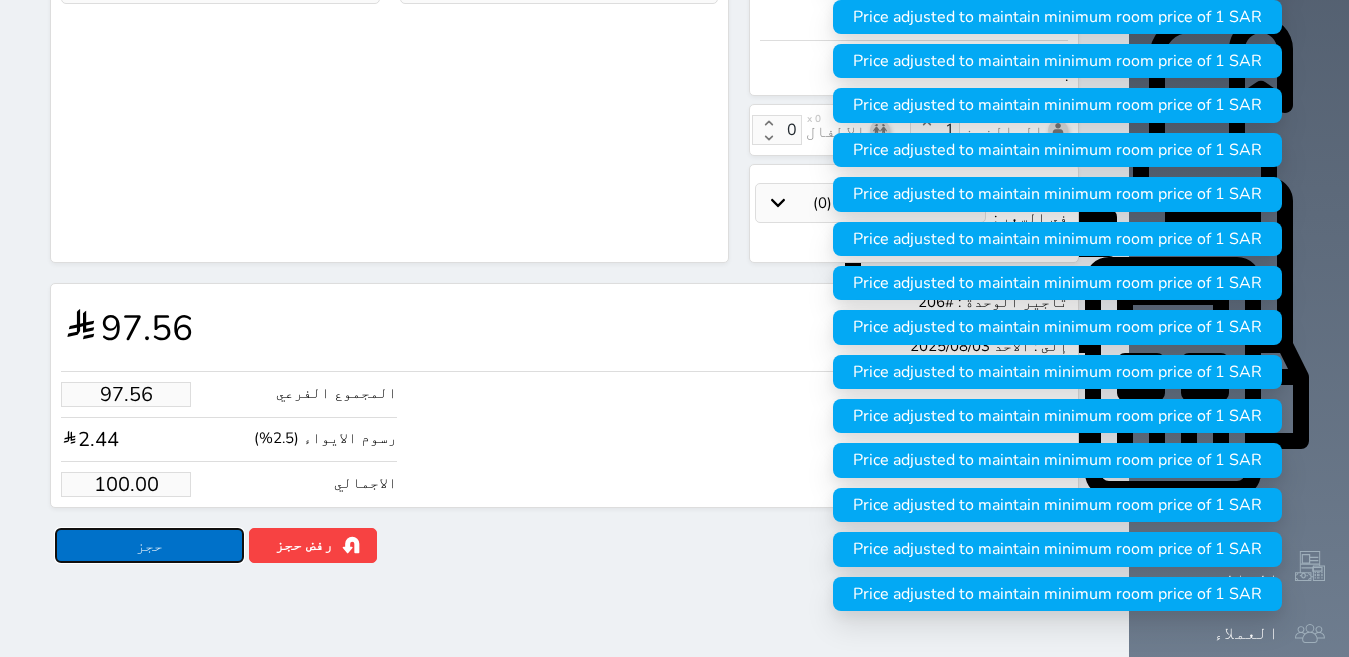 click on "حجز" at bounding box center [149, 545] 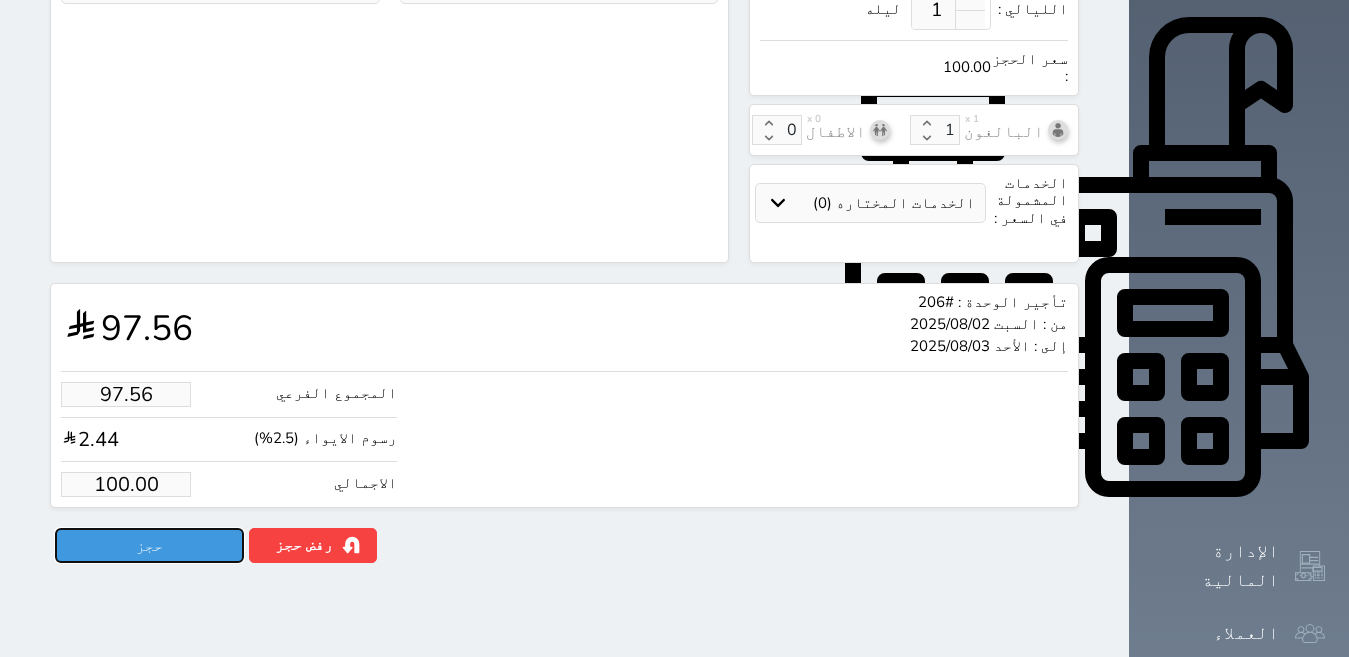 click on "حجز" at bounding box center (149, 545) 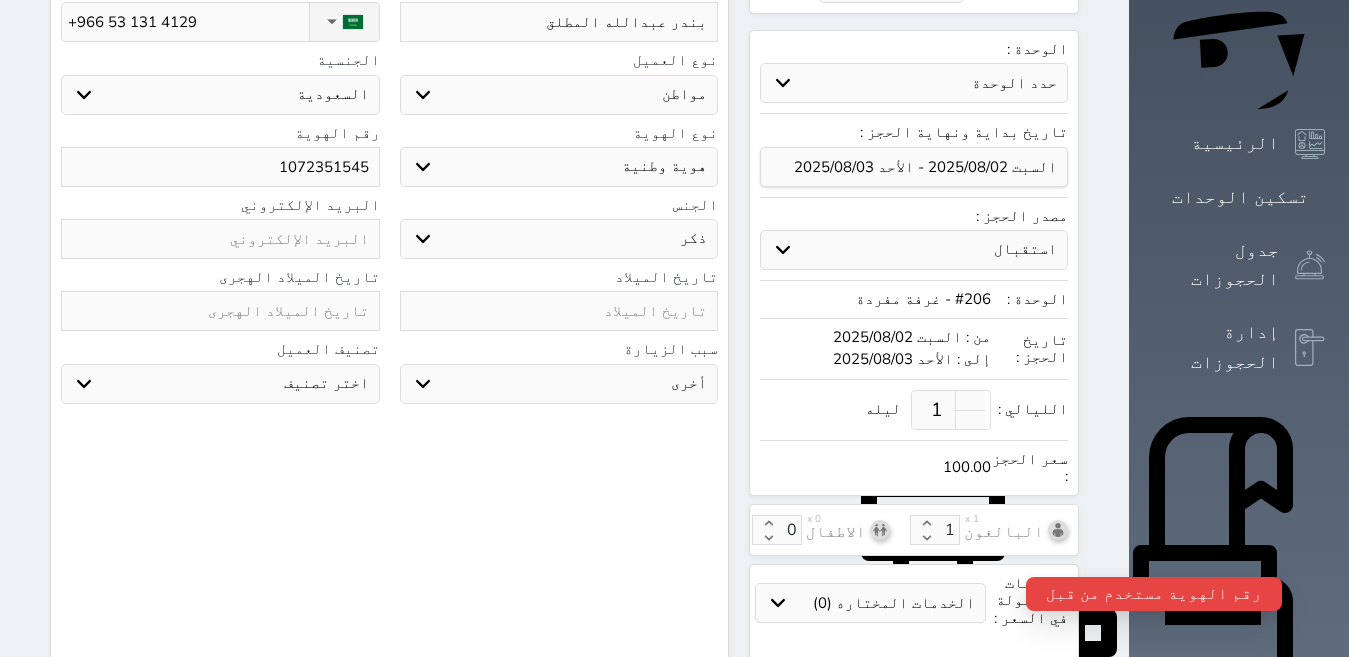 scroll, scrollTop: 0, scrollLeft: 0, axis: both 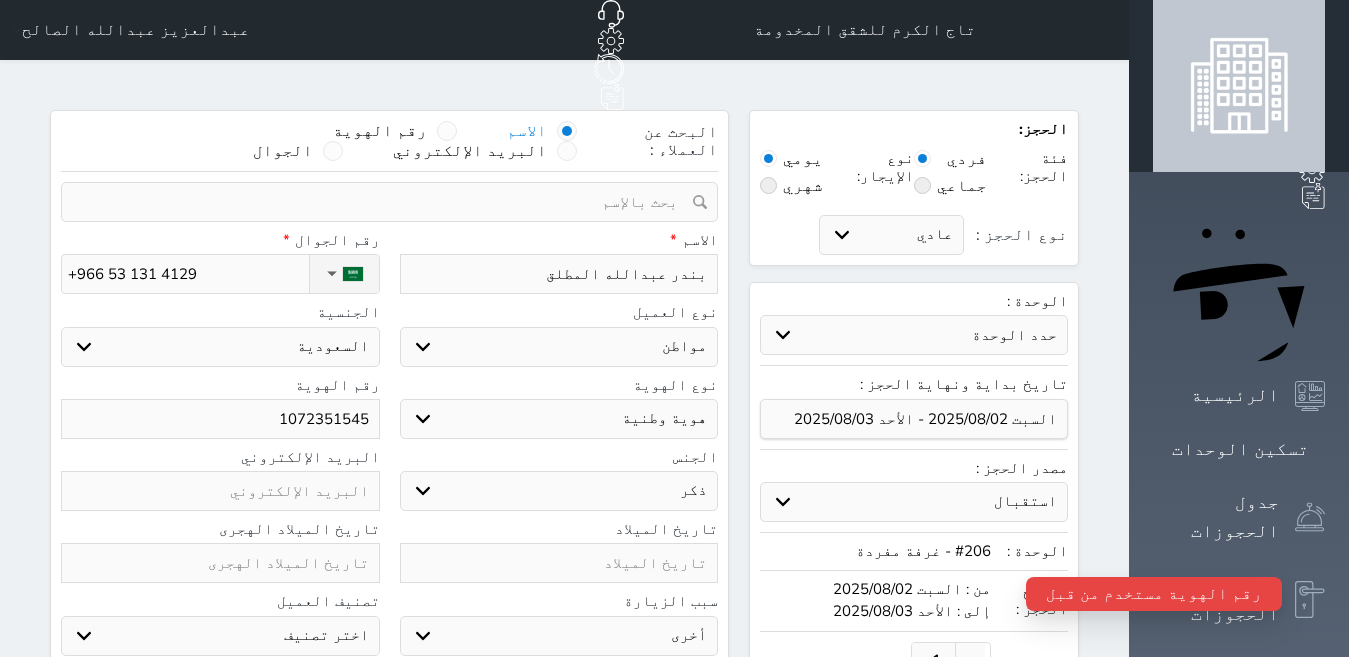 click on "1072351545" at bounding box center (220, 419) 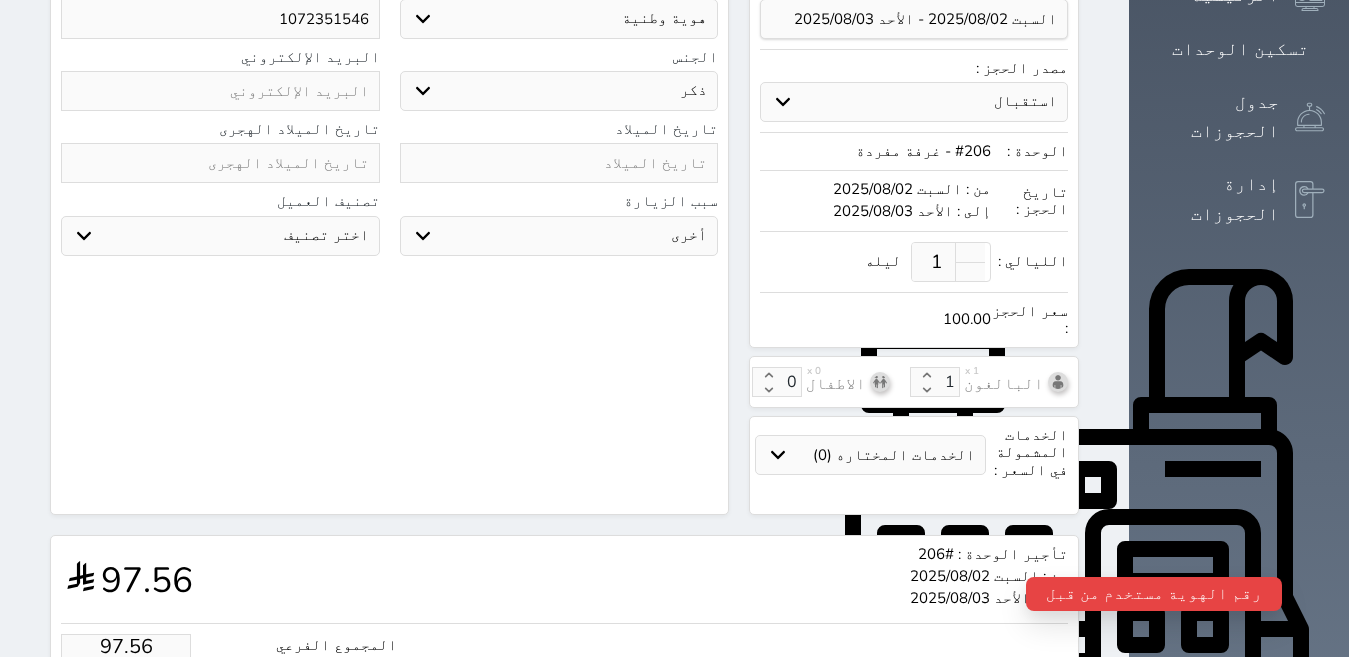 scroll, scrollTop: 652, scrollLeft: 0, axis: vertical 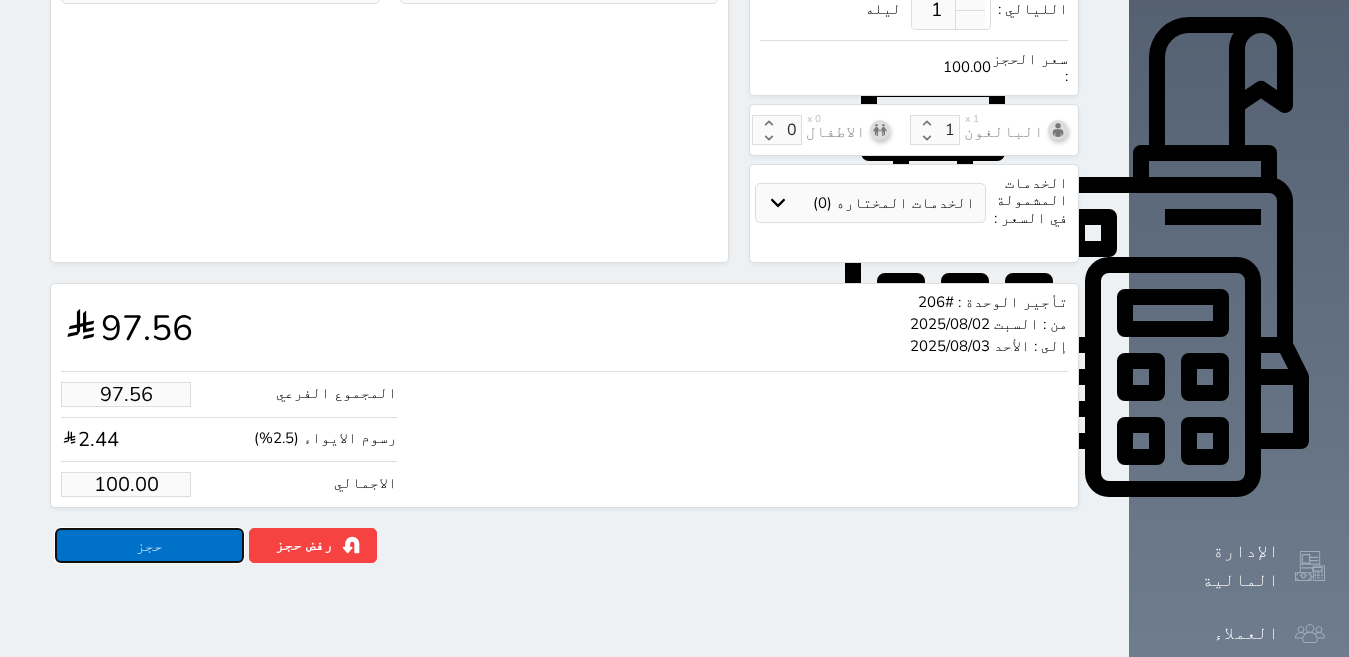 click on "حجز" at bounding box center [149, 545] 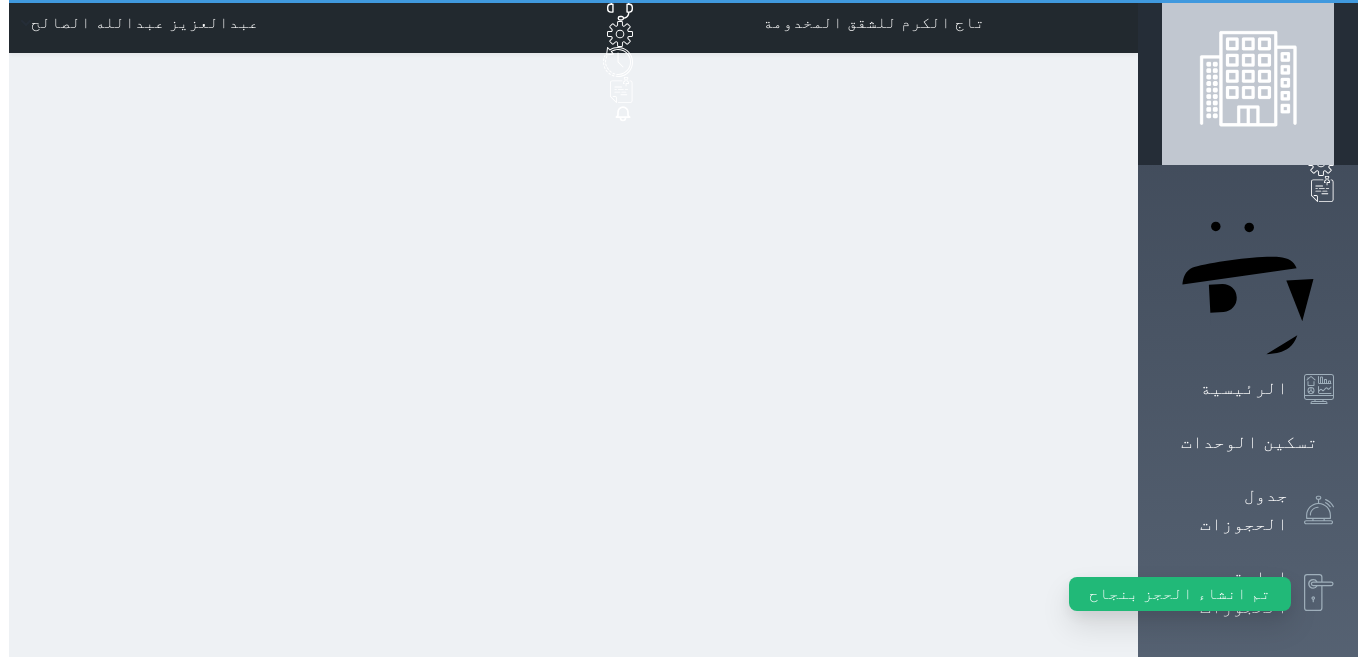 scroll, scrollTop: 0, scrollLeft: 0, axis: both 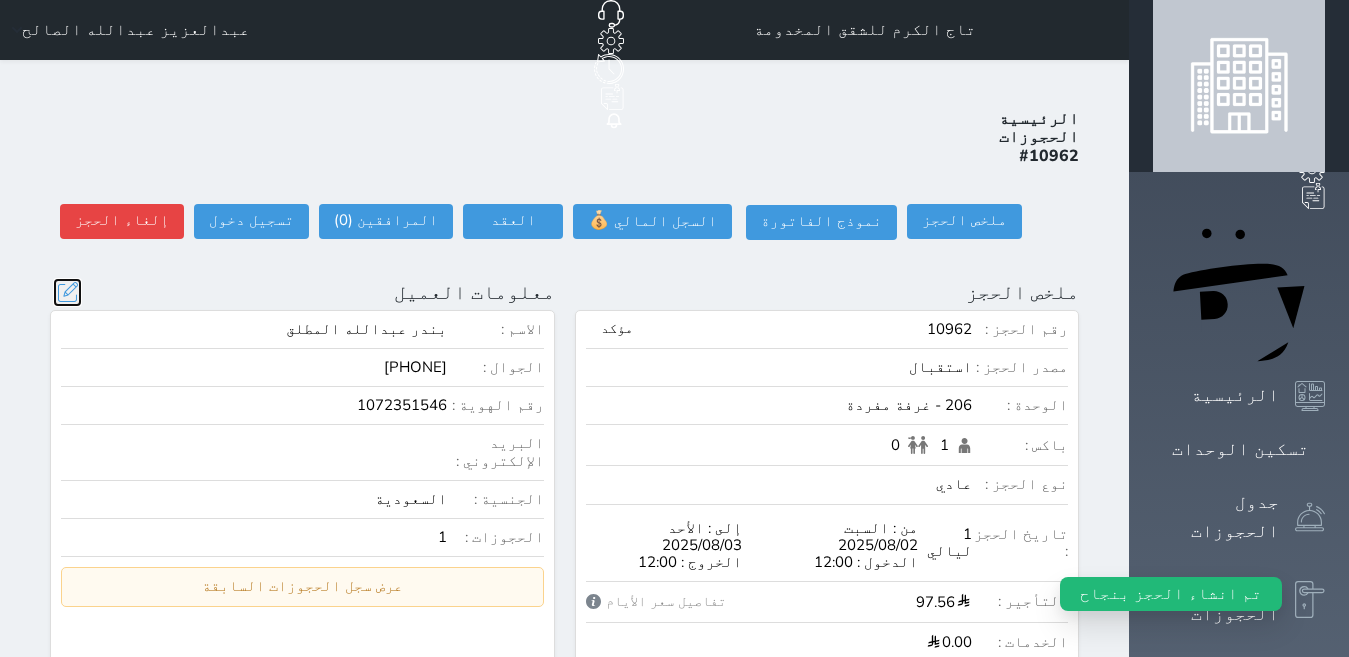 click at bounding box center (67, 292) 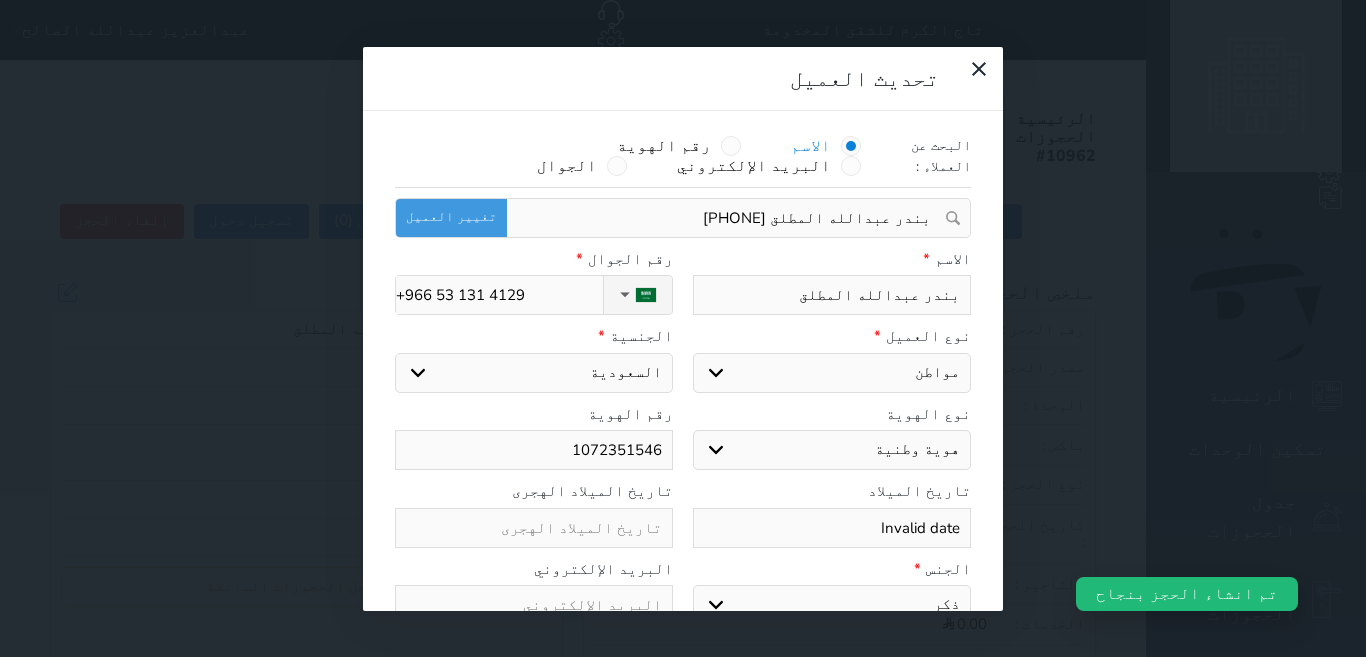 click on "1072351546" at bounding box center [534, 450] 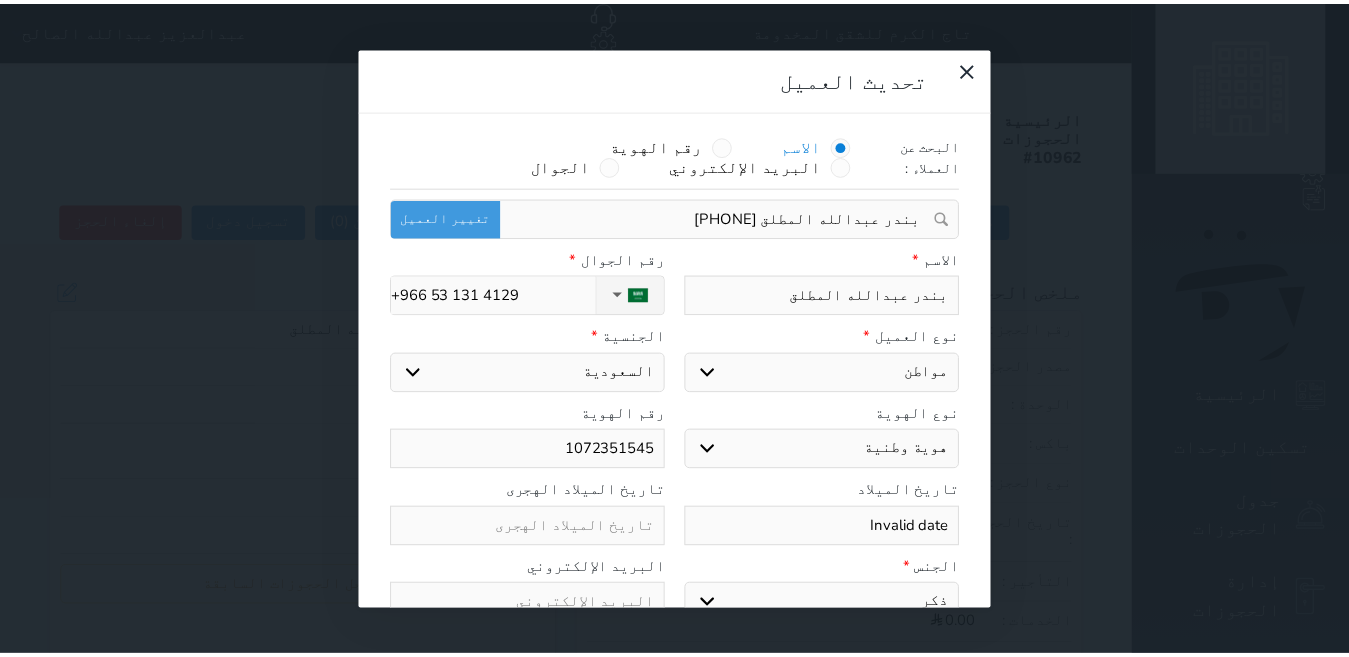 scroll, scrollTop: 45, scrollLeft: 0, axis: vertical 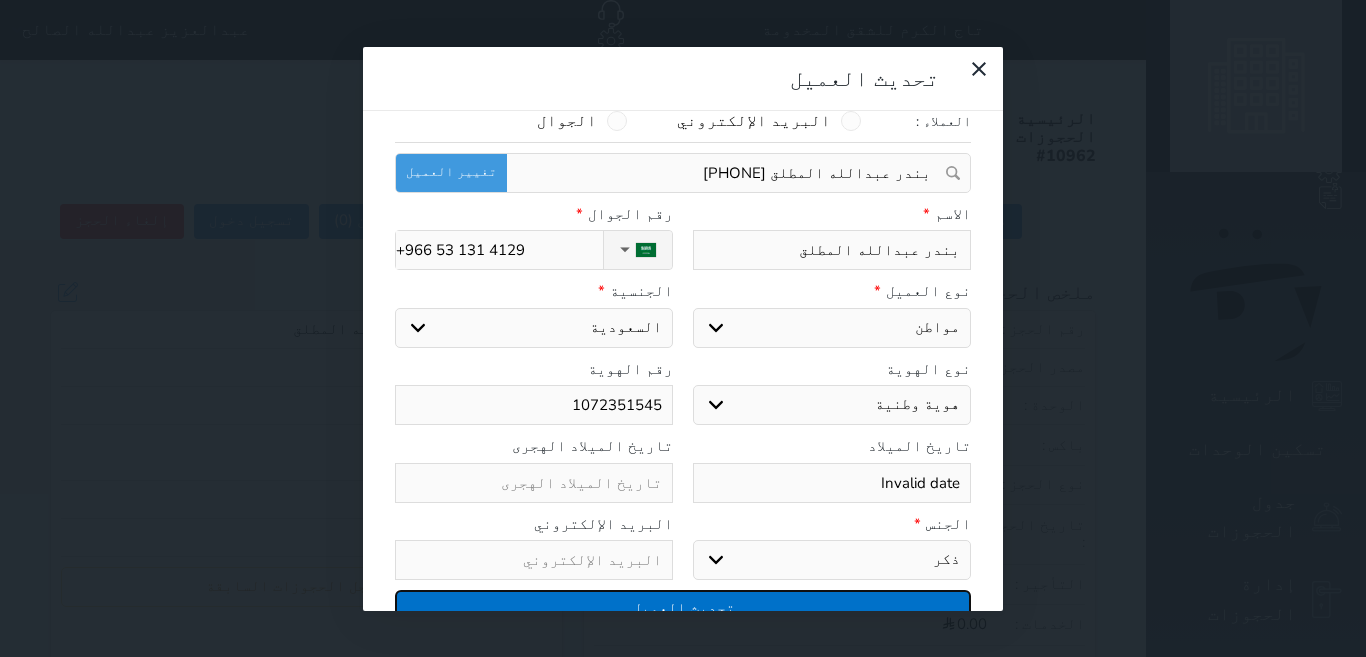 click on "تحديث العميل" at bounding box center [683, 607] 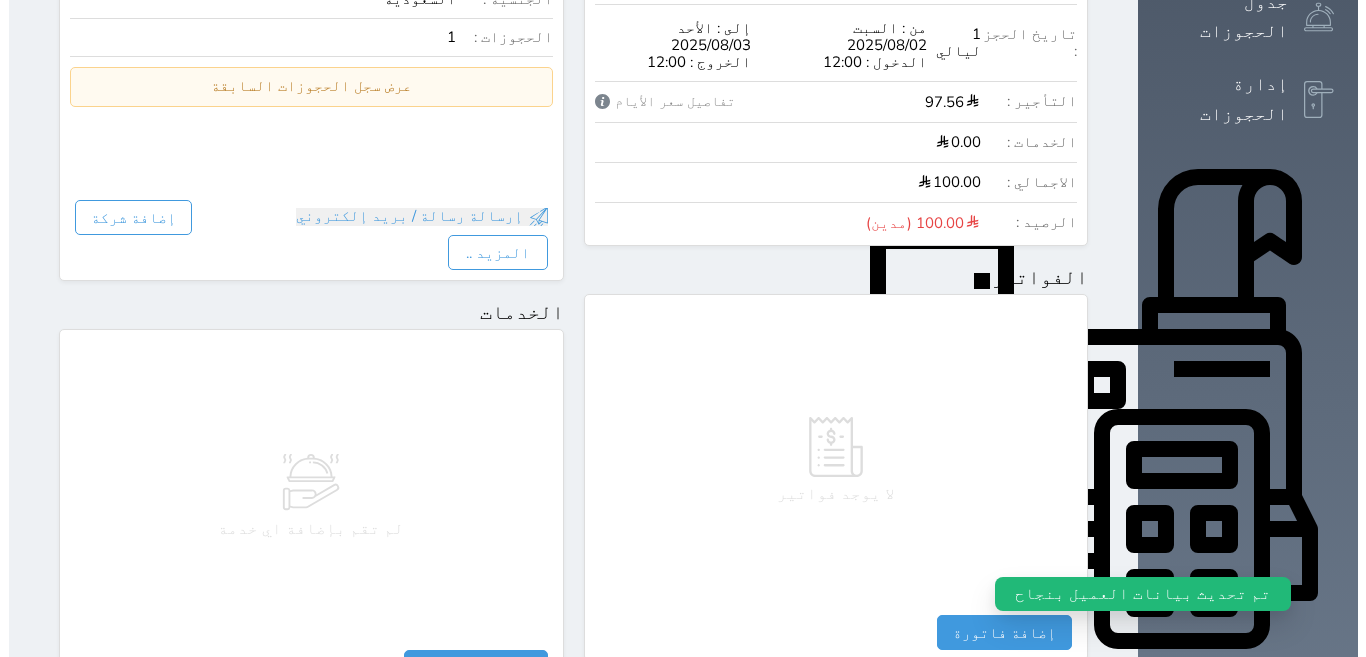 scroll, scrollTop: 600, scrollLeft: 0, axis: vertical 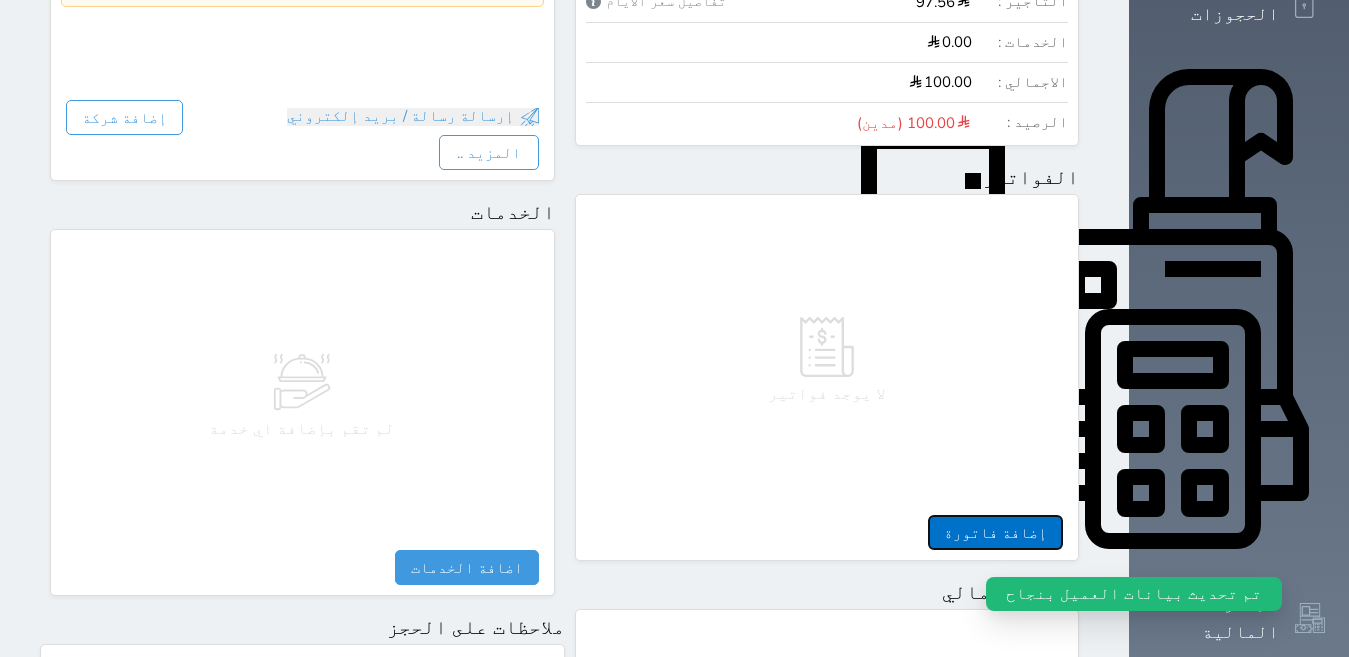 click on "إضافة فاتورة" at bounding box center (995, 532) 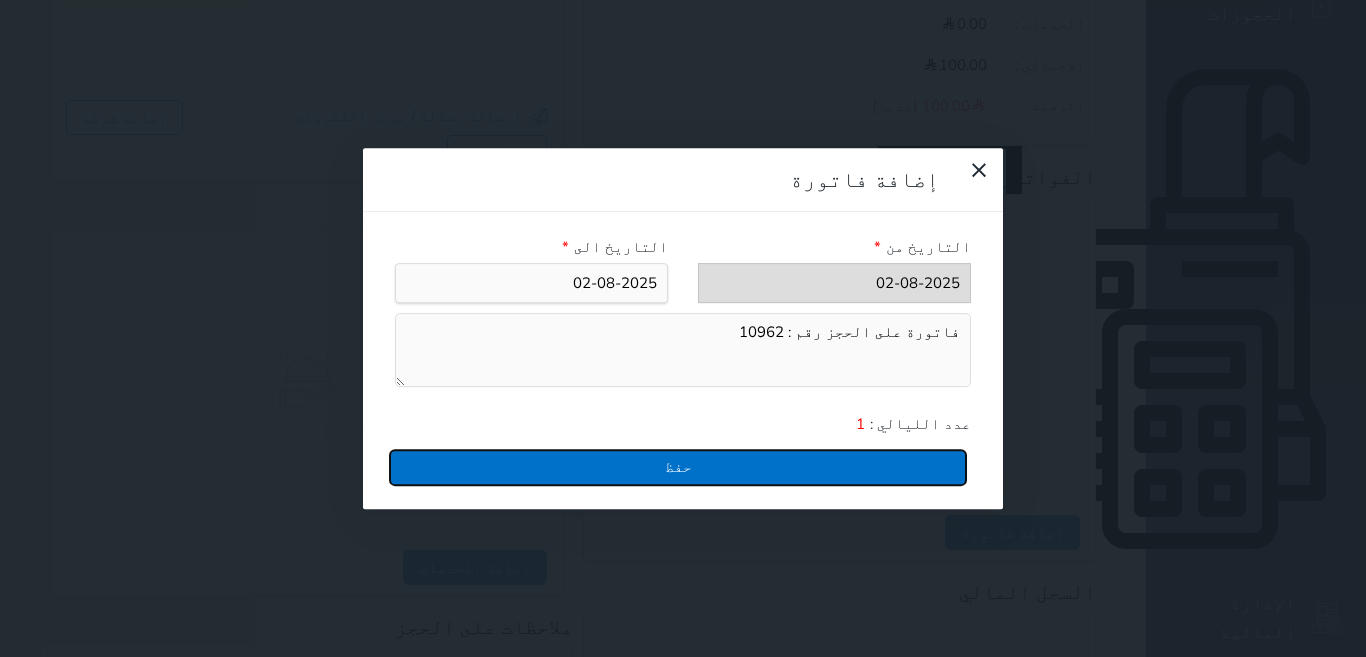 click on "حفظ" at bounding box center [678, 467] 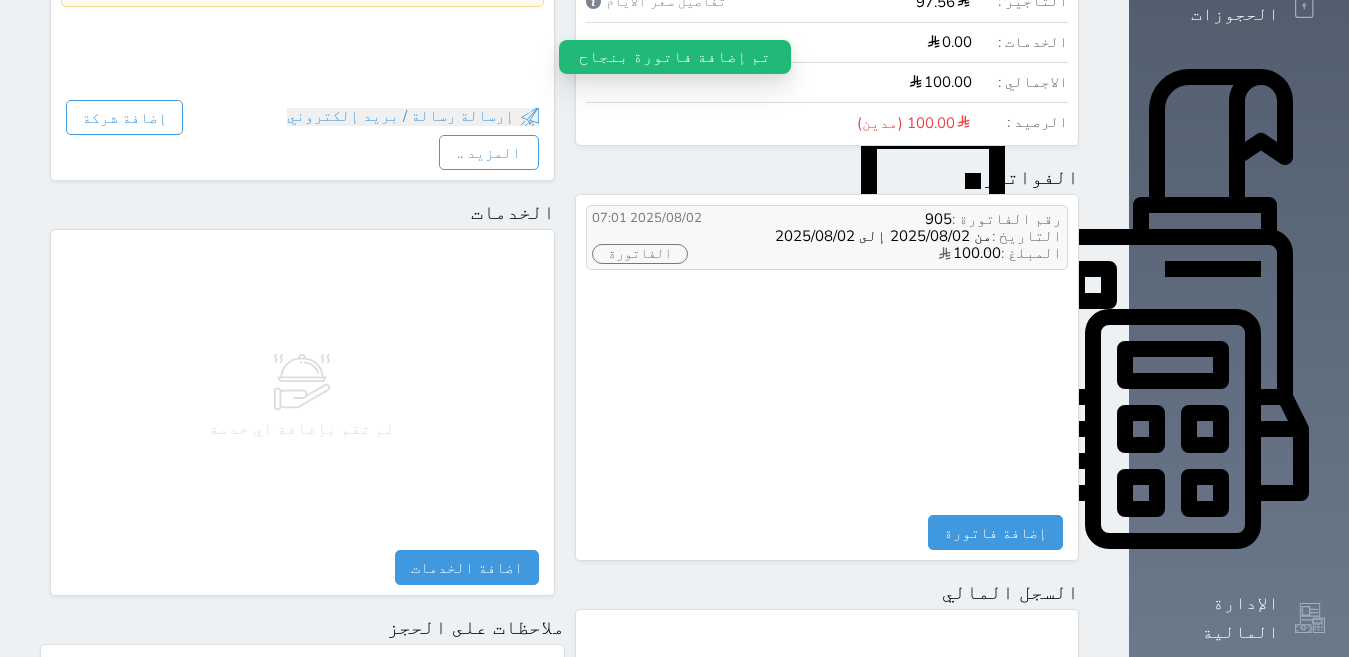 click on "الفاتورة" at bounding box center [640, 254] 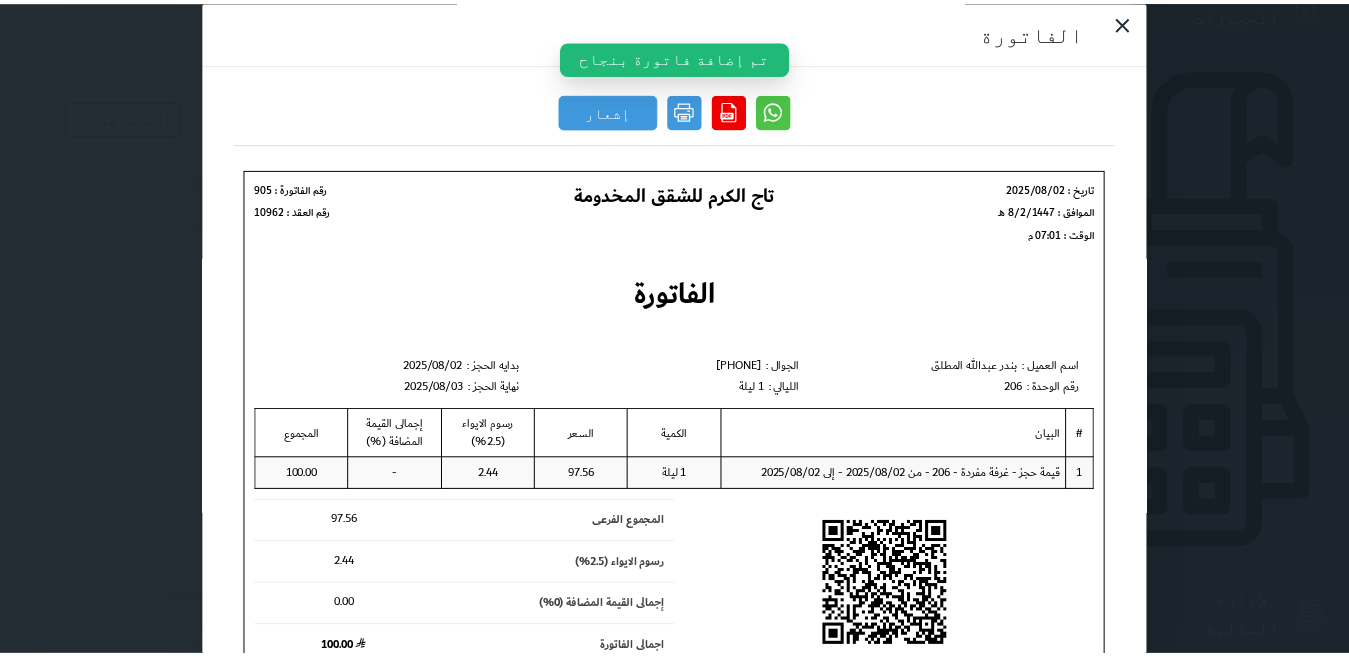 scroll, scrollTop: 0, scrollLeft: 0, axis: both 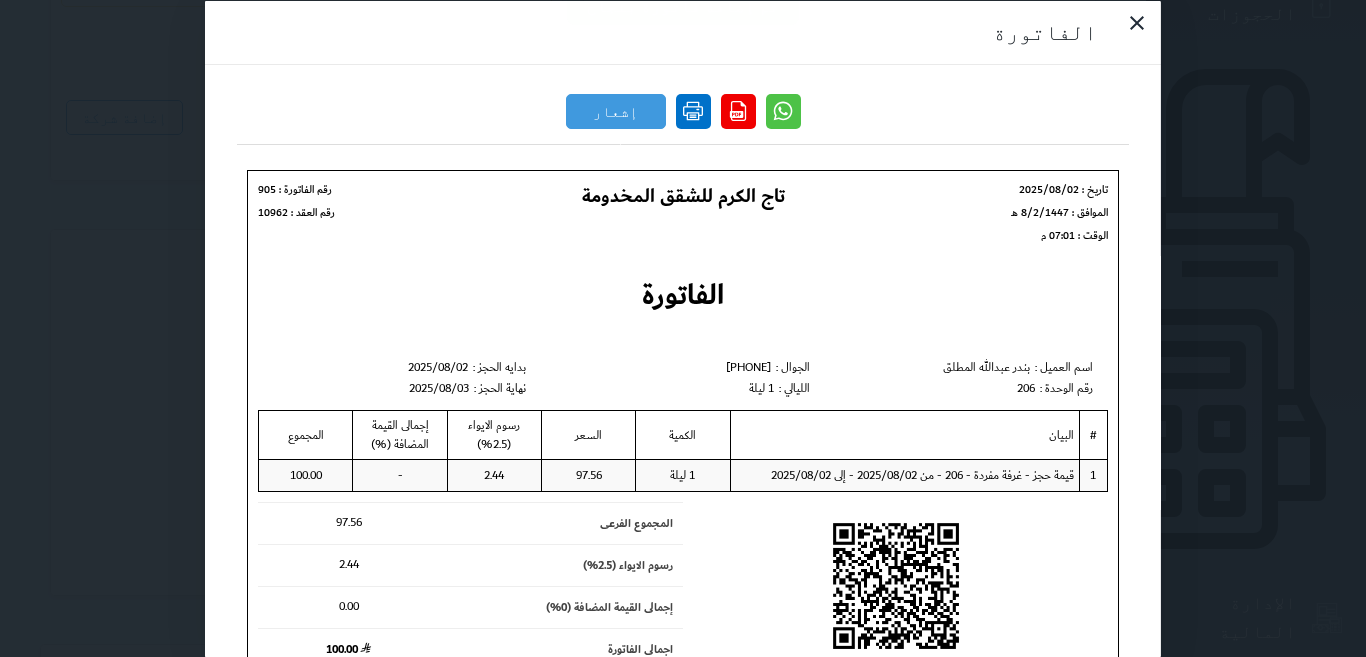 click at bounding box center [693, 110] 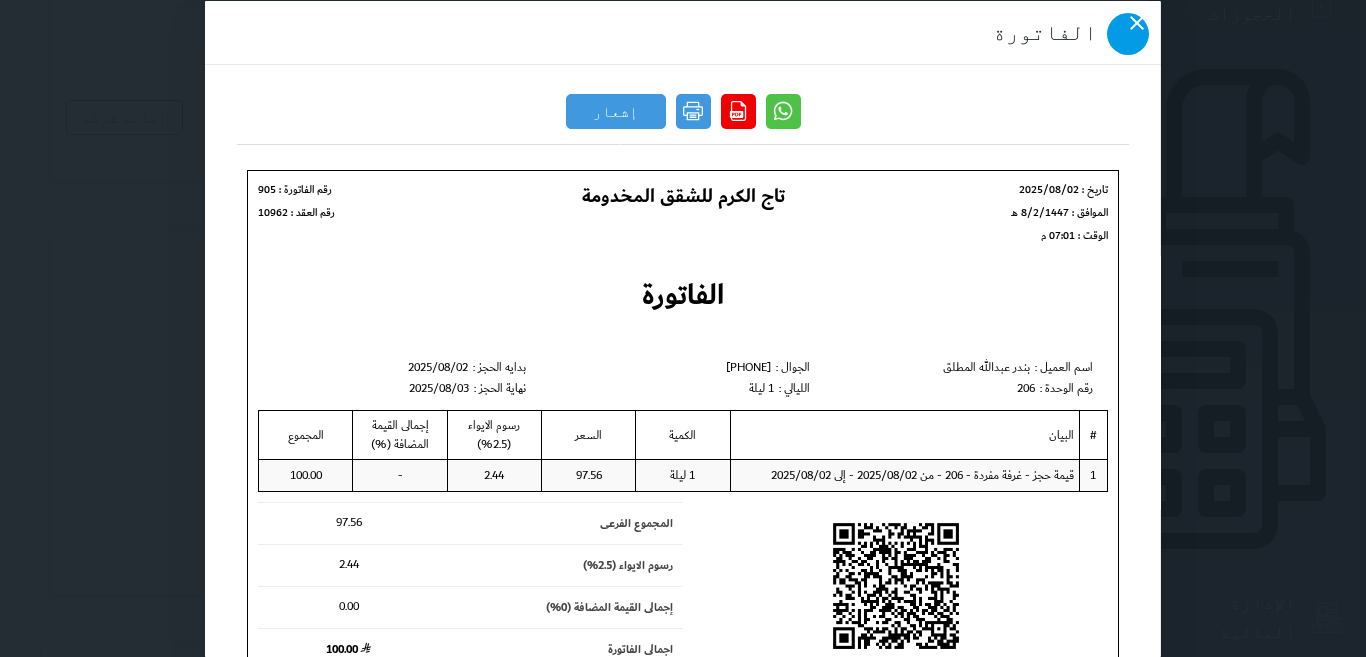 click 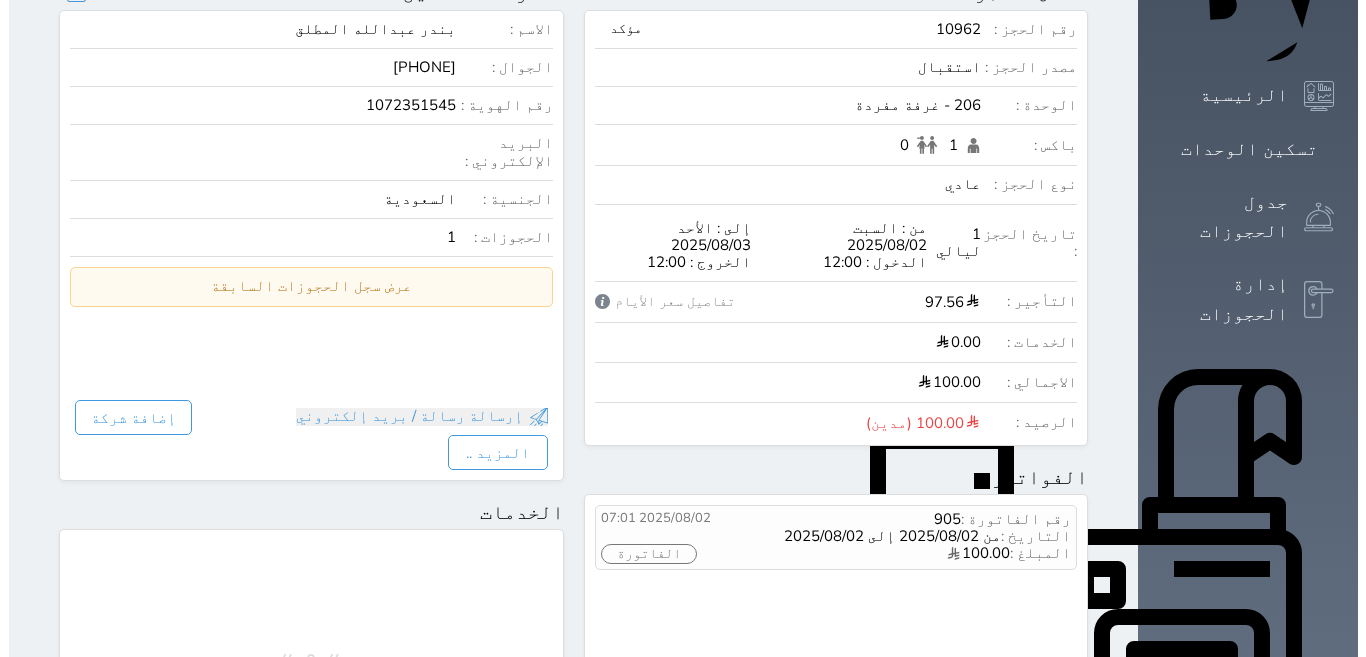 scroll, scrollTop: 100, scrollLeft: 0, axis: vertical 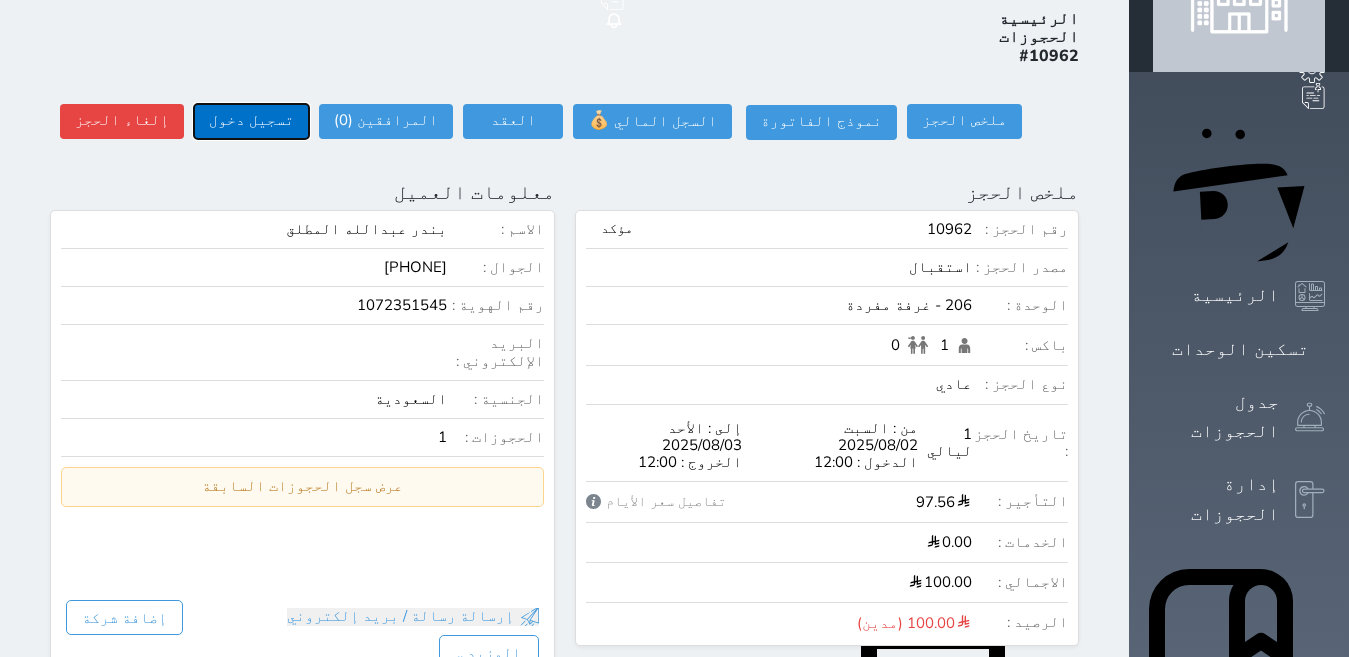click on "تسجيل دخول" at bounding box center [251, 121] 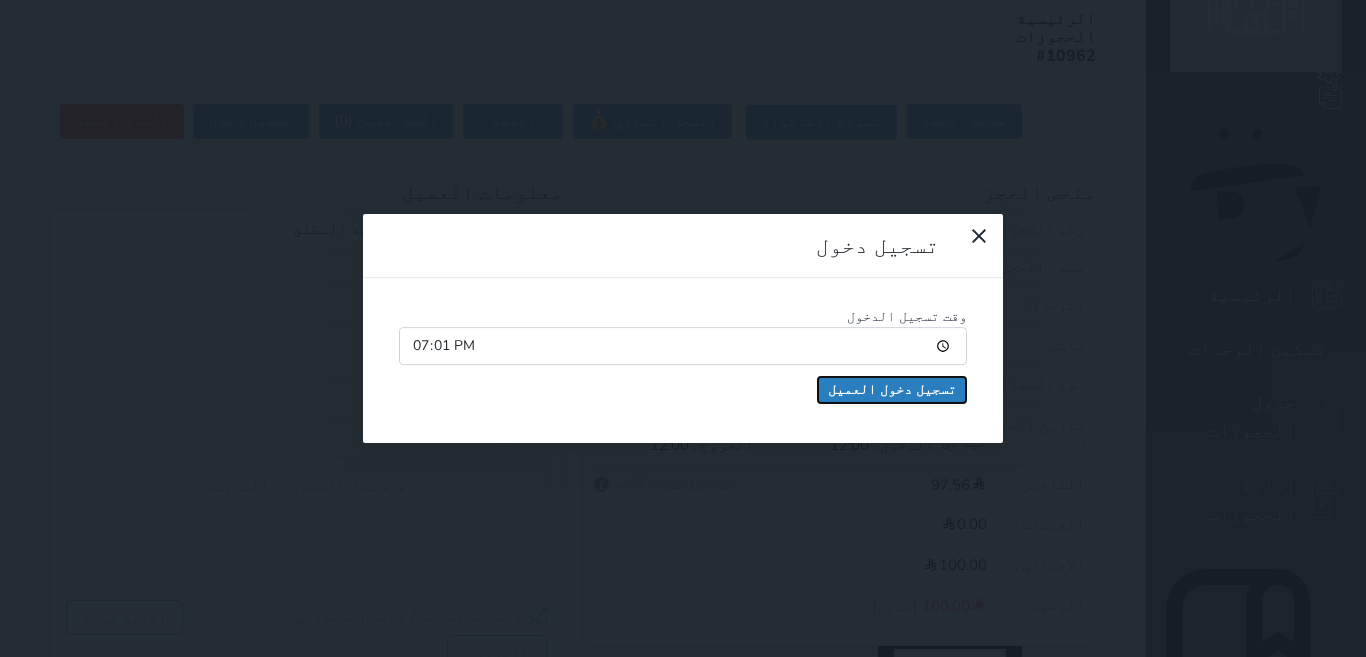 click on "تسجيل دخول العميل" at bounding box center [892, 390] 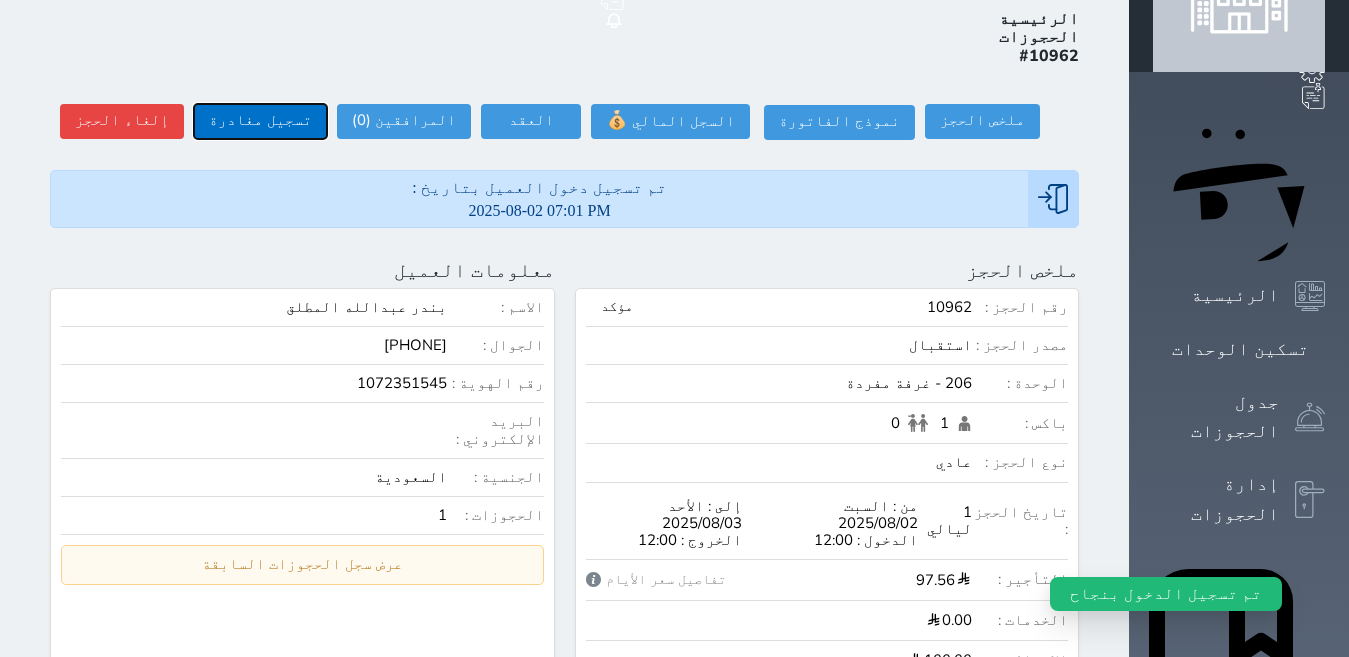 click on "تسجيل مغادرة" at bounding box center (260, 121) 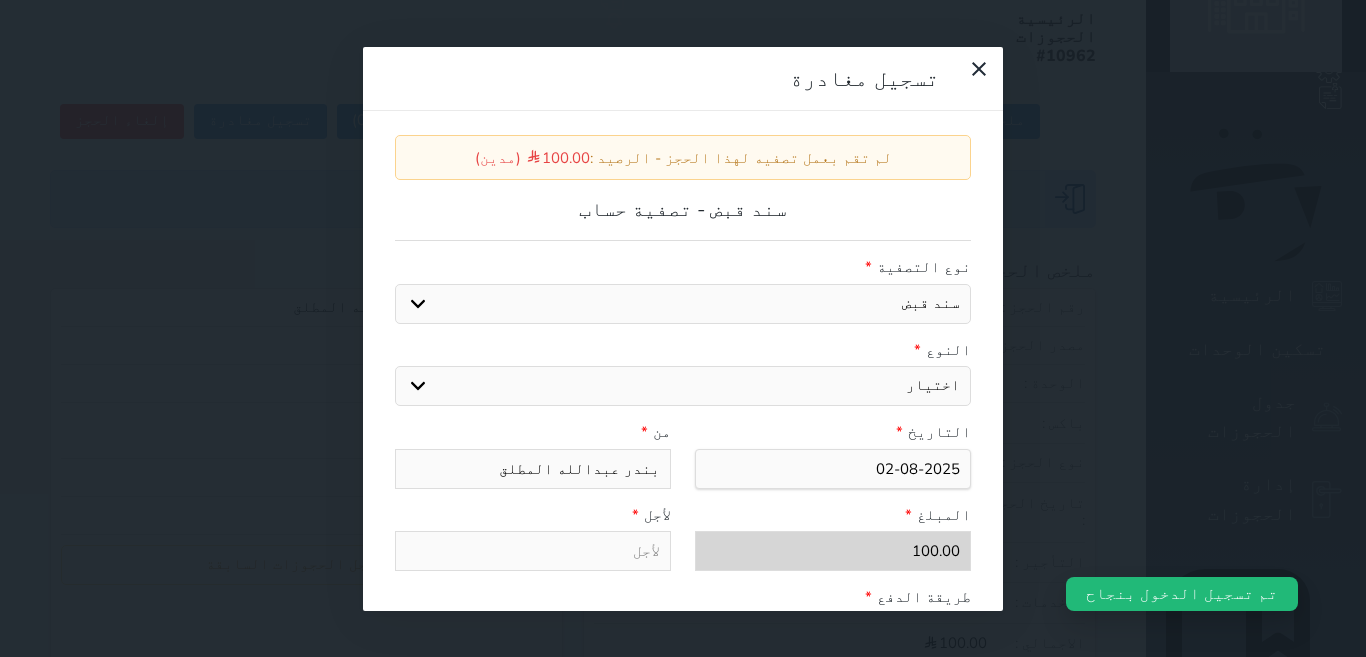 click on "اختيار   مقبوضات عامة
قيمة إيجار
فواتير
عربون
لا ينطبق
آخر
مغسلة
واي فاي - الإنترنت
مواقف السيارات
طعام
الأغذية والمشروبات
مشروبات
المشروبات الباردة
المشروبات الساخنة
الإفطار
غداء
عشاء
مخبز و كعك
حمام سباحة
الصالة الرياضية
سبا و خدمات الجمال
اختيار وإسقاط (خدمات النقل)
ميني بار
كابل - تلفزيون
سرير إضافي
تصفيف الشعر
التسوق" at bounding box center [683, 386] 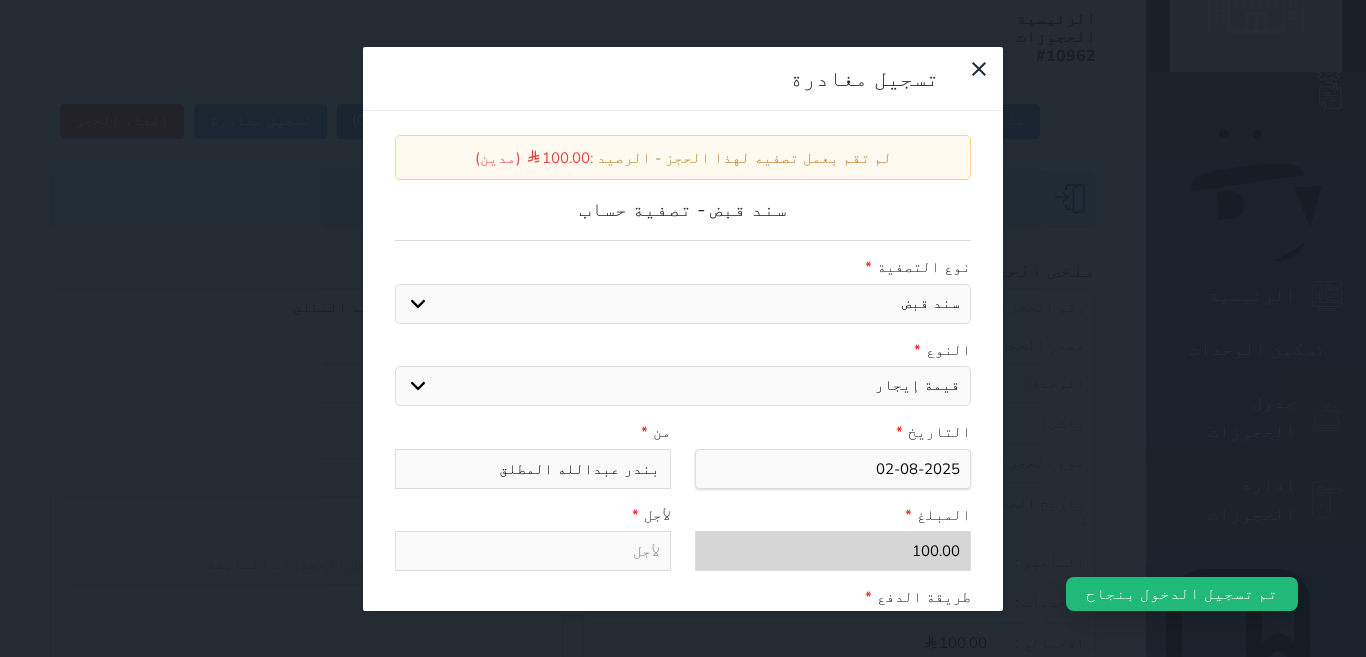 click on "اختيار   مقبوضات عامة
قيمة إيجار
فواتير
عربون
لا ينطبق
آخر
مغسلة
واي فاي - الإنترنت
مواقف السيارات
طعام
الأغذية والمشروبات
مشروبات
المشروبات الباردة
المشروبات الساخنة
الإفطار
غداء
عشاء
مخبز و كعك
حمام سباحة
الصالة الرياضية
سبا و خدمات الجمال
اختيار وإسقاط (خدمات النقل)
ميني بار
كابل - تلفزيون
سرير إضافي
تصفيف الشعر
التسوق" at bounding box center [683, 386] 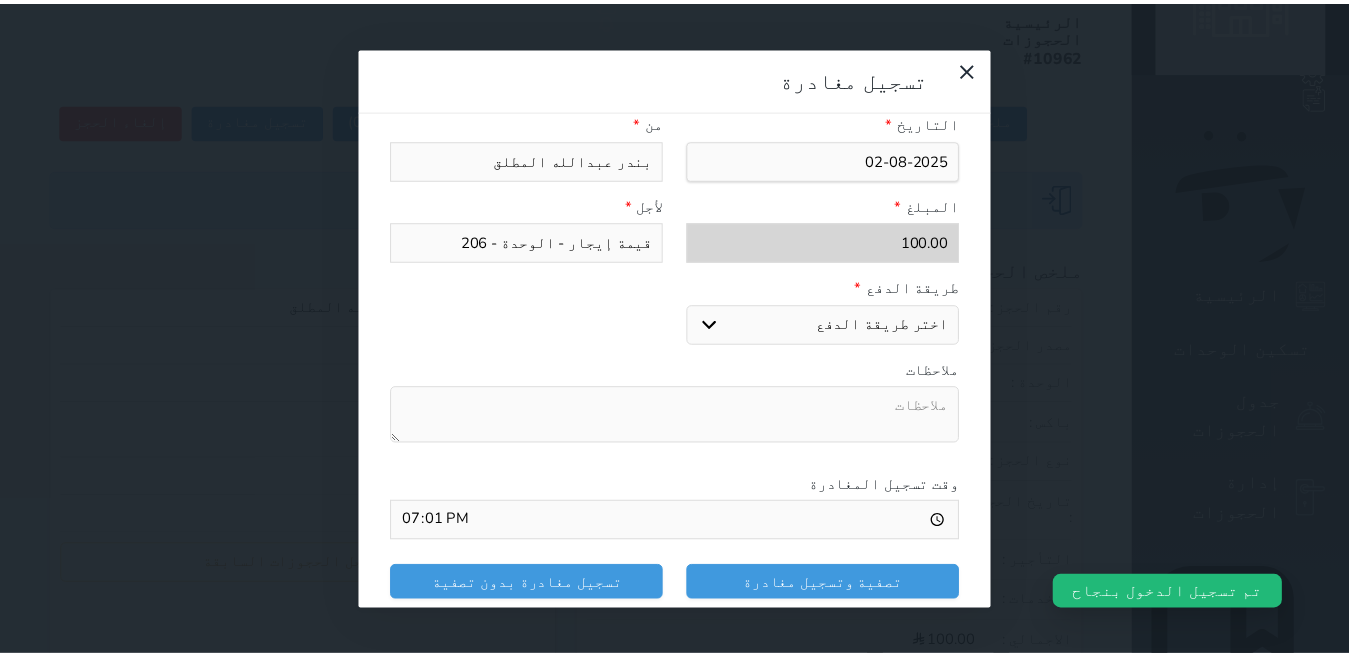 scroll, scrollTop: 309, scrollLeft: 0, axis: vertical 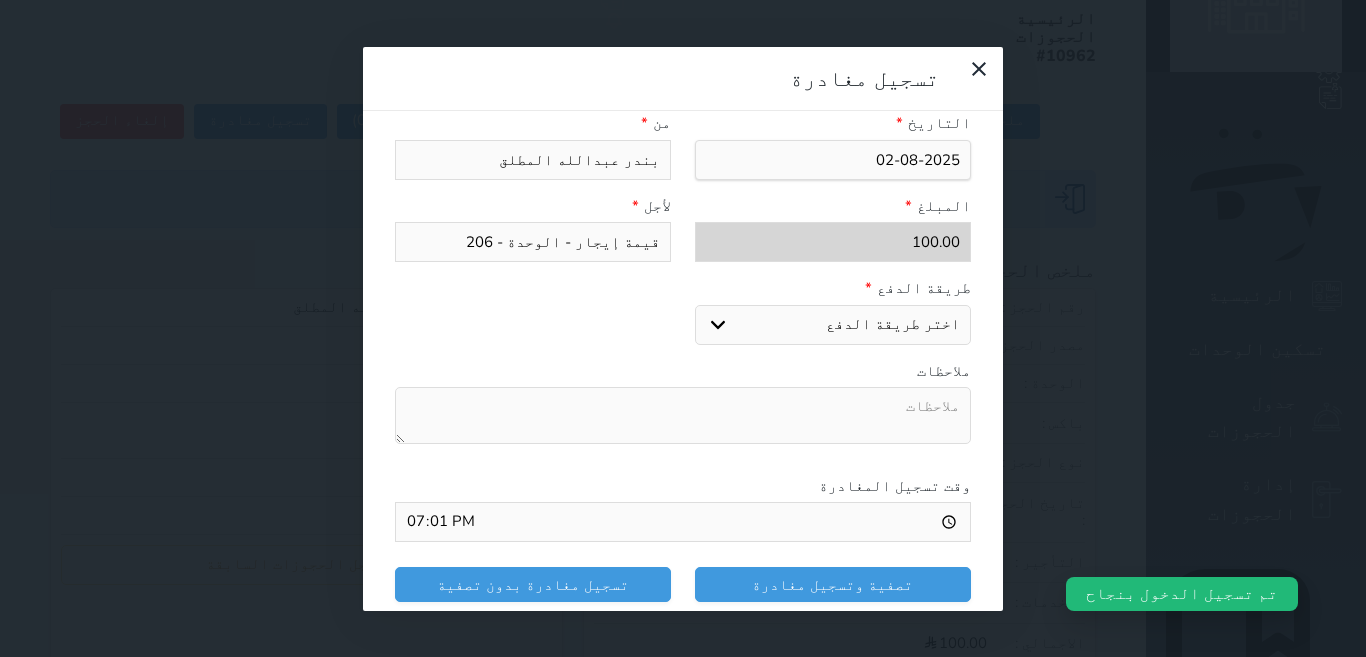 click on "قيمة إيجار - الوحدة - 206" at bounding box center (533, 242) 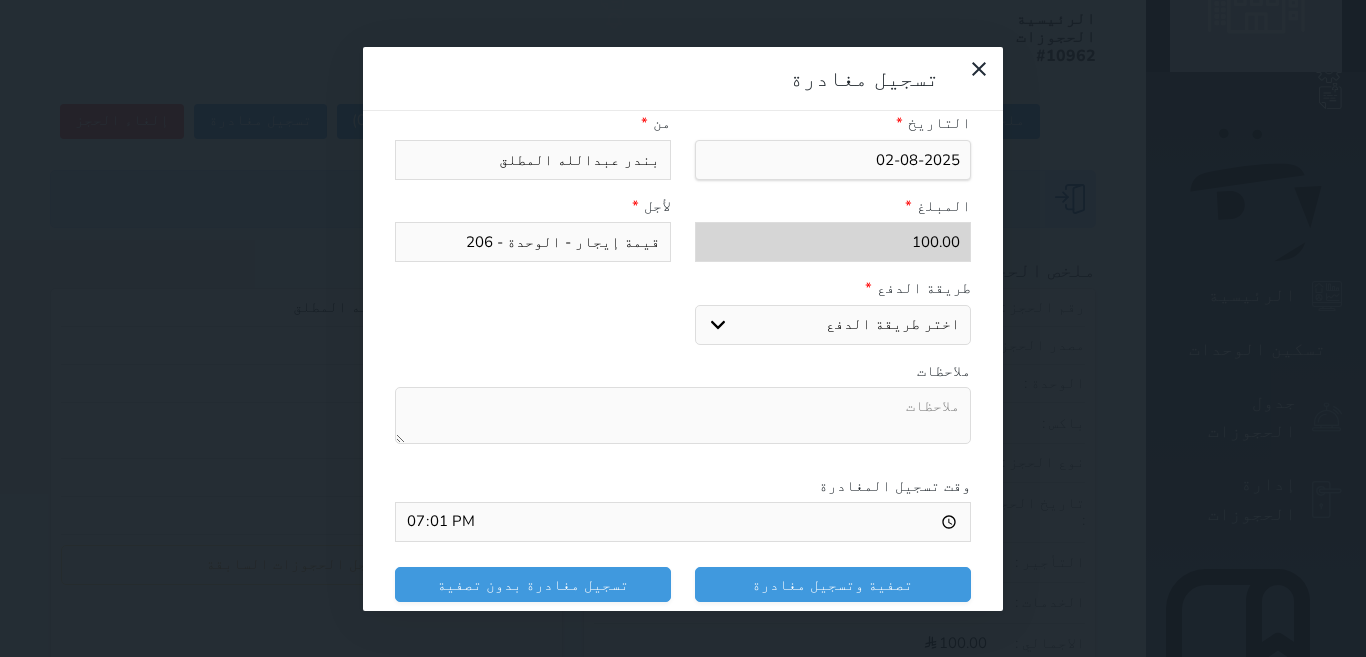 click on "اختر طريقة الدفع   دفع نقدى   تحويل بنكى   مدى   بطاقة ائتمان" at bounding box center [833, 325] 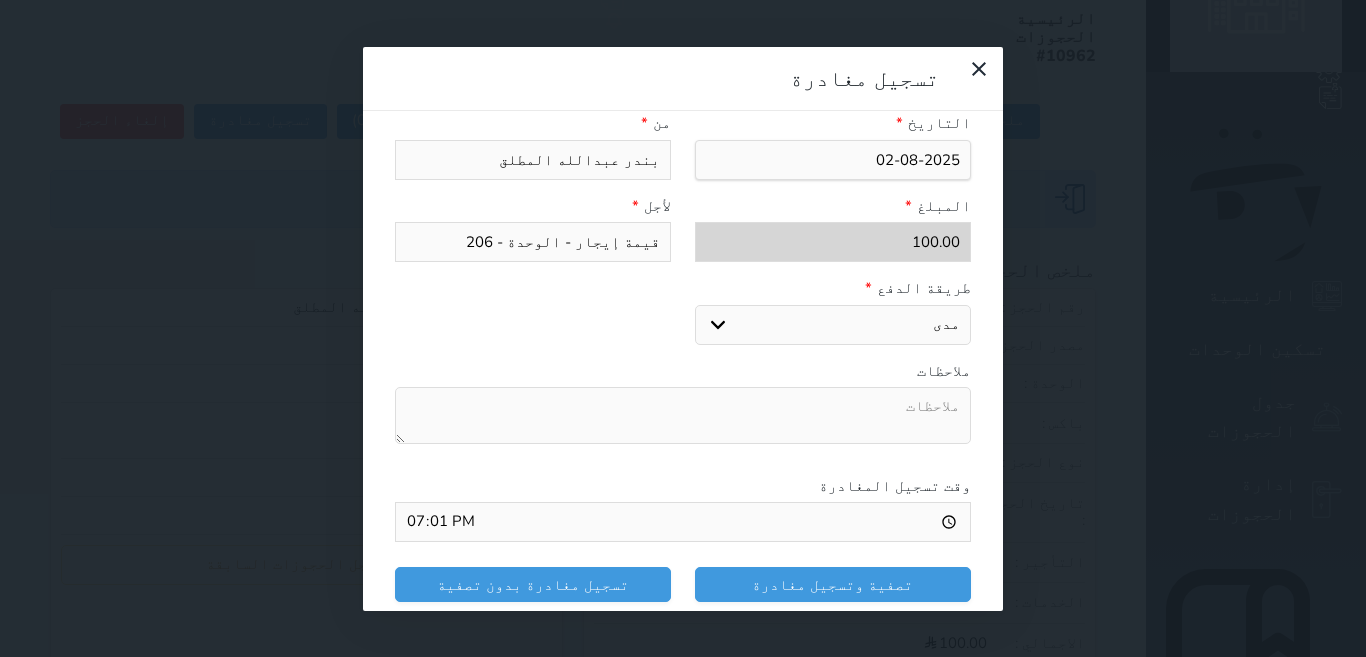 click on "اختر طريقة الدفع   دفع نقدى   تحويل بنكى   مدى   بطاقة ائتمان" at bounding box center [833, 325] 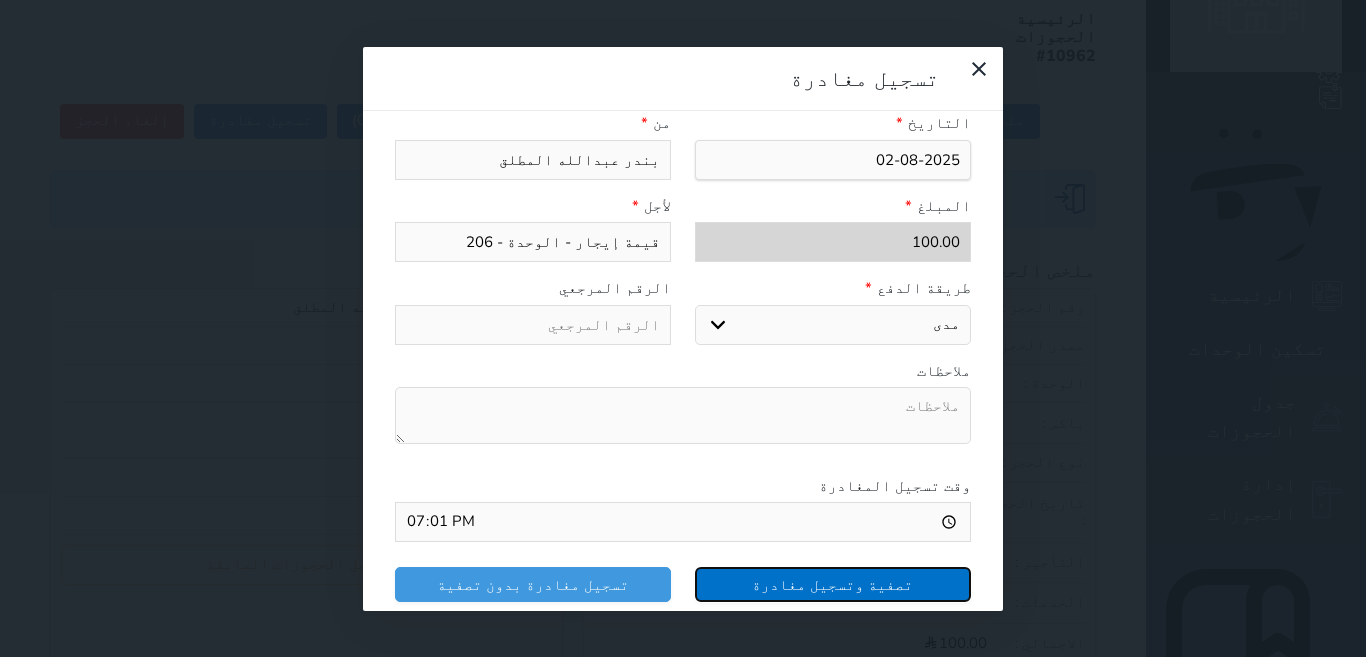 click on "تصفية وتسجيل مغادرة" at bounding box center (833, 584) 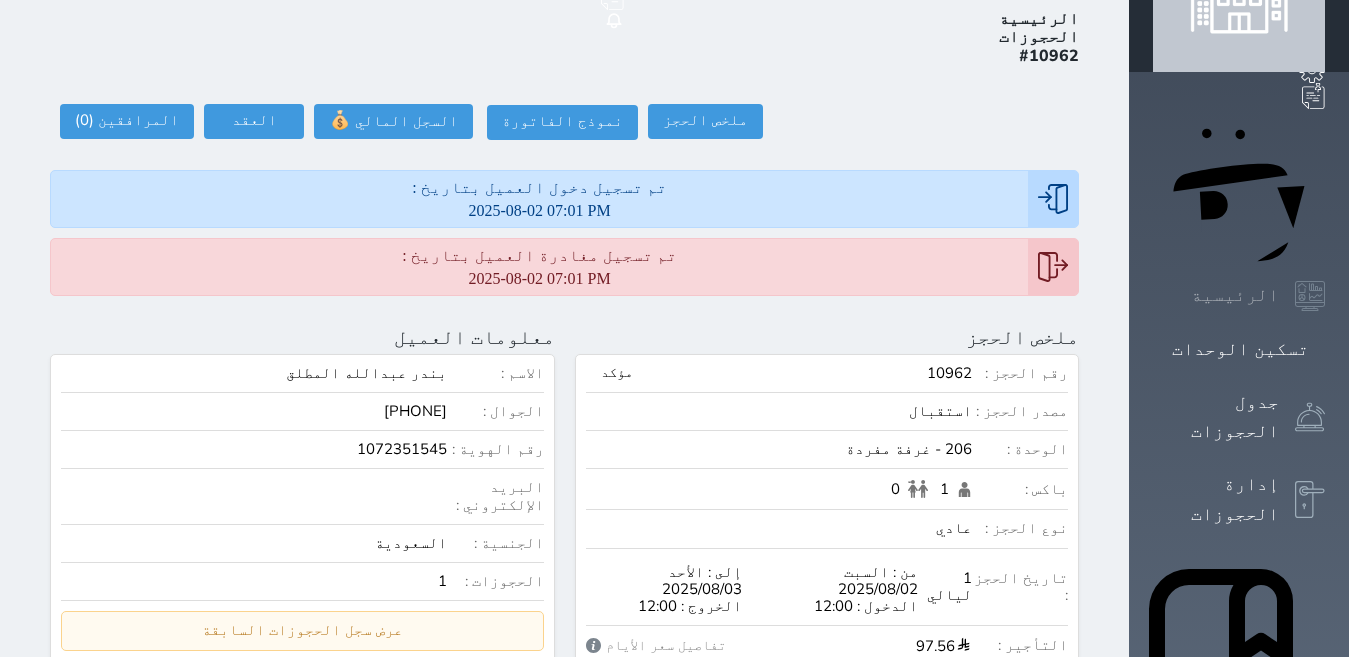 click on "الرئيسية" at bounding box center [1235, 295] 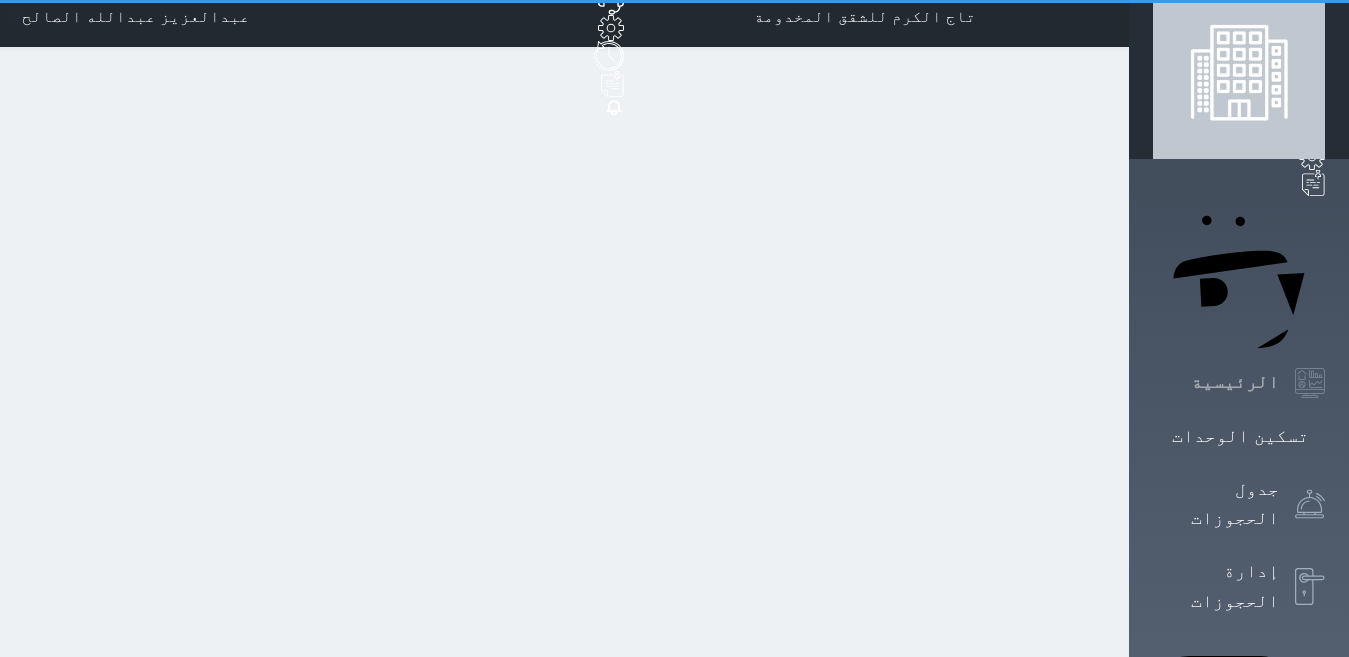 scroll, scrollTop: 0, scrollLeft: 0, axis: both 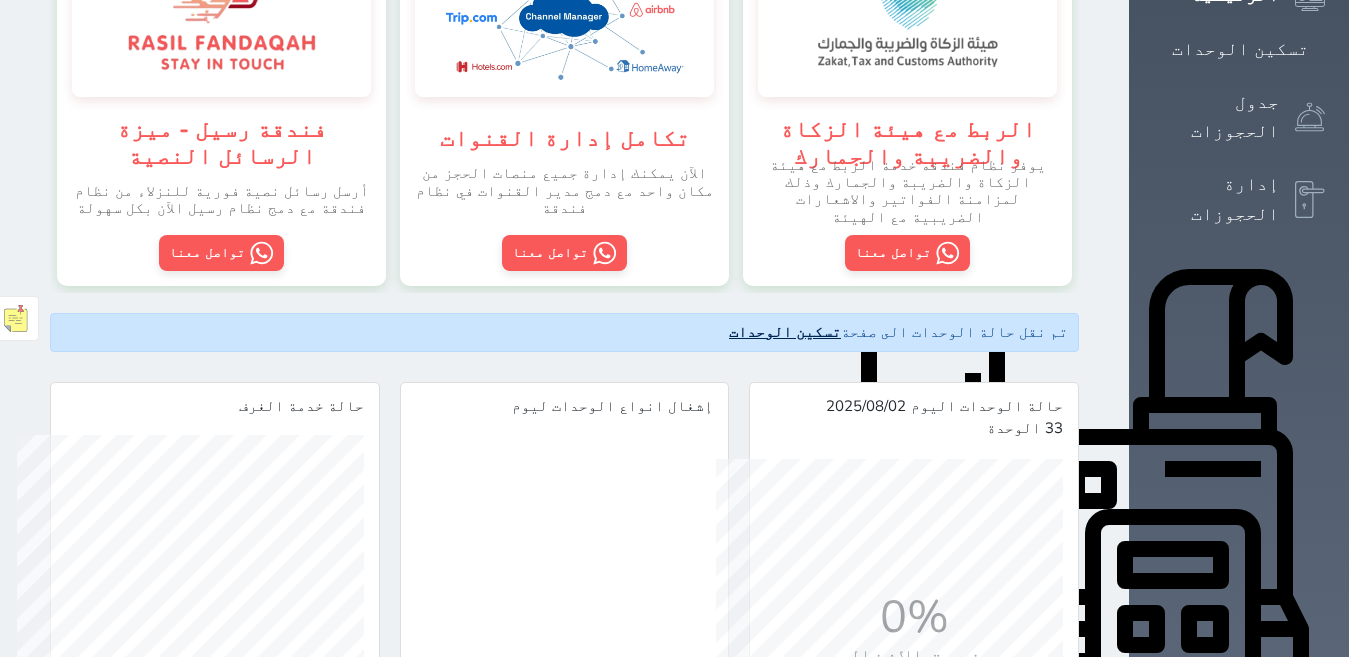 click on "تسكين الوحدات" at bounding box center (785, 332) 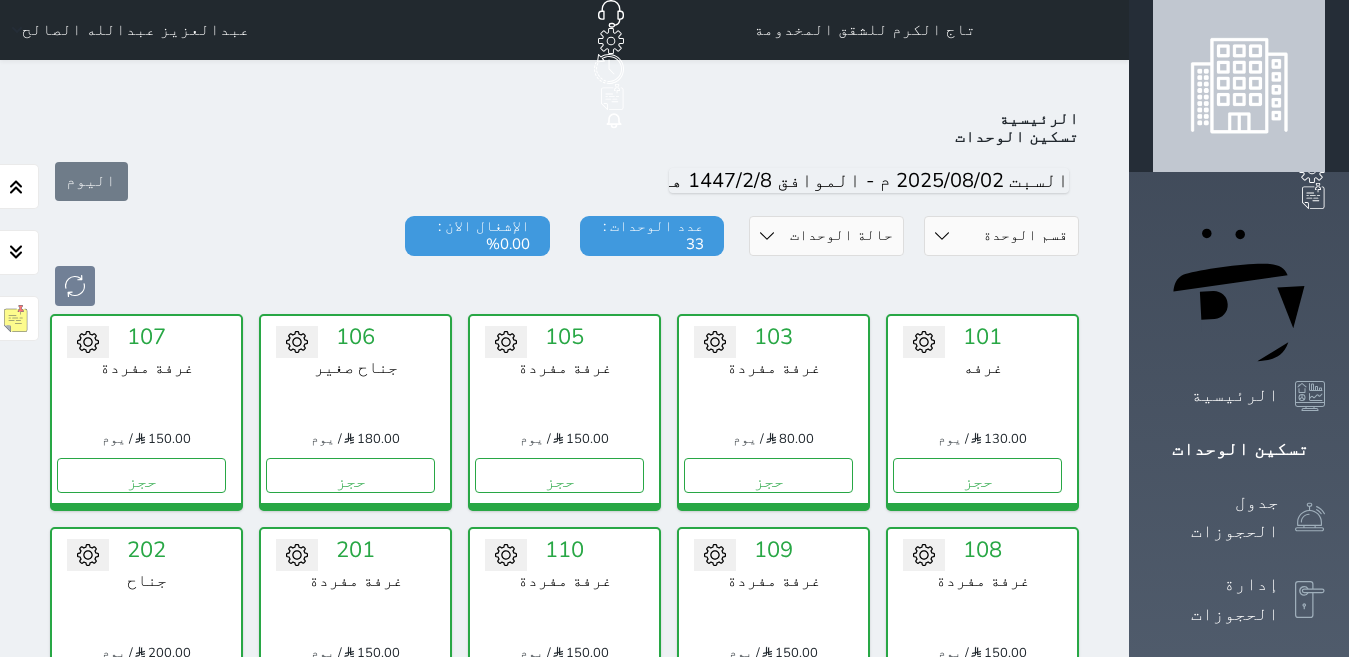 scroll, scrollTop: 78, scrollLeft: 0, axis: vertical 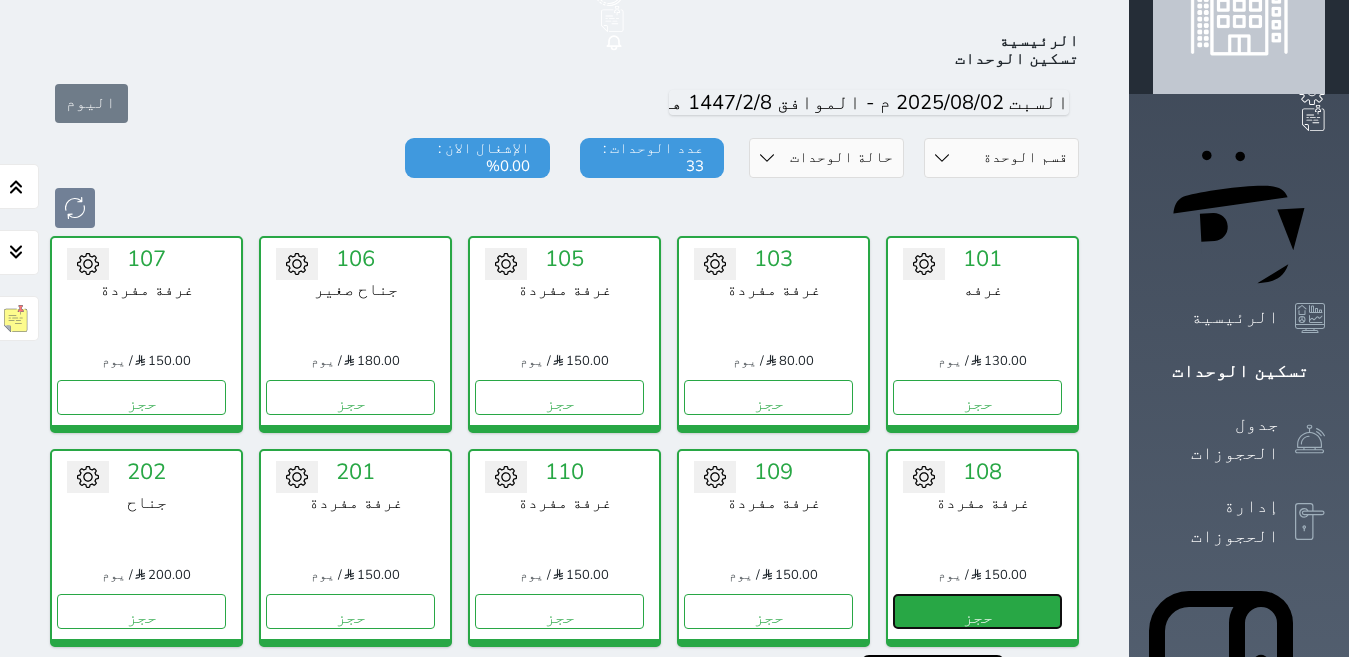 click on "حجز" at bounding box center [977, 611] 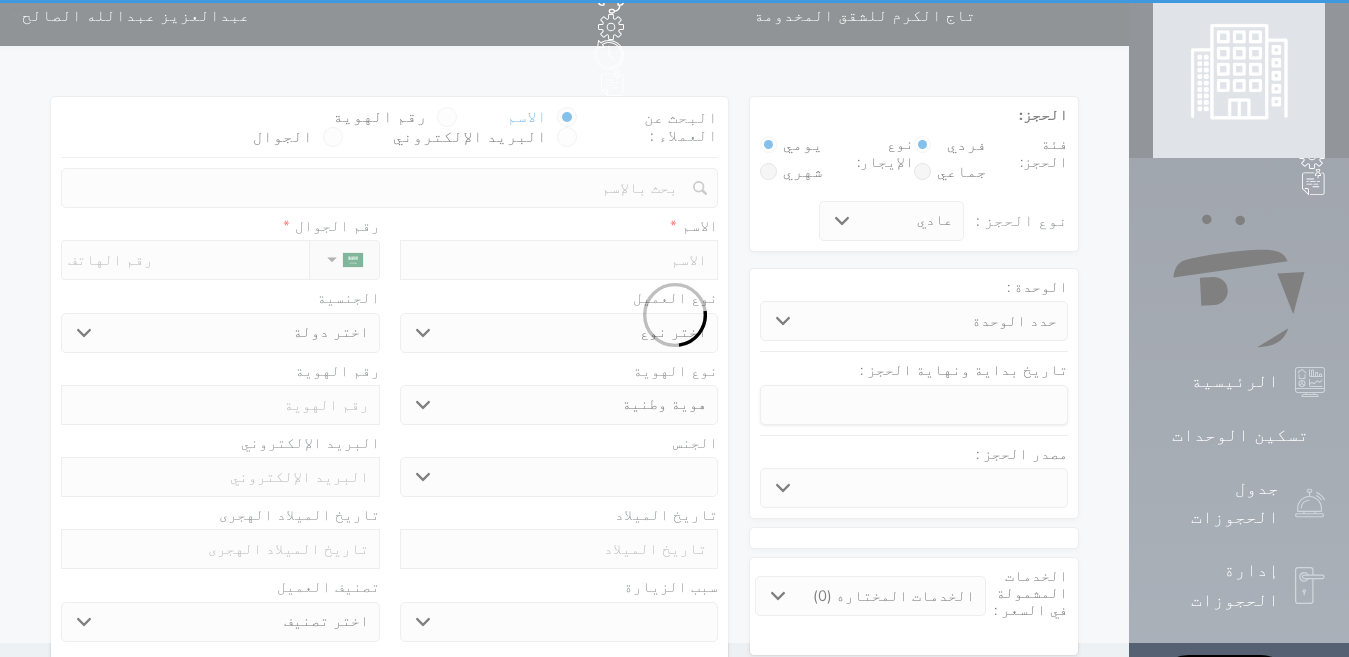 scroll, scrollTop: 0, scrollLeft: 0, axis: both 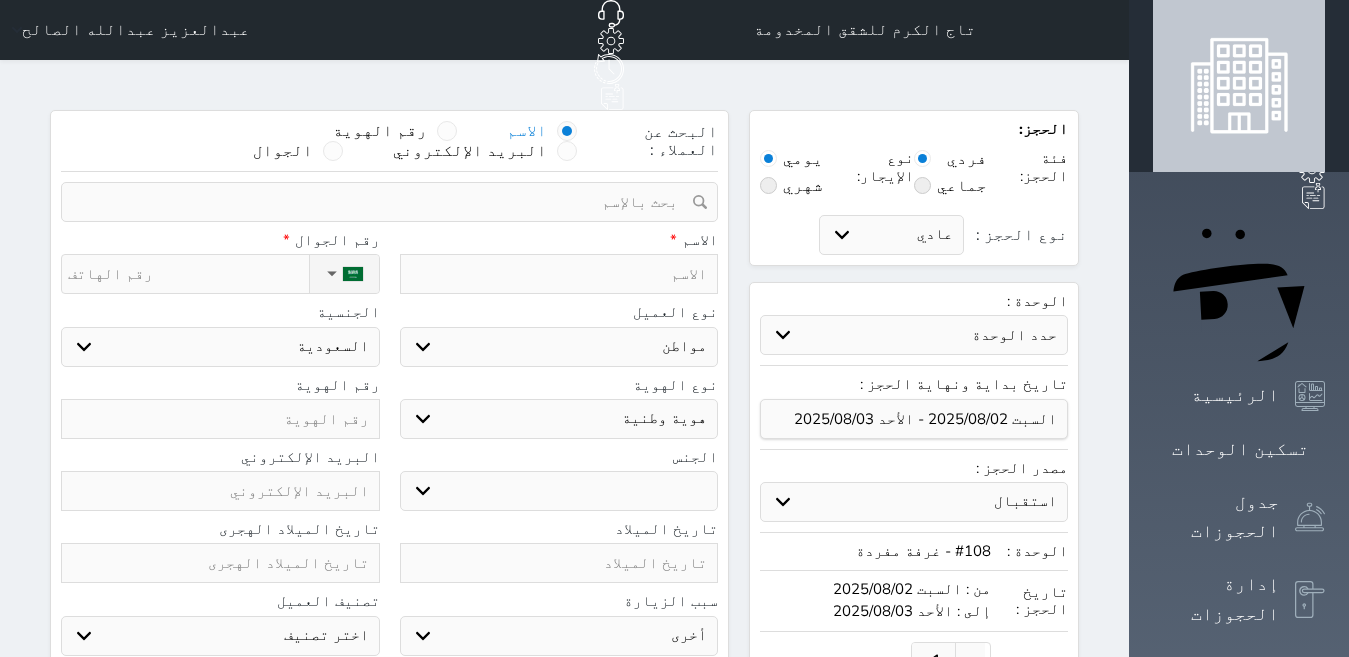 click at bounding box center [559, 274] 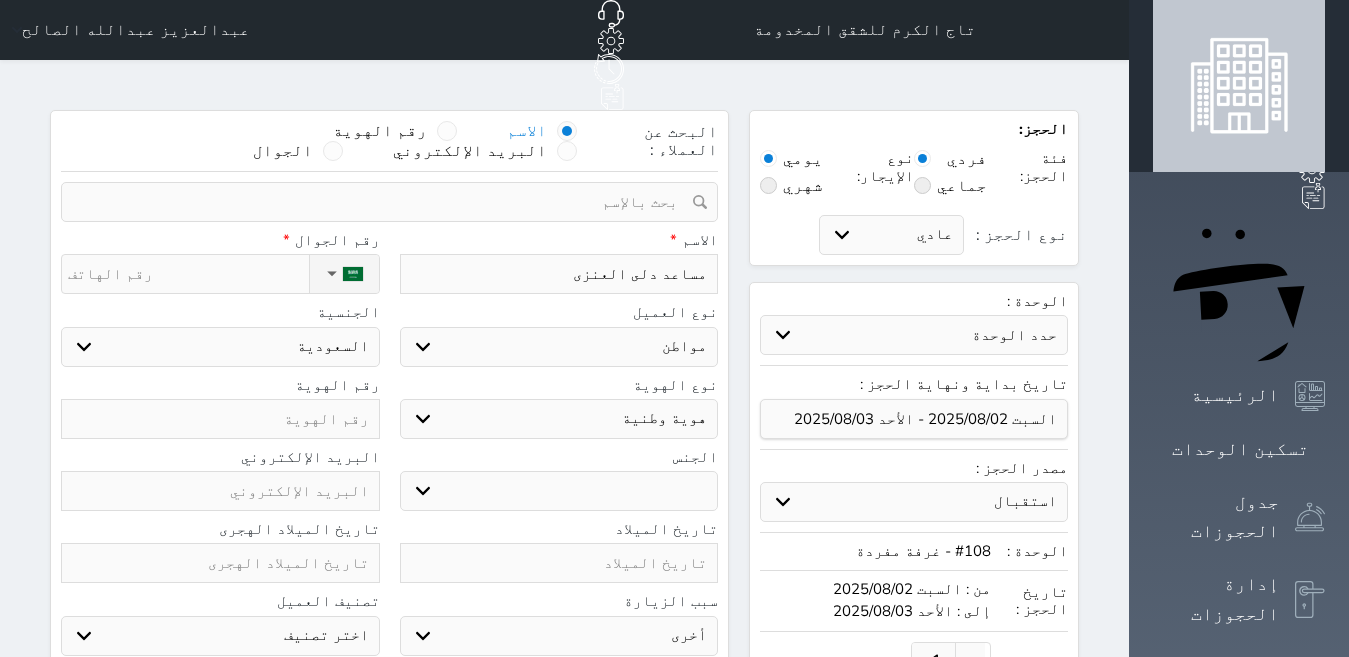 click on "ذكر   انثى" at bounding box center [559, 491] 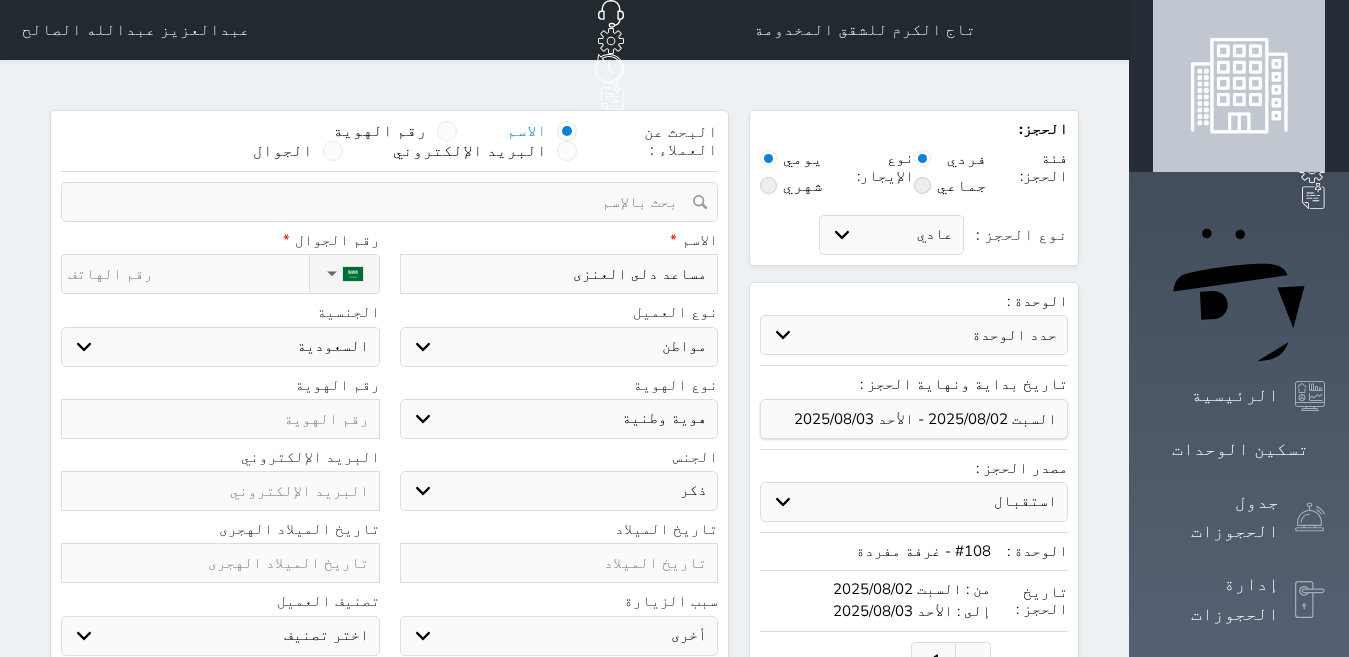 click on "ذكر   انثى" at bounding box center [559, 491] 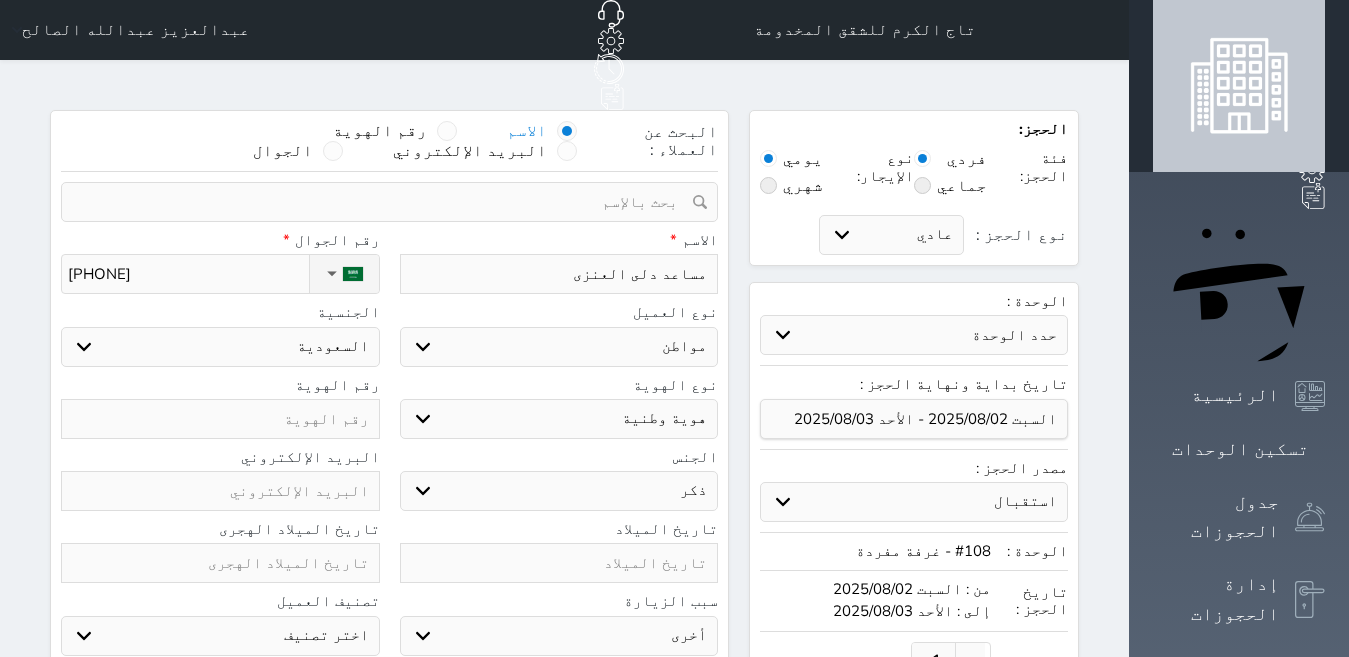 click at bounding box center [220, 419] 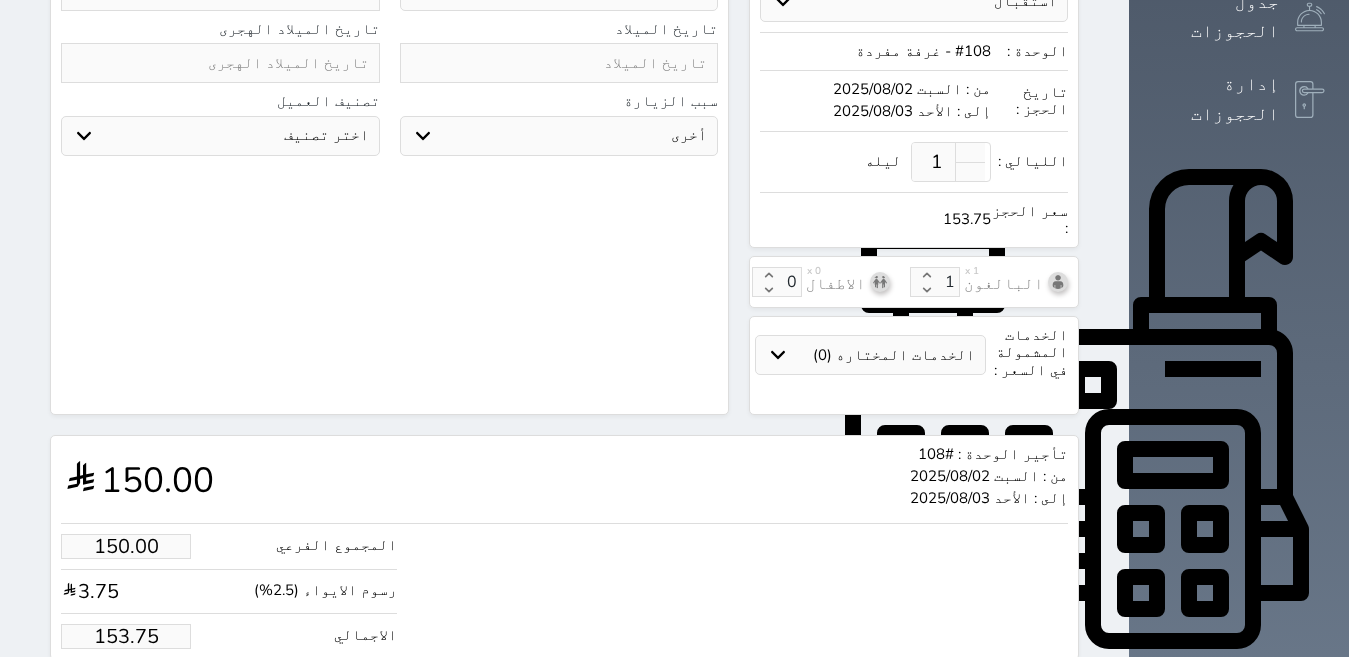 scroll, scrollTop: 652, scrollLeft: 0, axis: vertical 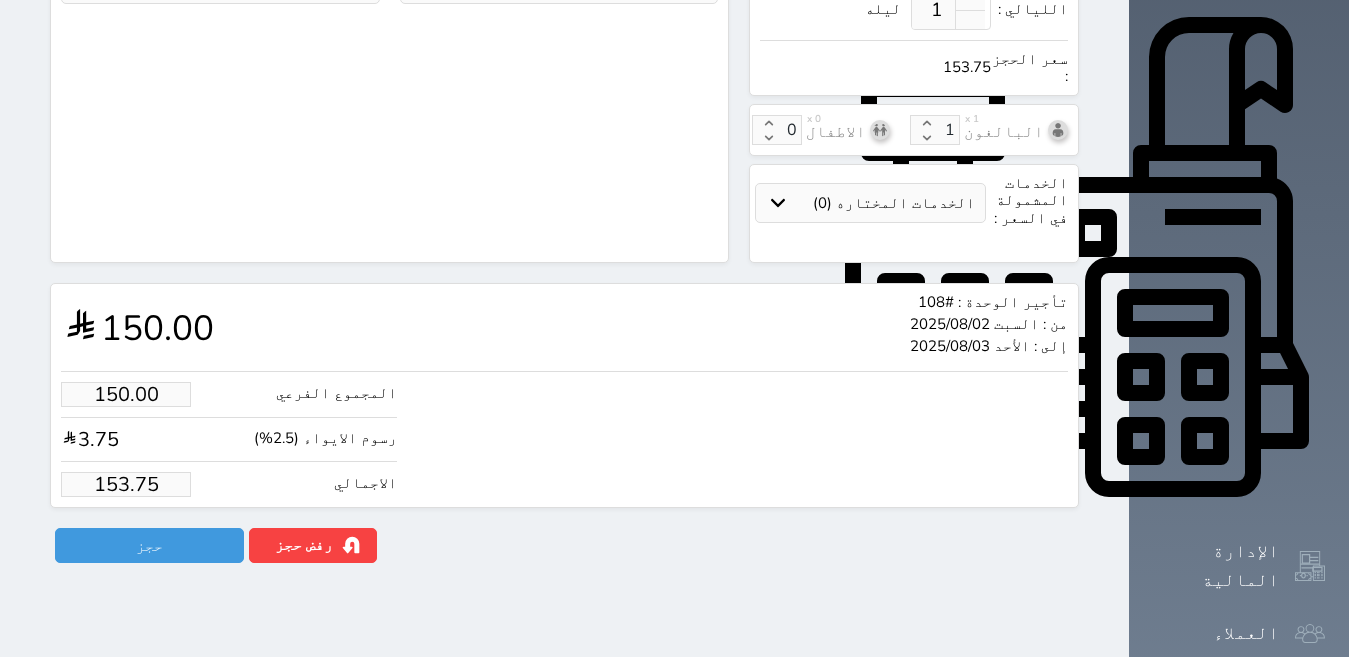 click on "153.75" at bounding box center (126, 484) 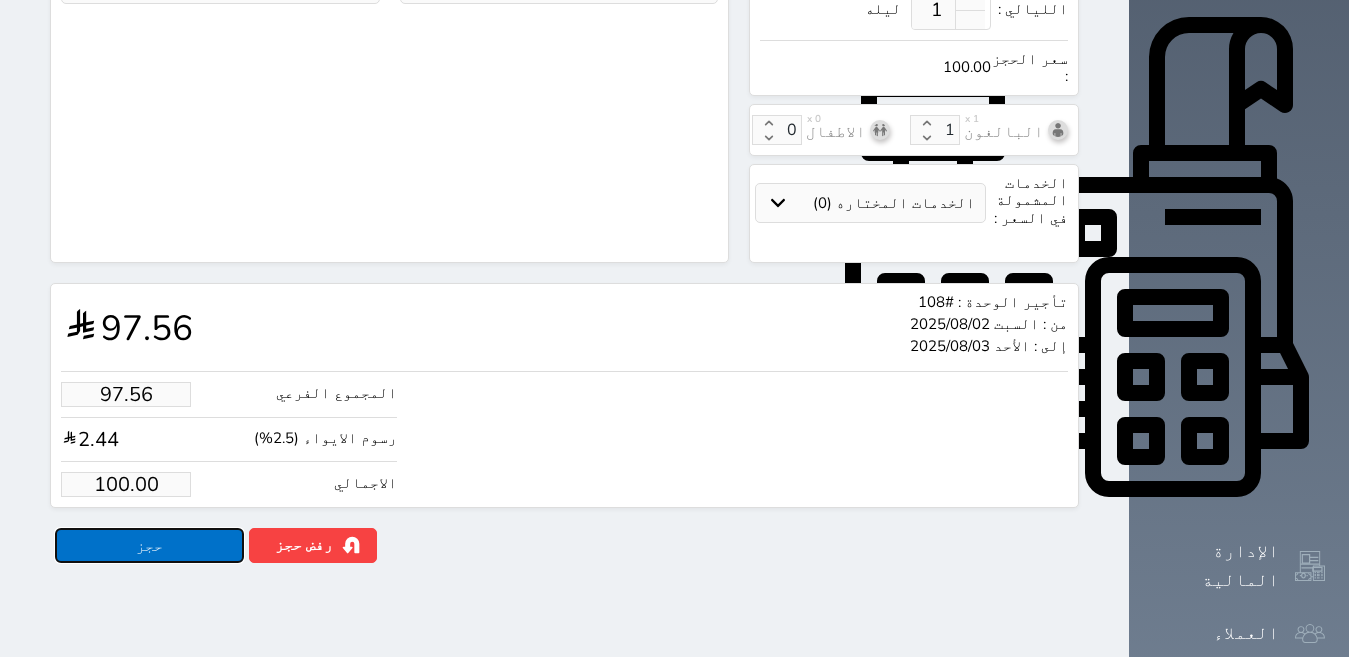 click on "حجز" at bounding box center (149, 545) 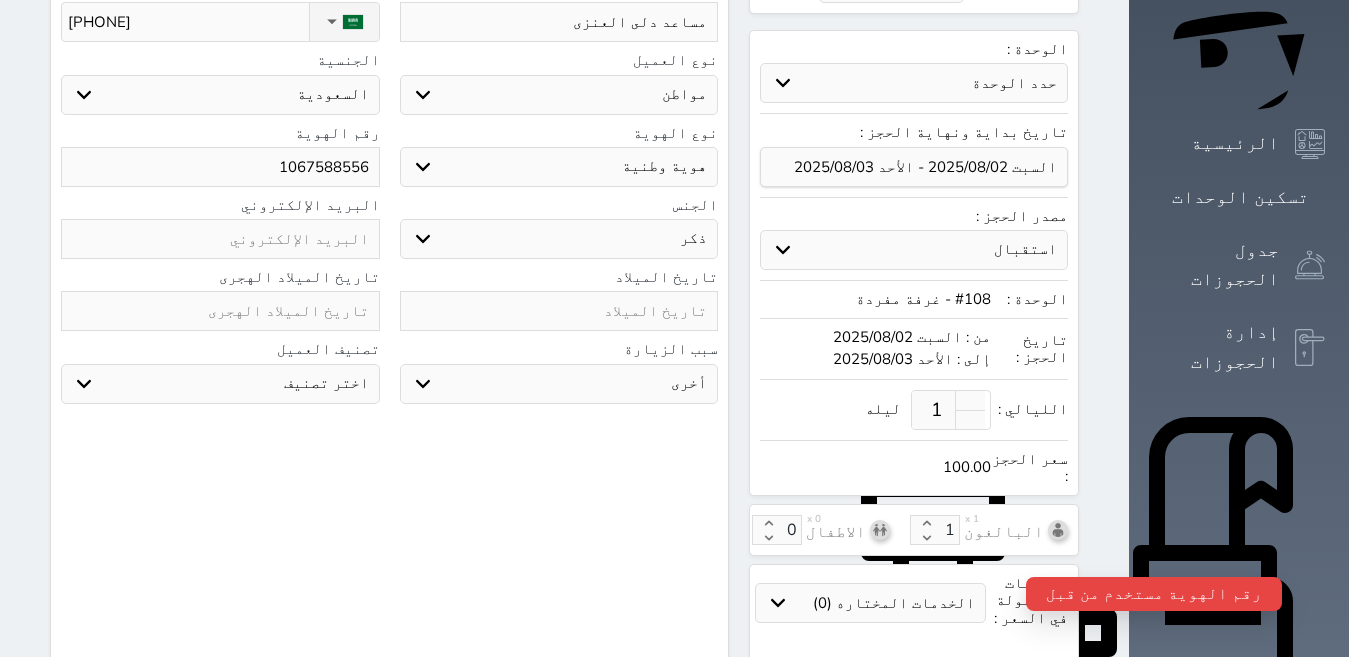 scroll, scrollTop: 52, scrollLeft: 0, axis: vertical 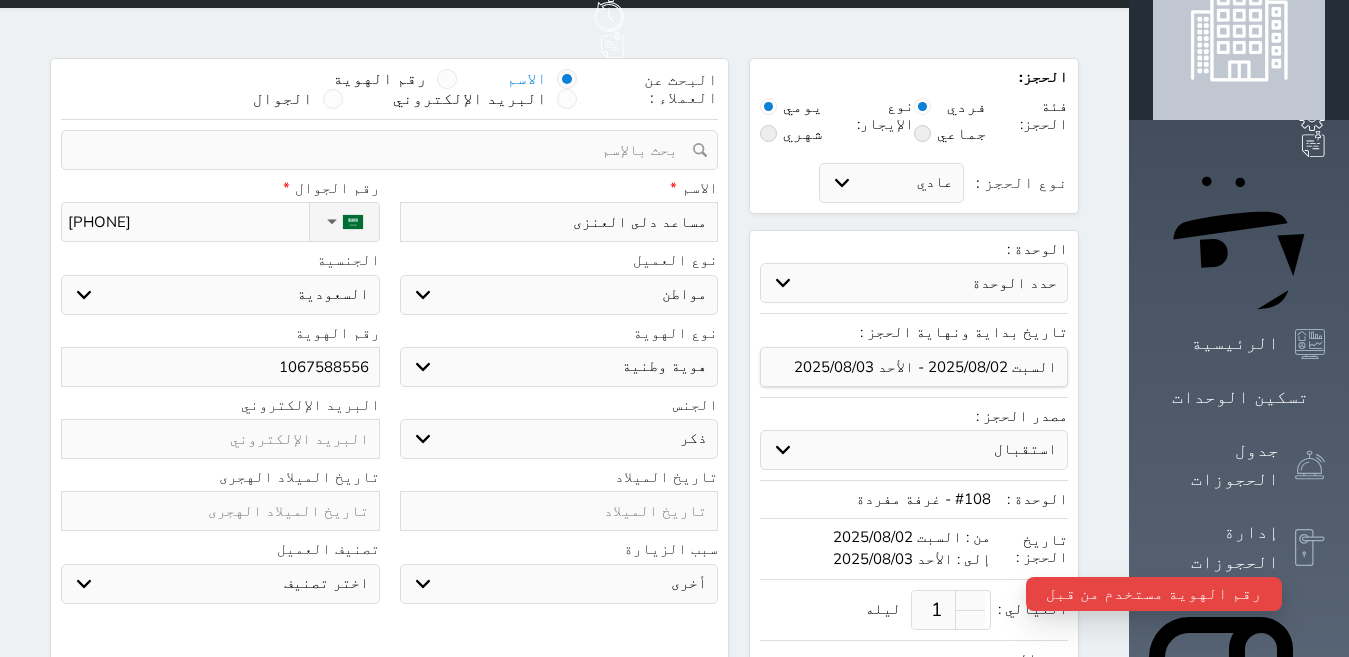 click on "1067588556" at bounding box center [220, 367] 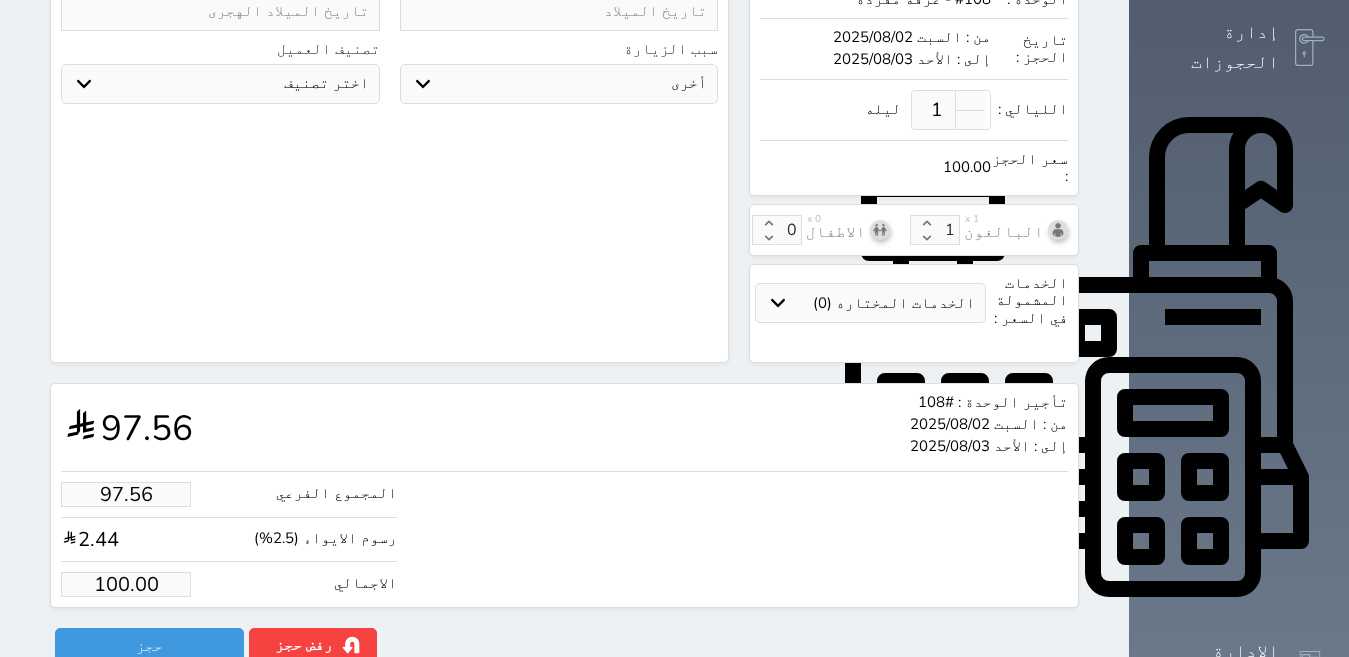 scroll, scrollTop: 652, scrollLeft: 0, axis: vertical 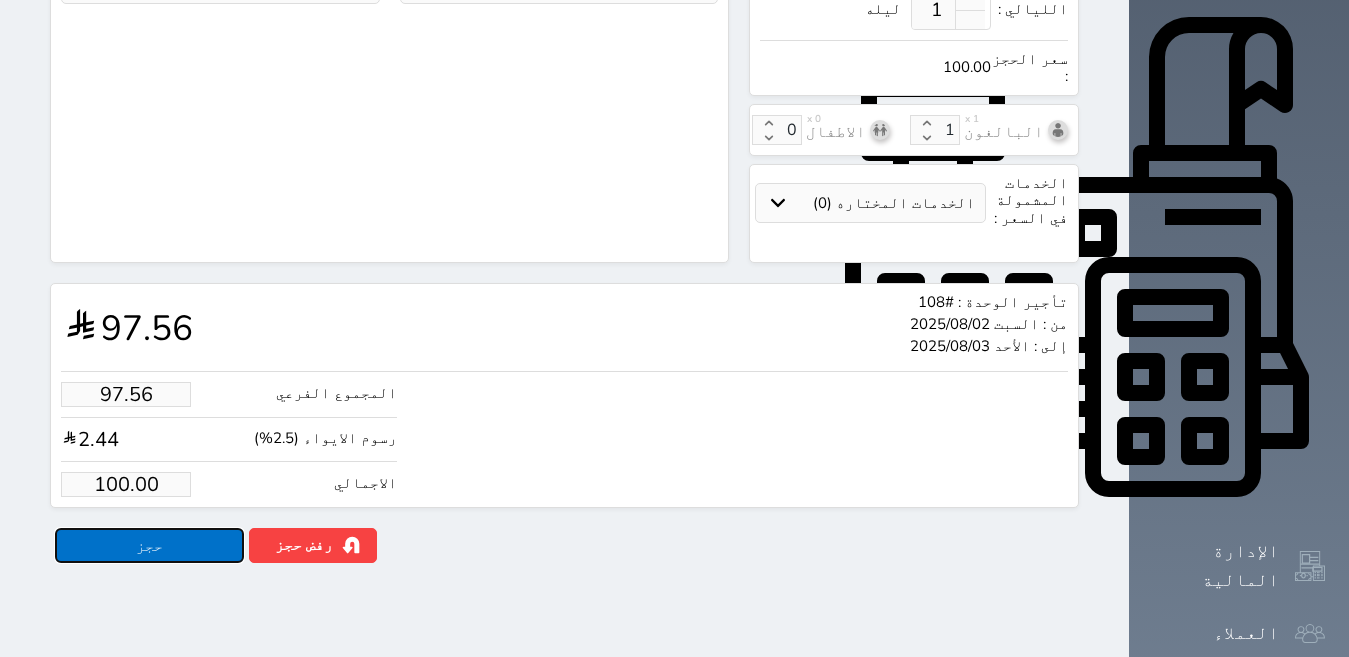 click on "حجز" at bounding box center (149, 545) 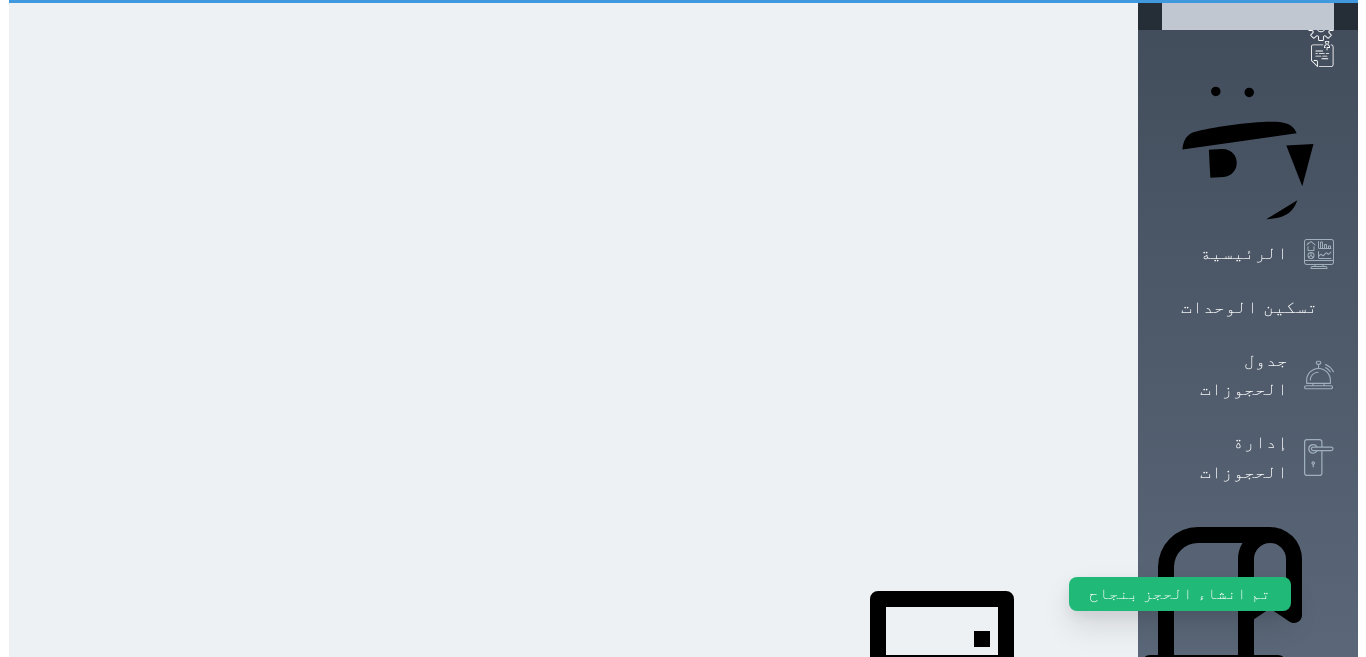 scroll, scrollTop: 0, scrollLeft: 0, axis: both 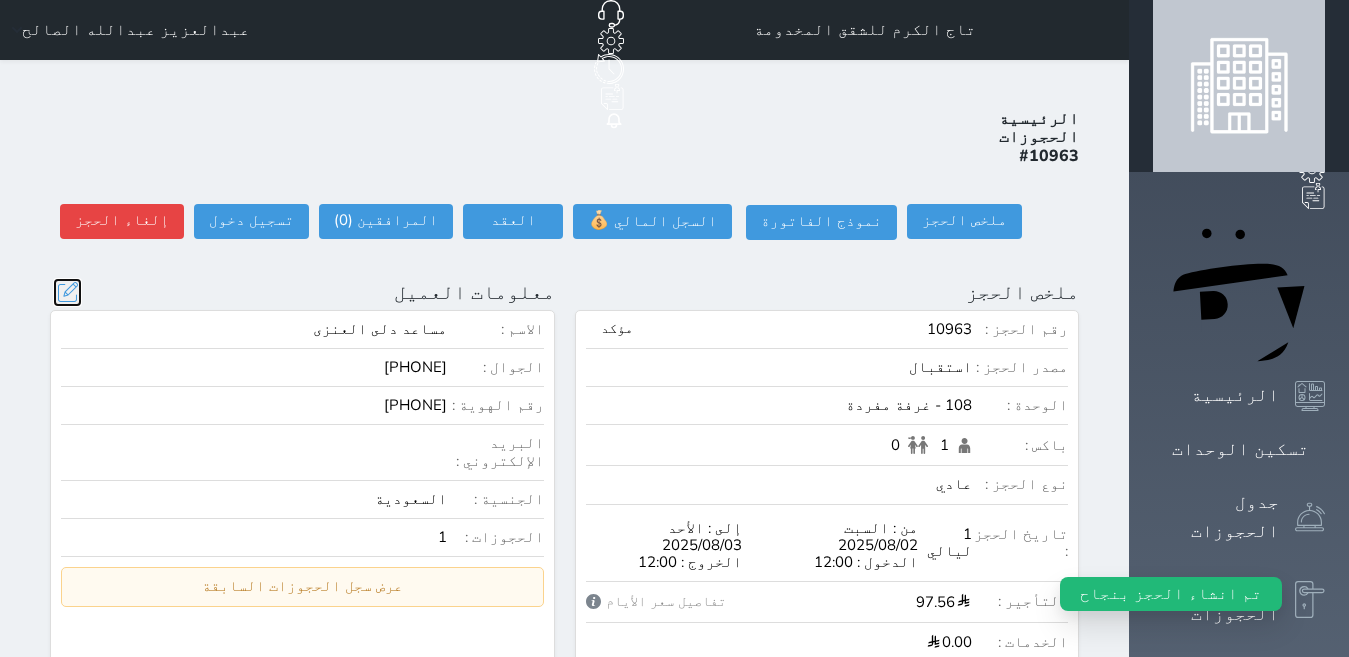 click at bounding box center (67, 292) 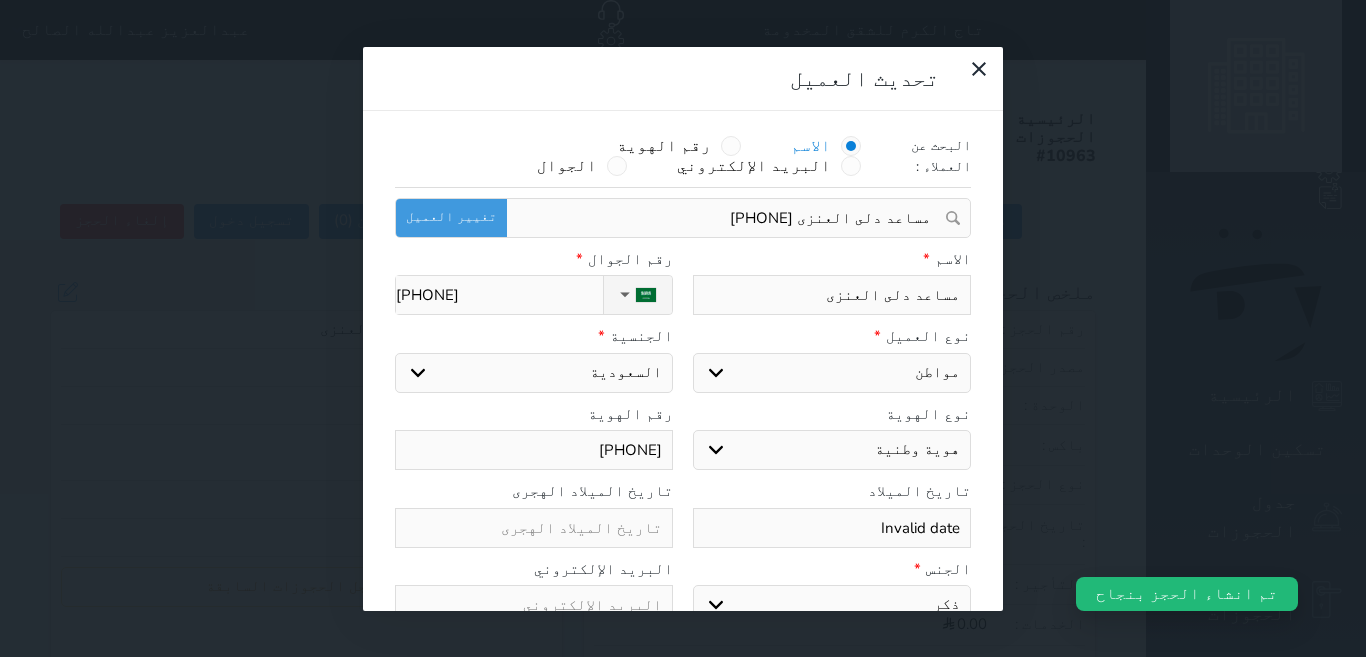 click on "[PHONE]" at bounding box center [534, 450] 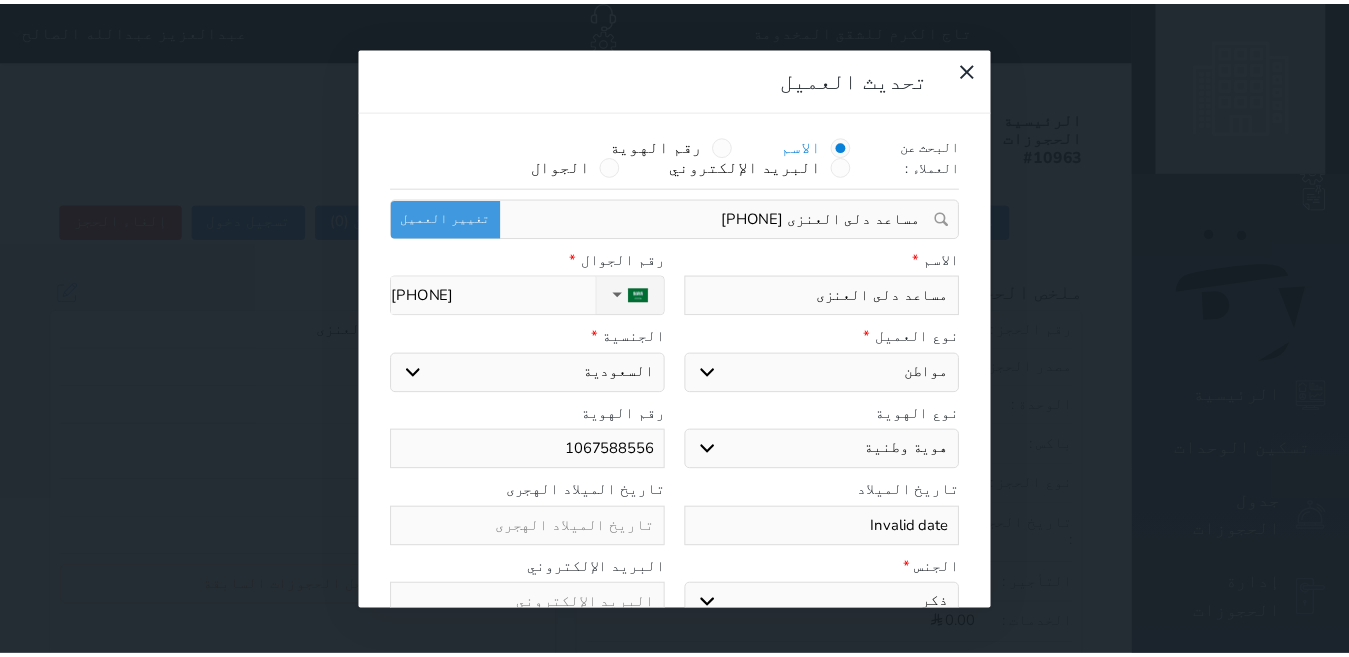 scroll, scrollTop: 45, scrollLeft: 0, axis: vertical 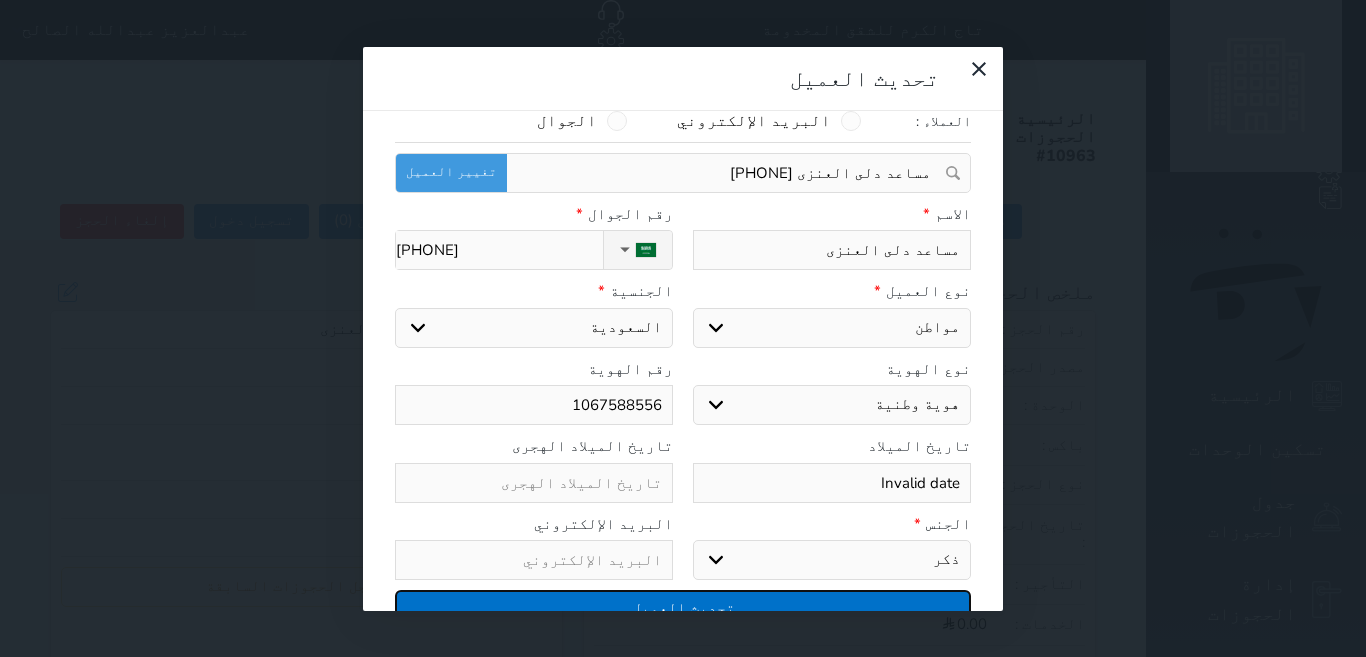 click on "تحديث العميل" at bounding box center (683, 607) 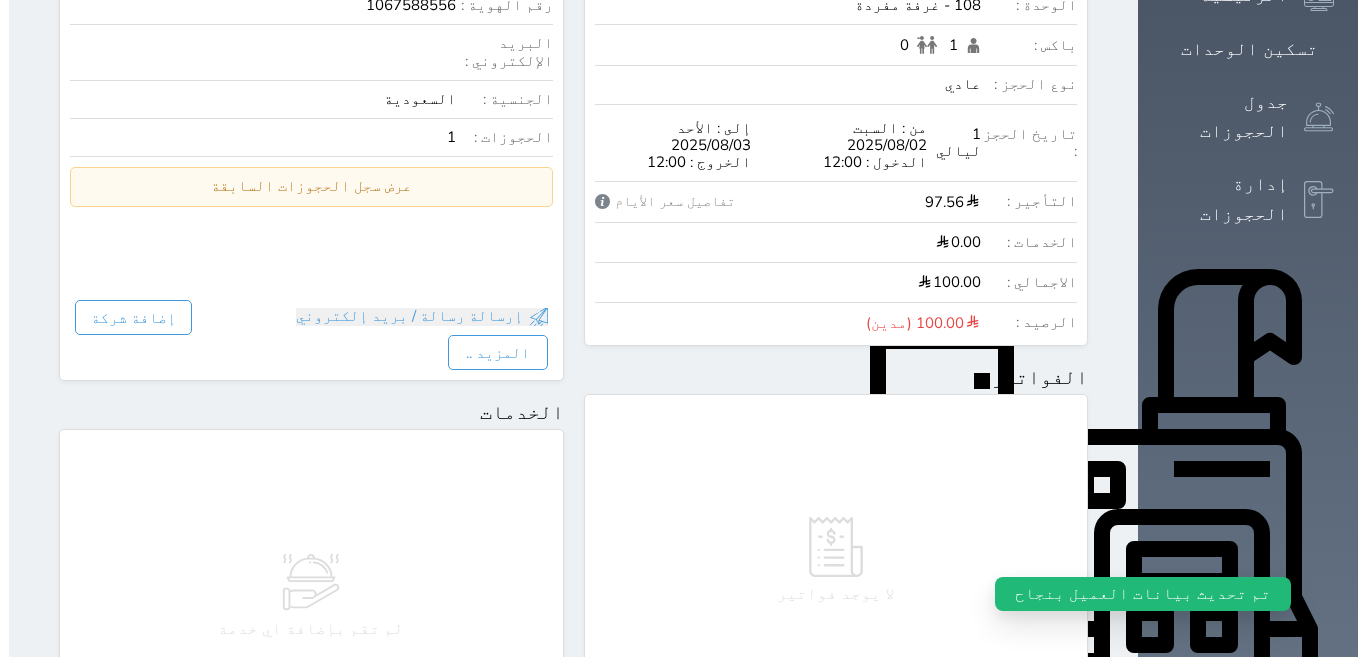 scroll, scrollTop: 600, scrollLeft: 0, axis: vertical 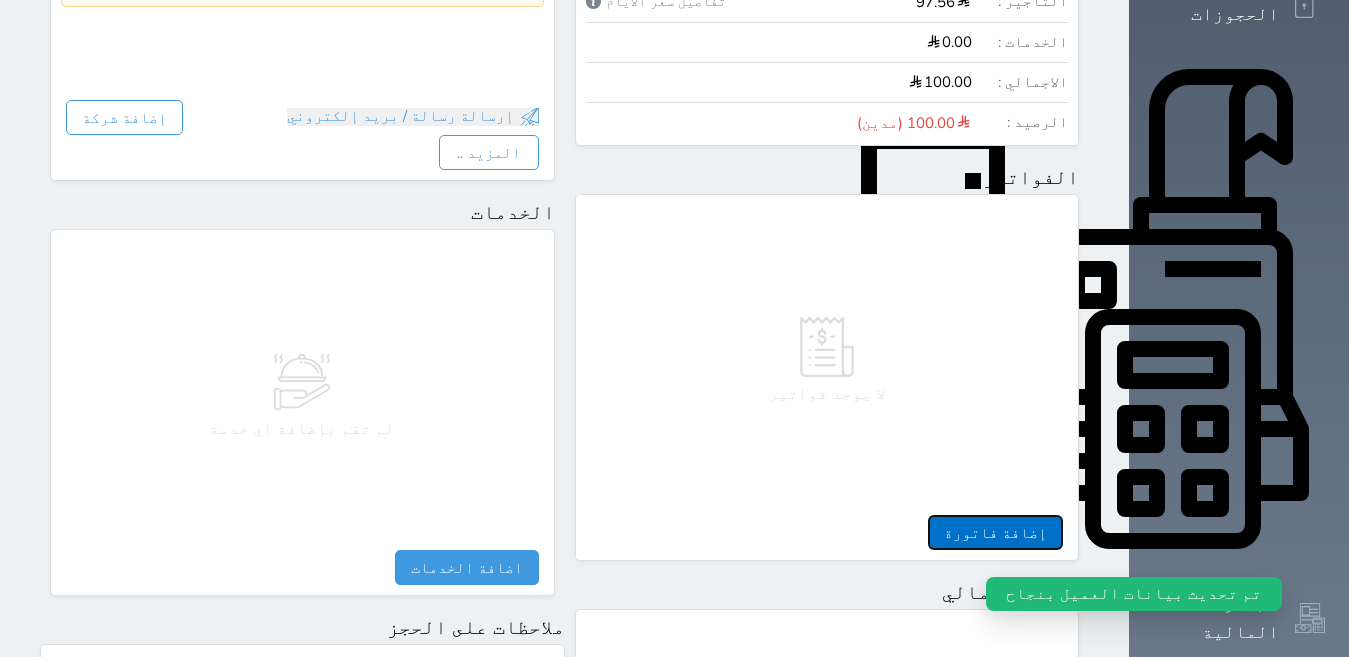 click on "إضافة فاتورة" at bounding box center [995, 532] 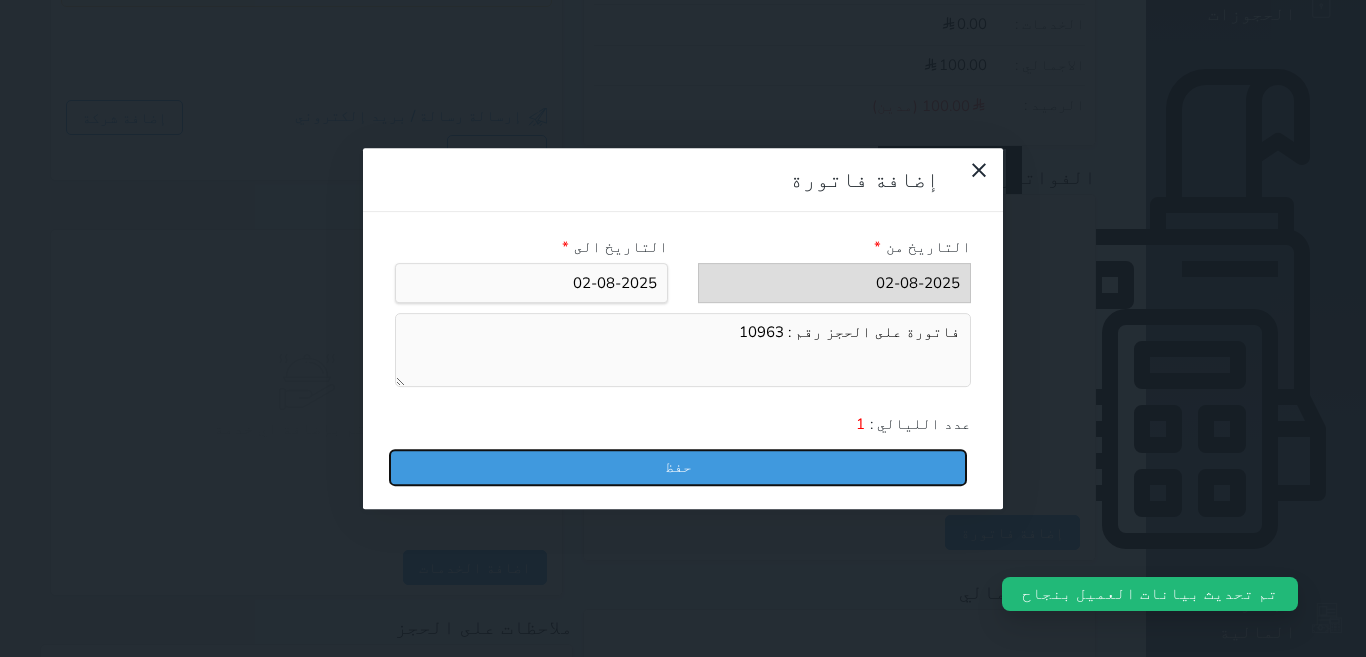 click on "حفظ" at bounding box center [678, 467] 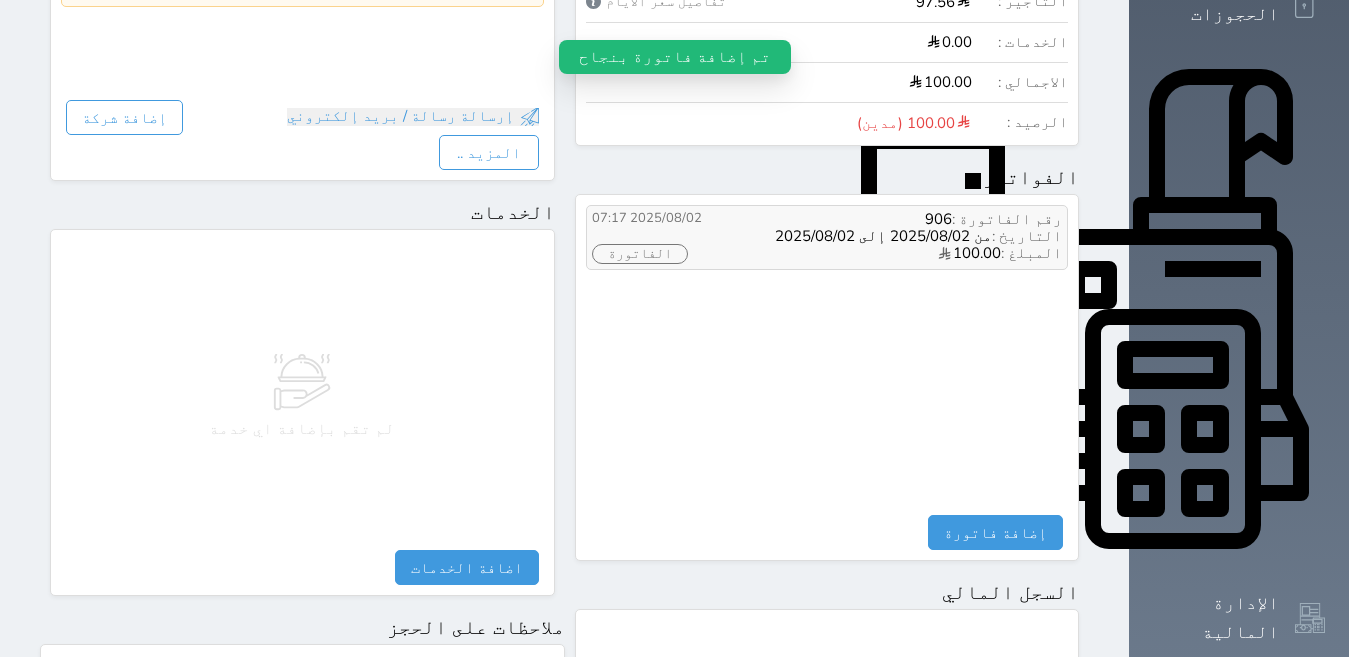 click on "الفاتورة" at bounding box center [640, 254] 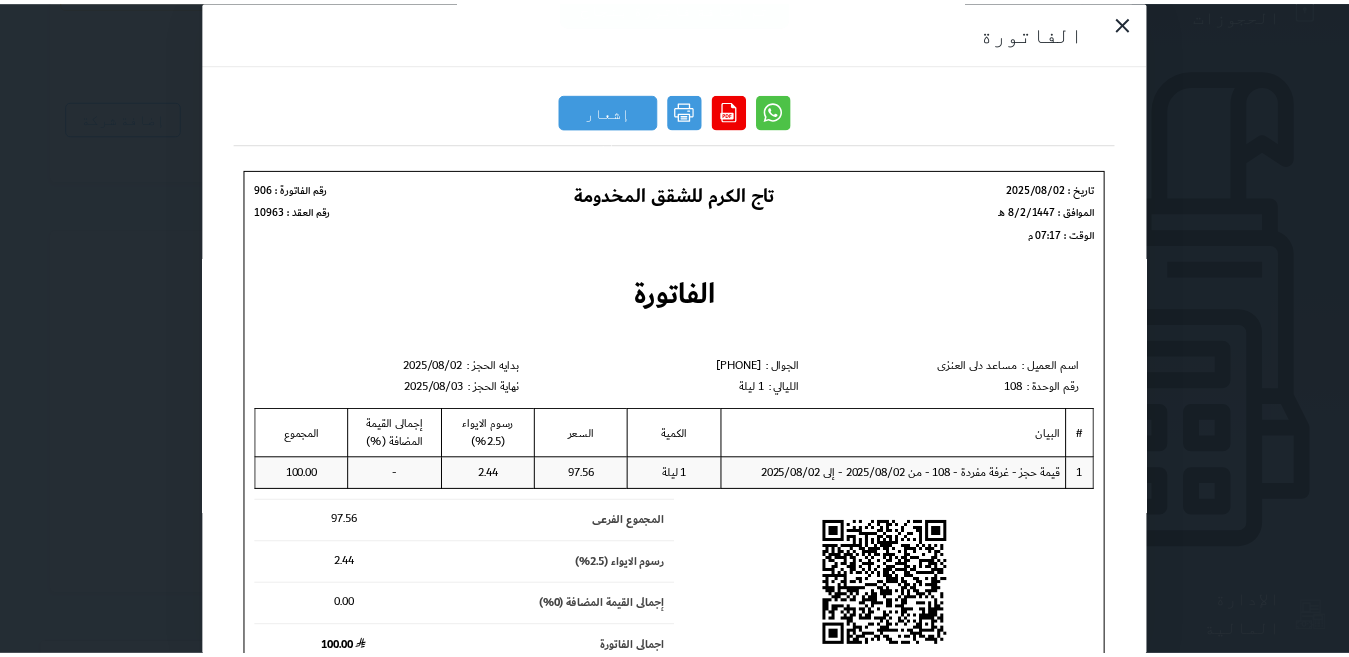 scroll, scrollTop: 0, scrollLeft: 0, axis: both 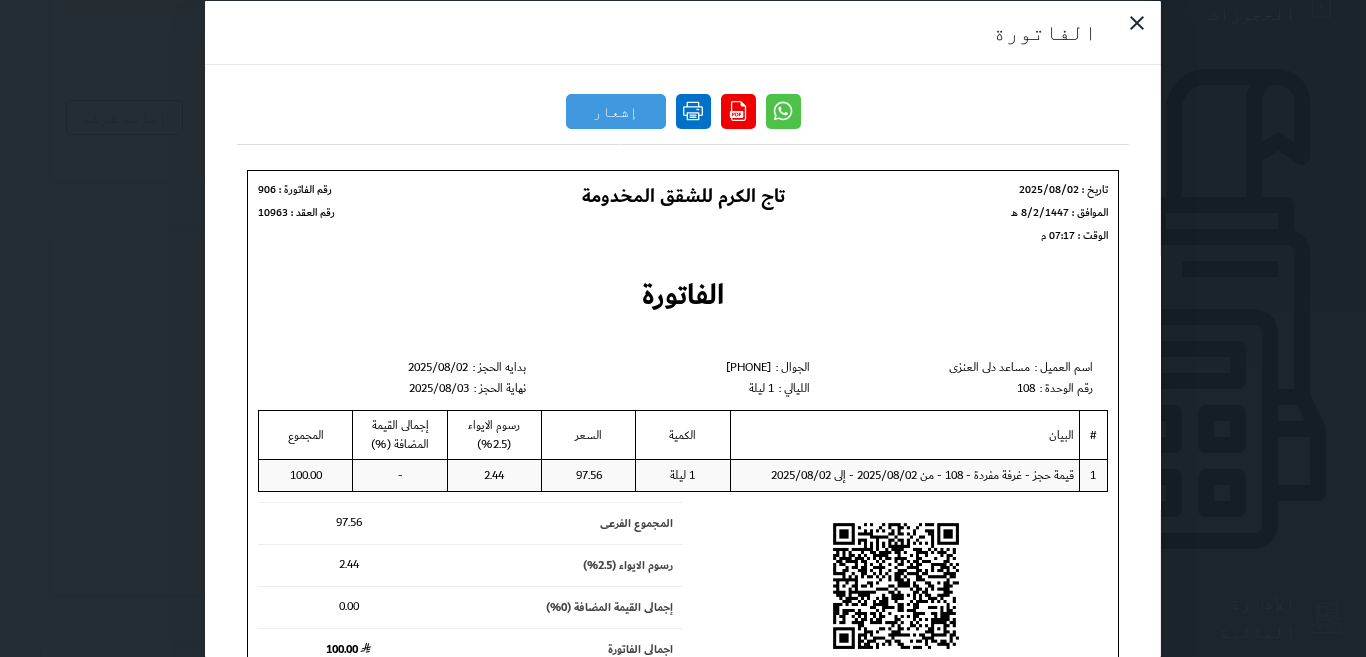click at bounding box center [693, 110] 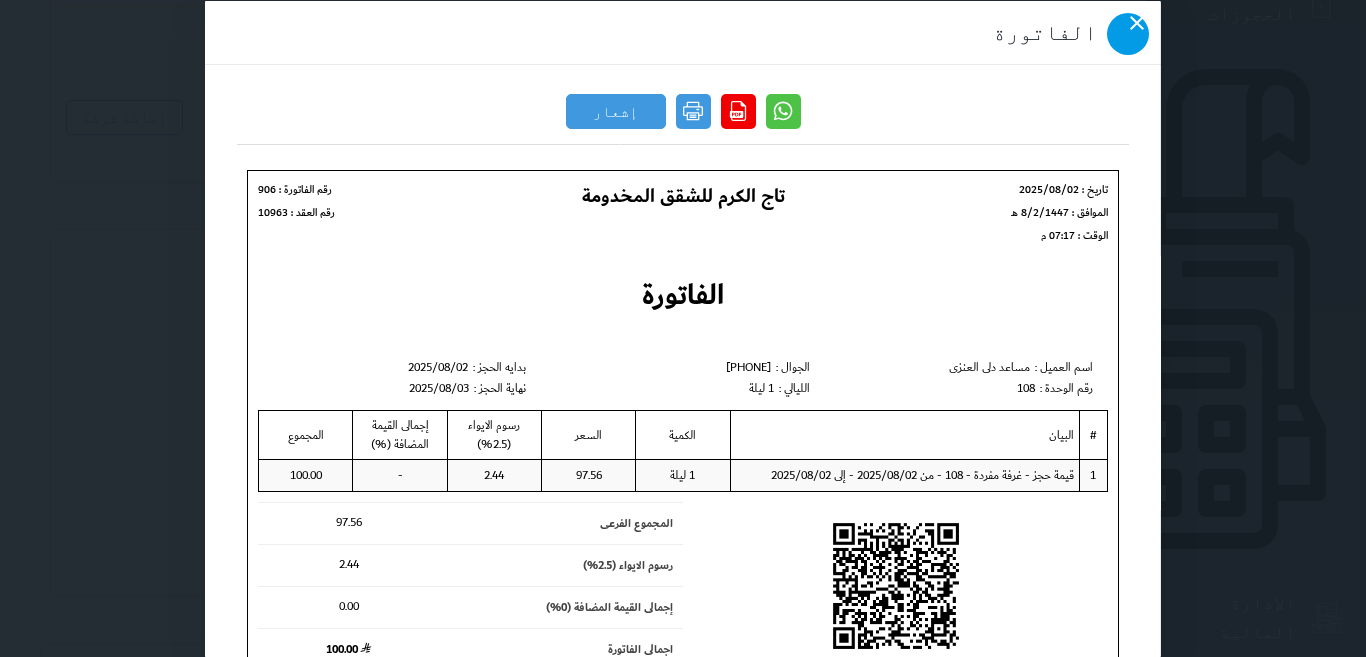click 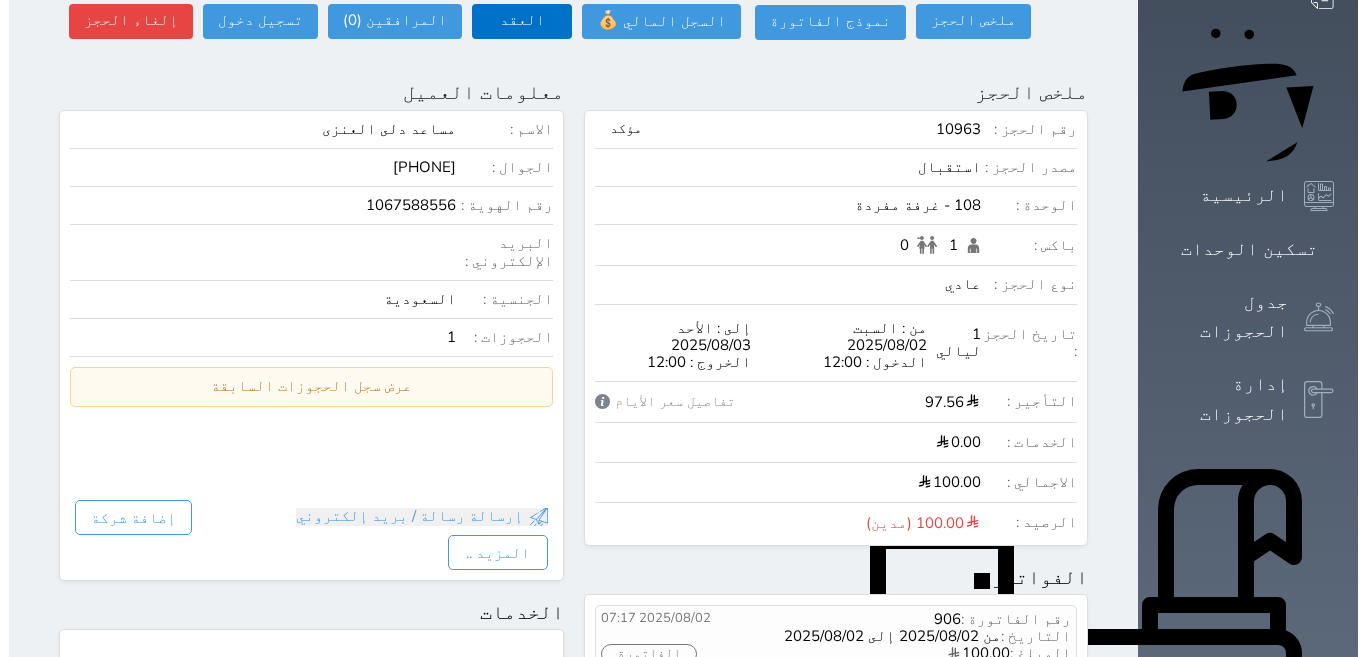 scroll, scrollTop: 0, scrollLeft: 0, axis: both 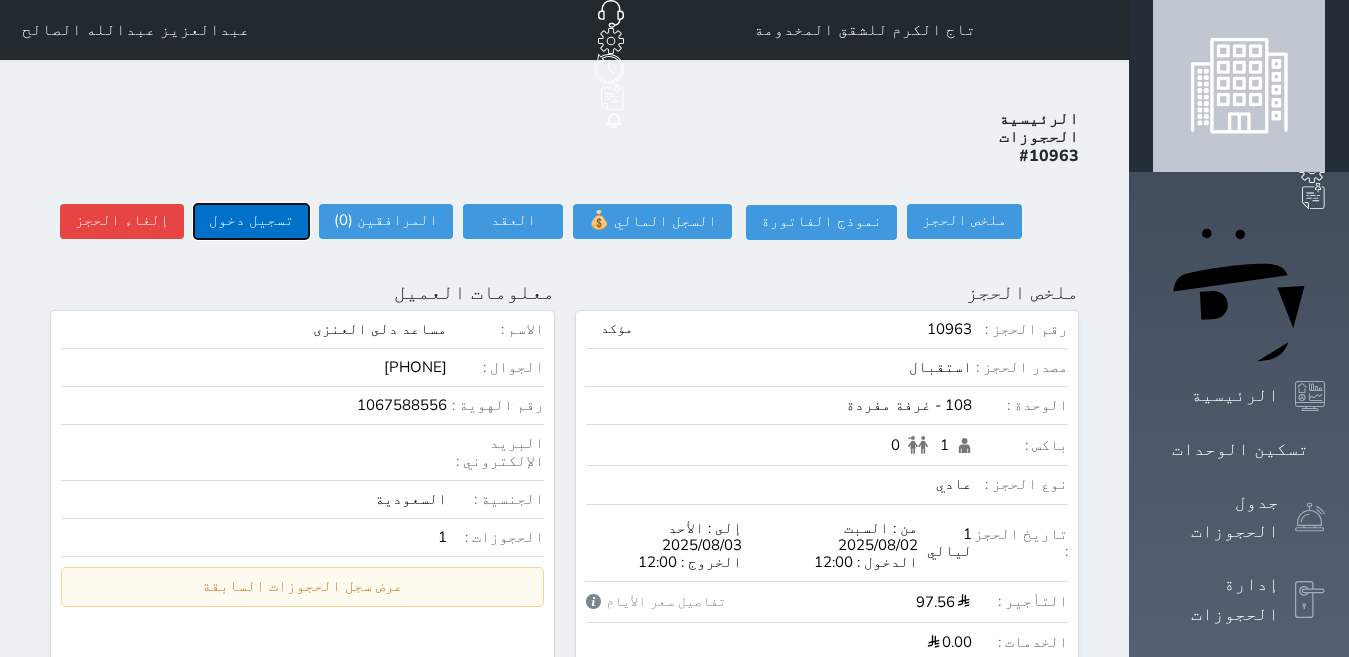 click on "تسجيل دخول" at bounding box center (251, 221) 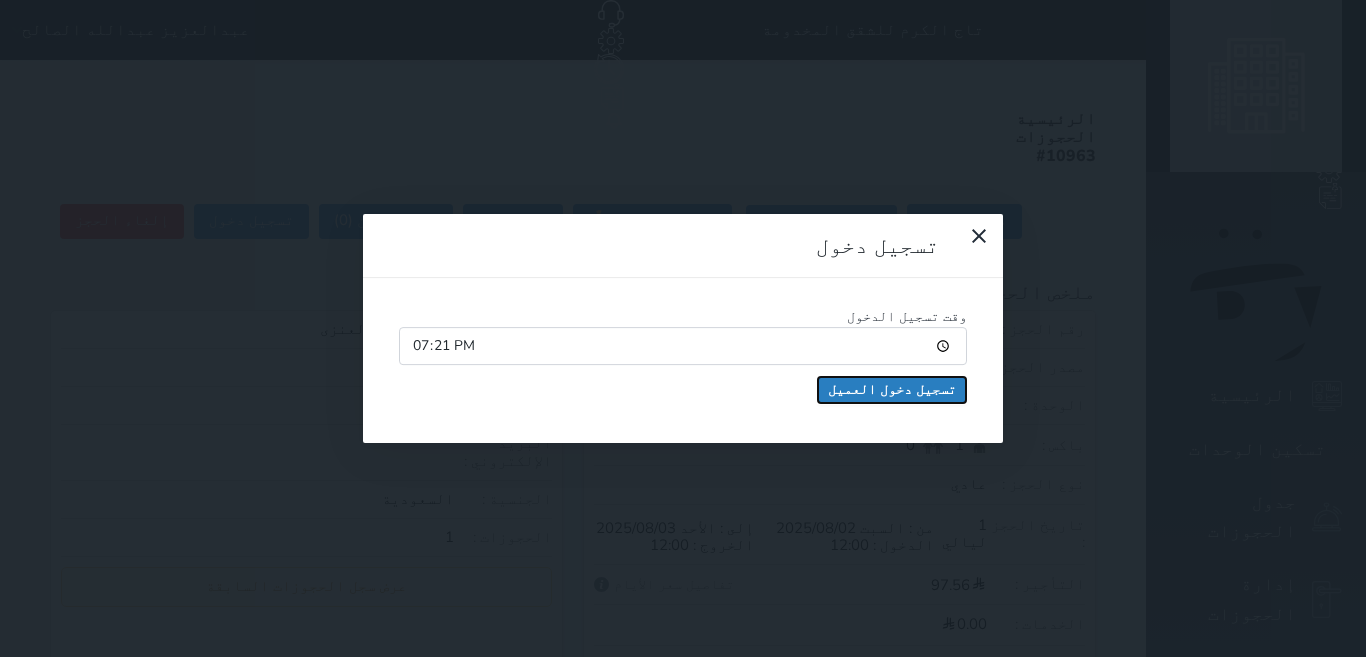 click on "تسجيل دخول العميل" at bounding box center [892, 390] 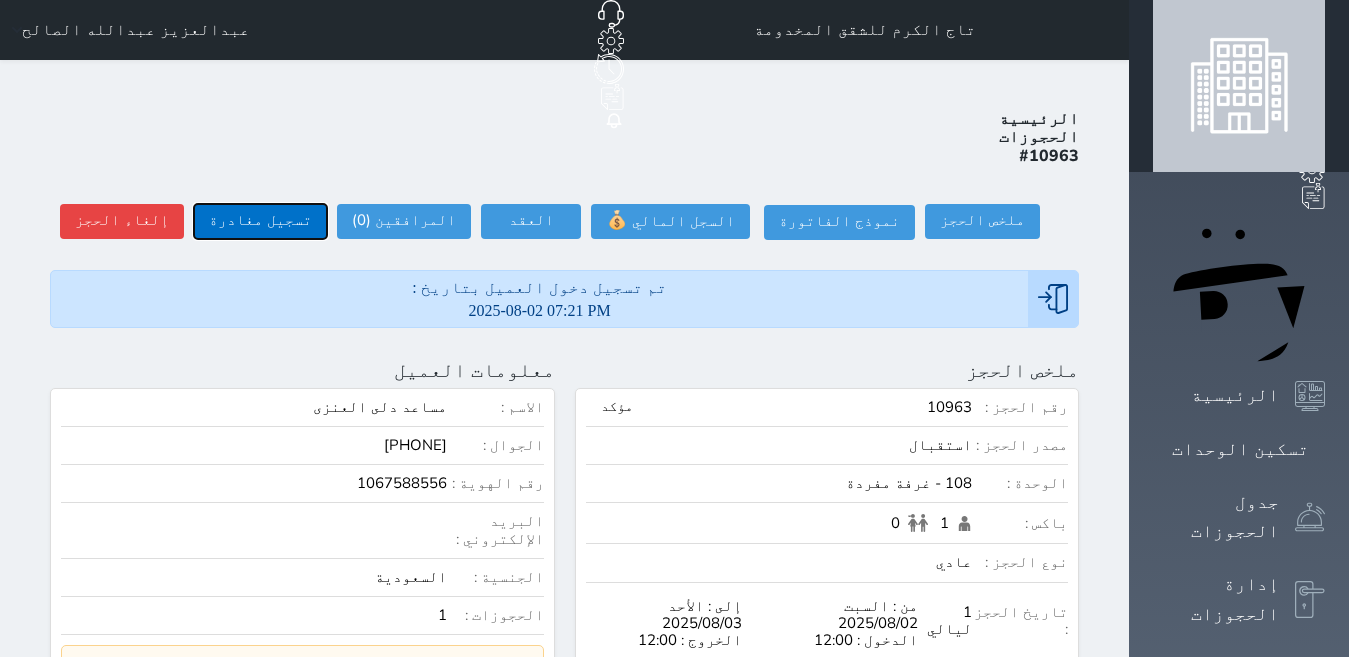 click on "تسجيل مغادرة" at bounding box center (260, 221) 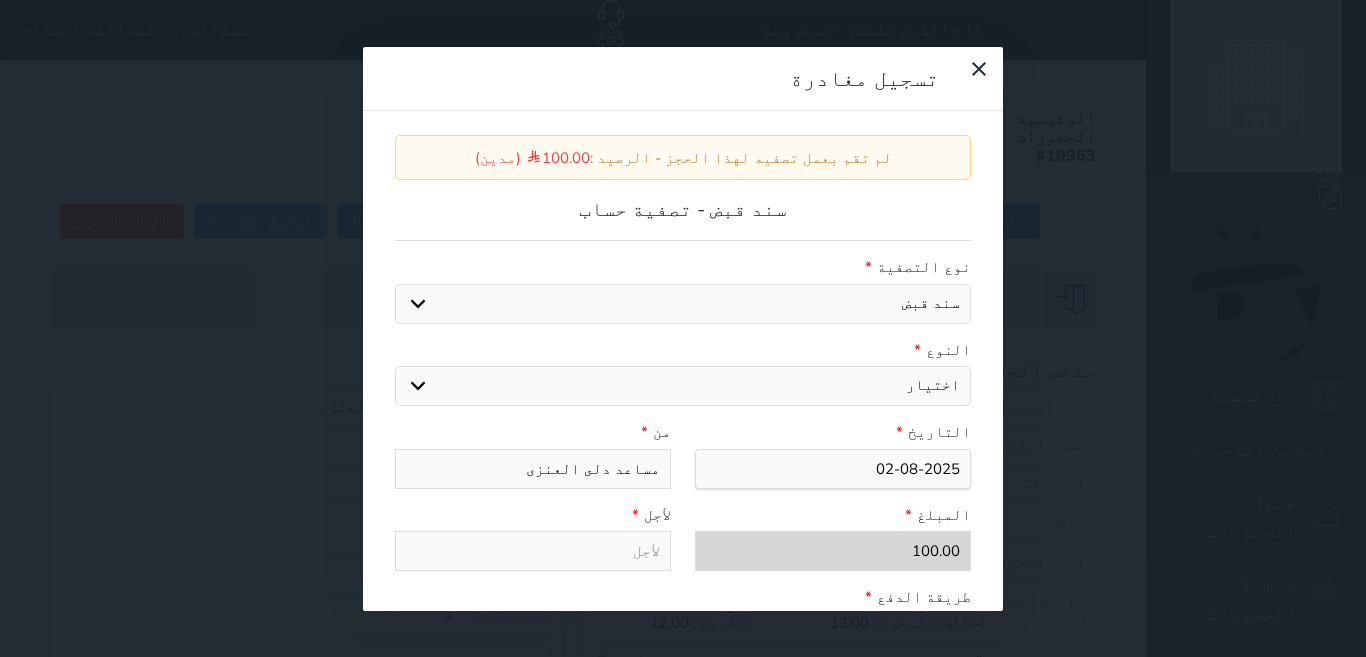 click on "اختيار   مقبوضات عامة
قيمة إيجار
فواتير
عربون
لا ينطبق
آخر
مغسلة
واي فاي - الإنترنت
مواقف السيارات
طعام
الأغذية والمشروبات
مشروبات
المشروبات الباردة
المشروبات الساخنة
الإفطار
غداء
عشاء
مخبز و كعك
حمام سباحة
الصالة الرياضية
سبا و خدمات الجمال
اختيار وإسقاط (خدمات النقل)
ميني بار
كابل - تلفزيون
سرير إضافي
تصفيف الشعر
التسوق" at bounding box center [683, 386] 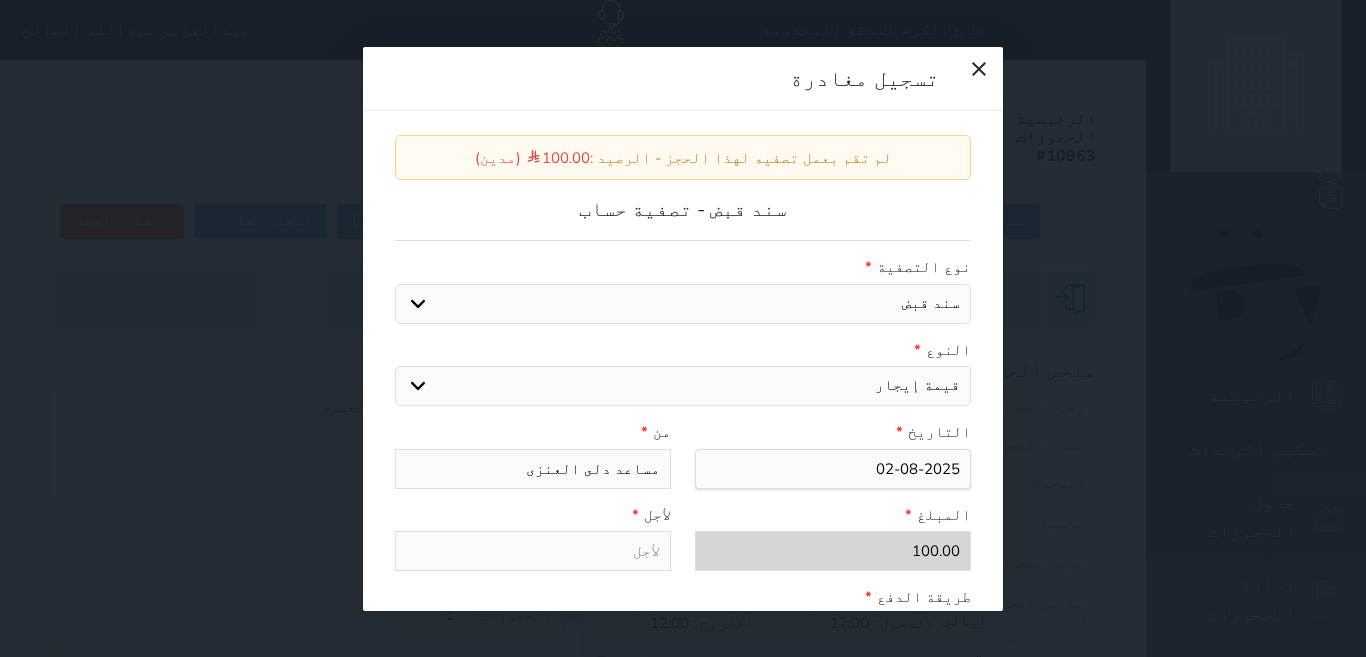 click on "اختيار   مقبوضات عامة
قيمة إيجار
فواتير
عربون
لا ينطبق
آخر
مغسلة
واي فاي - الإنترنت
مواقف السيارات
طعام
الأغذية والمشروبات
مشروبات
المشروبات الباردة
المشروبات الساخنة
الإفطار
غداء
عشاء
مخبز و كعك
حمام سباحة
الصالة الرياضية
سبا و خدمات الجمال
اختيار وإسقاط (خدمات النقل)
ميني بار
كابل - تلفزيون
سرير إضافي
تصفيف الشعر
التسوق" at bounding box center [683, 386] 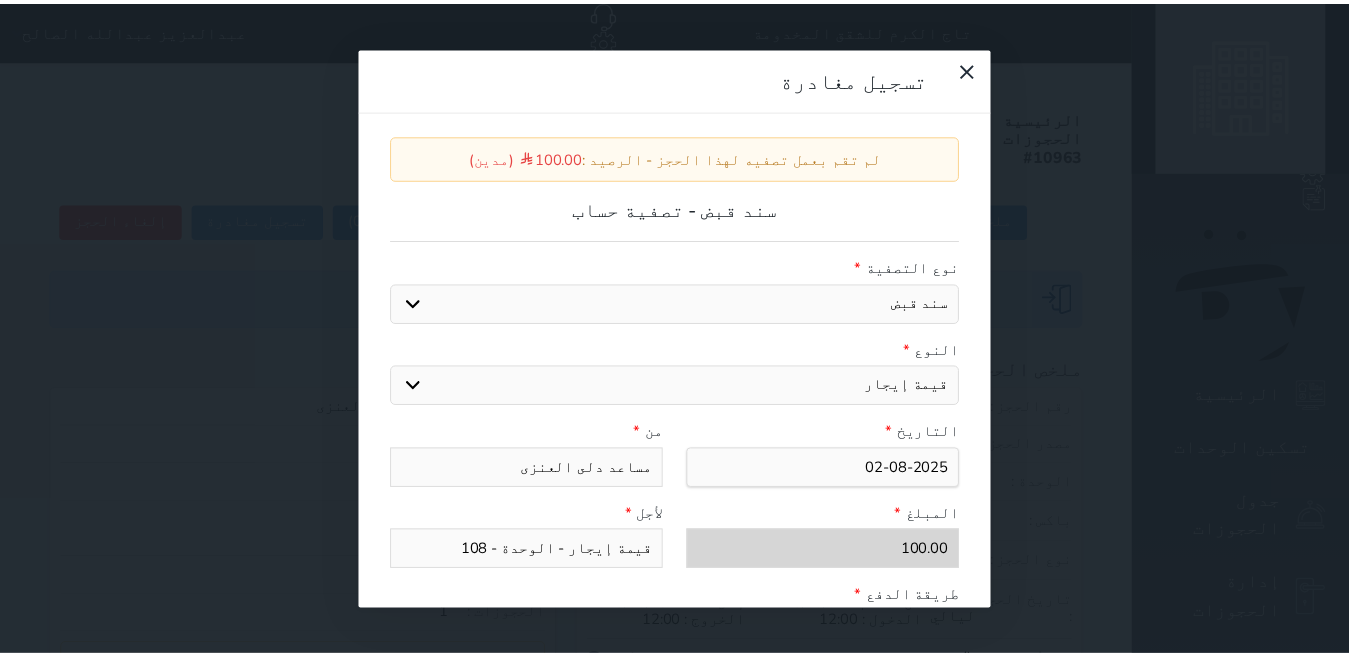 scroll, scrollTop: 309, scrollLeft: 0, axis: vertical 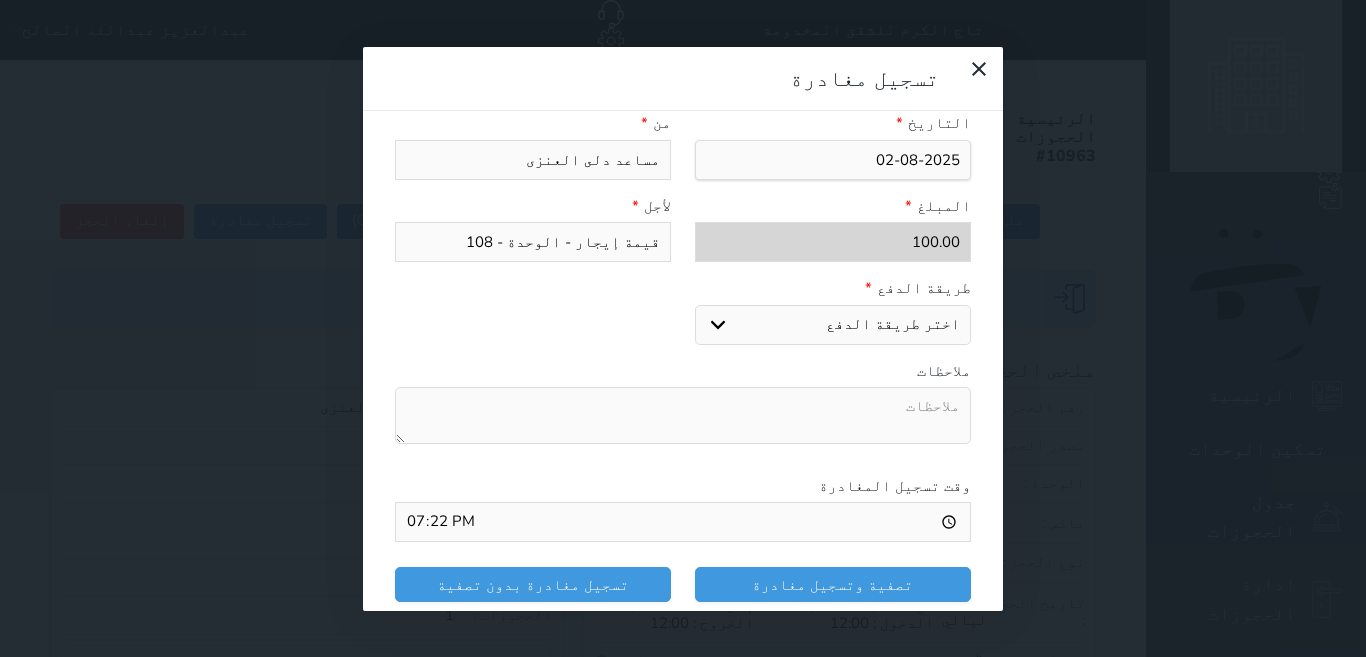 click on "قيمة إيجار - الوحدة - 108" at bounding box center (533, 242) 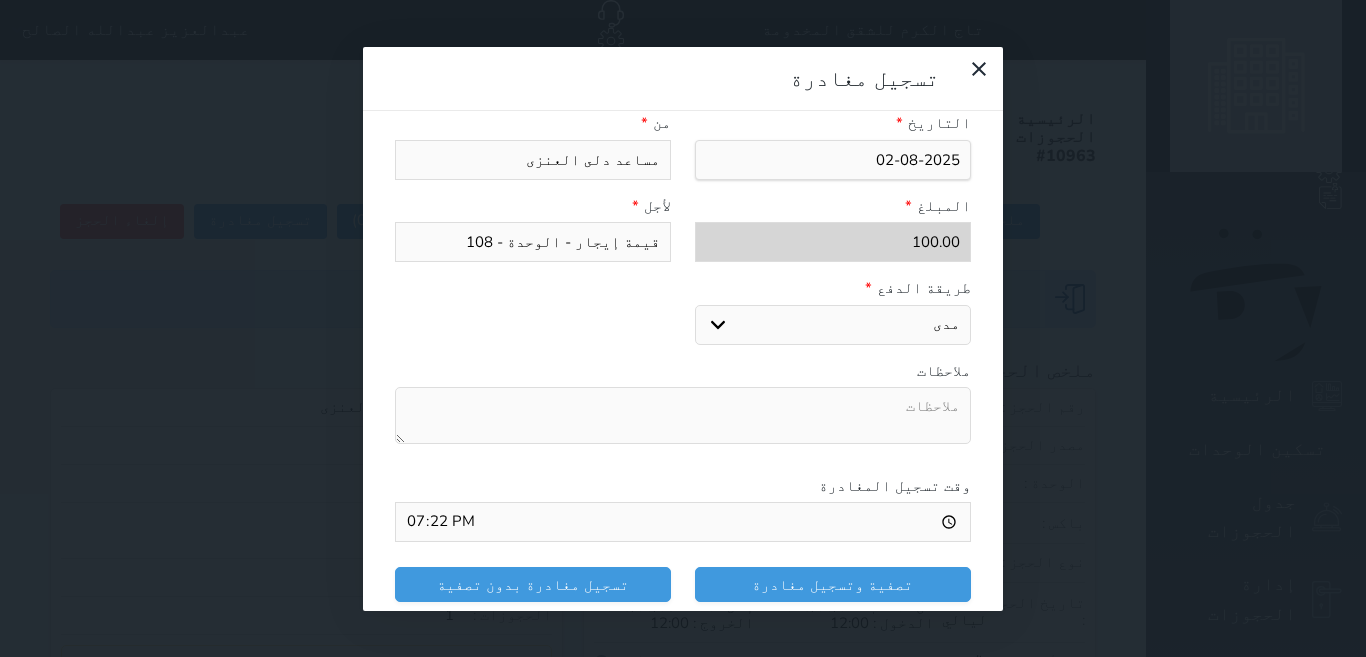 click on "اختر طريقة الدفع   دفع نقدى   تحويل بنكى   مدى   بطاقة ائتمان" at bounding box center (833, 325) 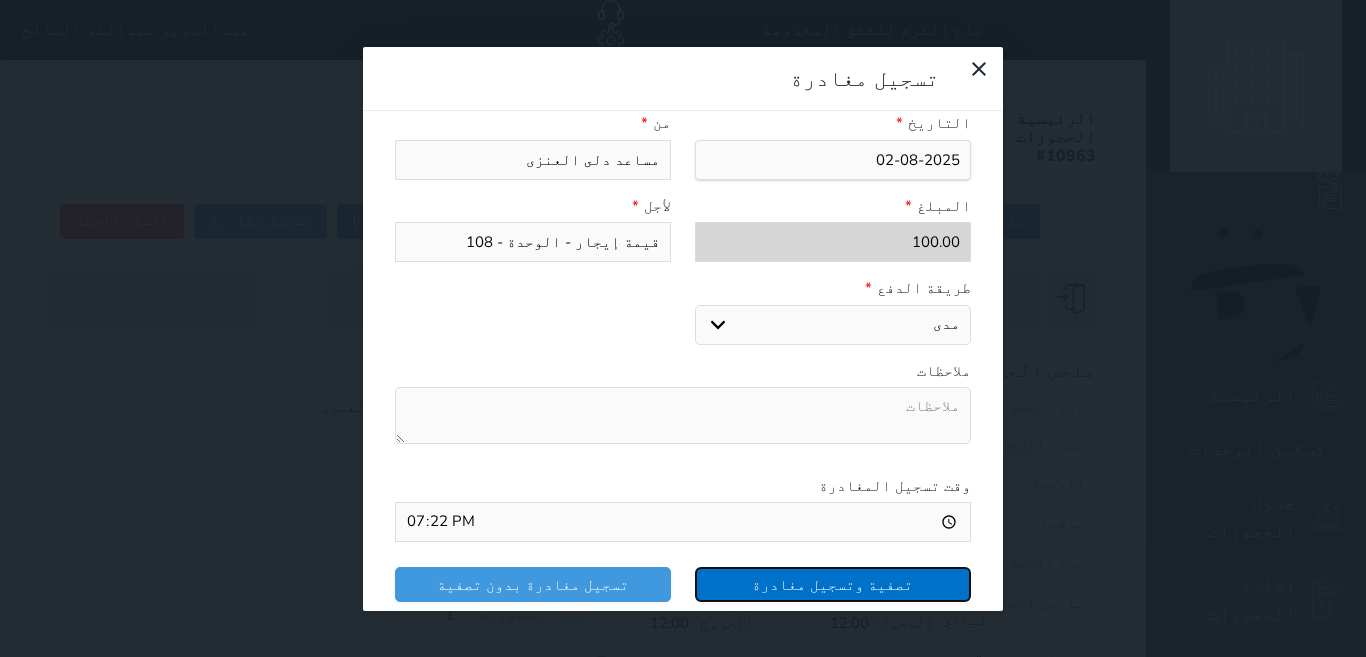 click on "تصفية وتسجيل مغادرة" at bounding box center [833, 584] 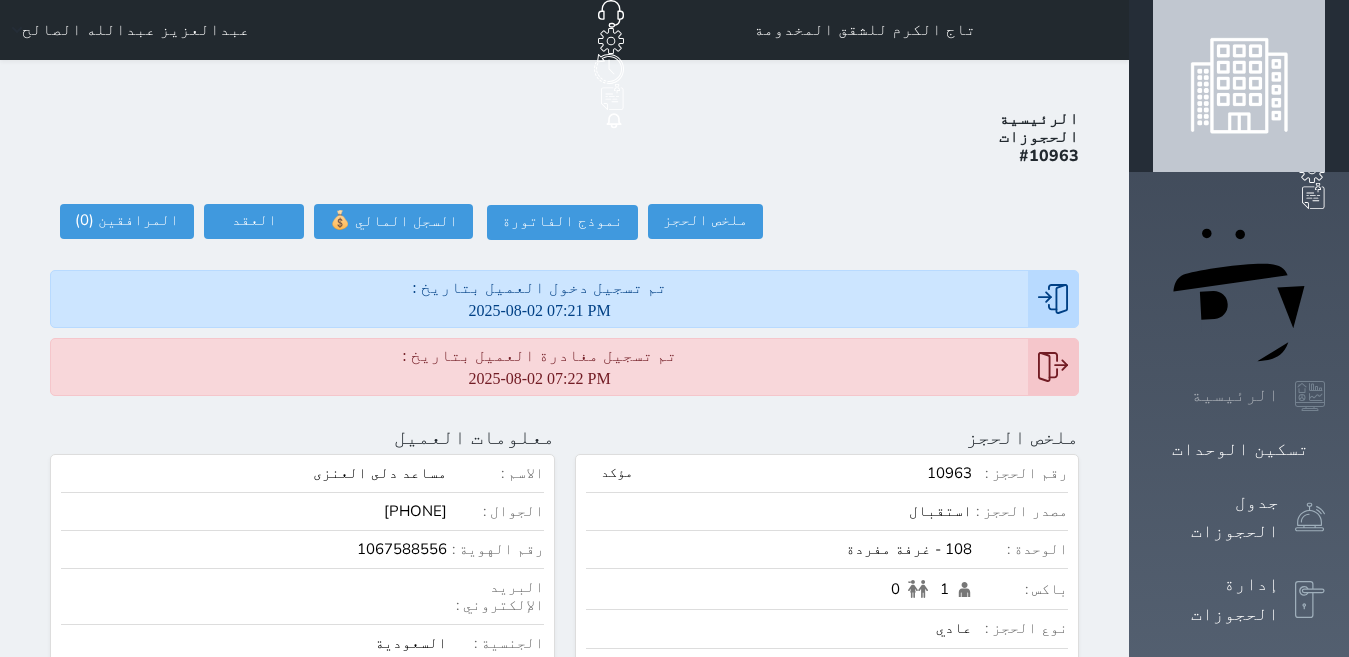click on "الرئيسية" at bounding box center [1235, 395] 